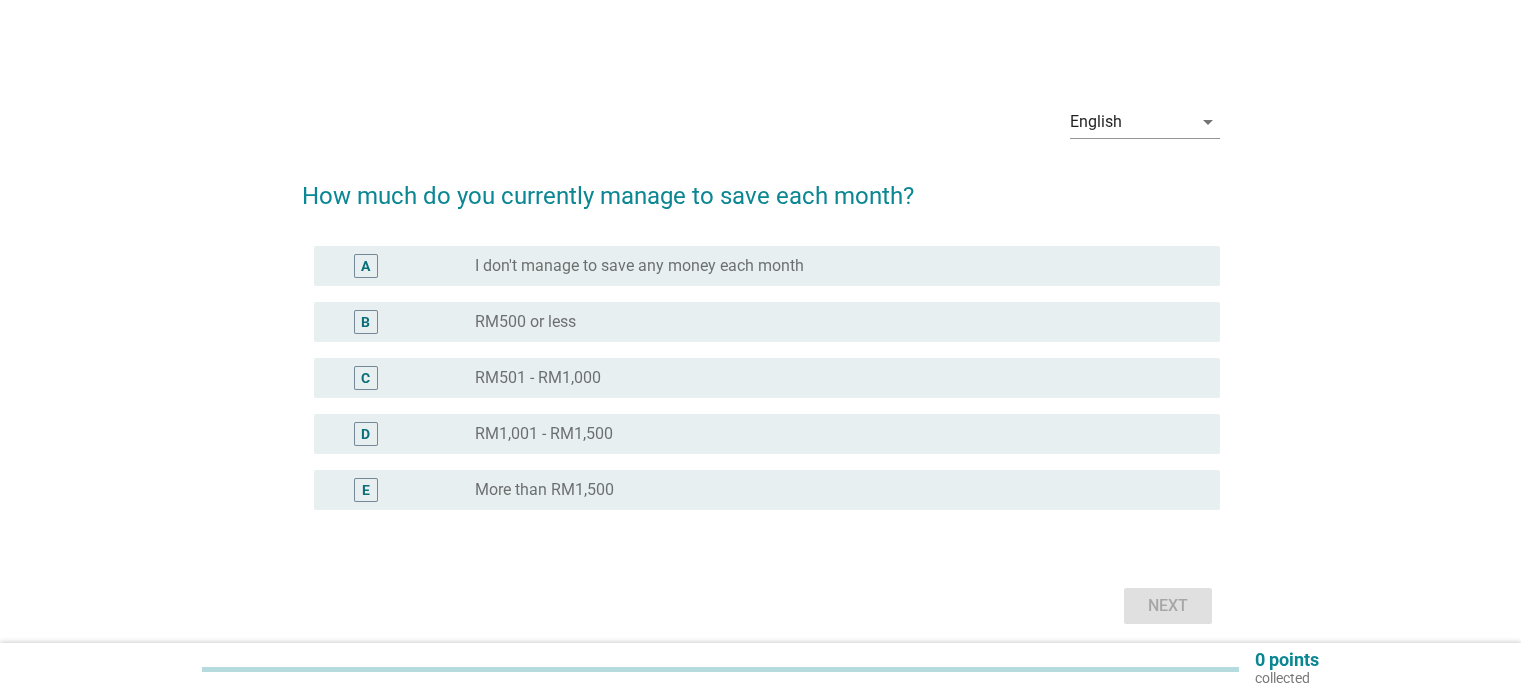 scroll, scrollTop: 0, scrollLeft: 0, axis: both 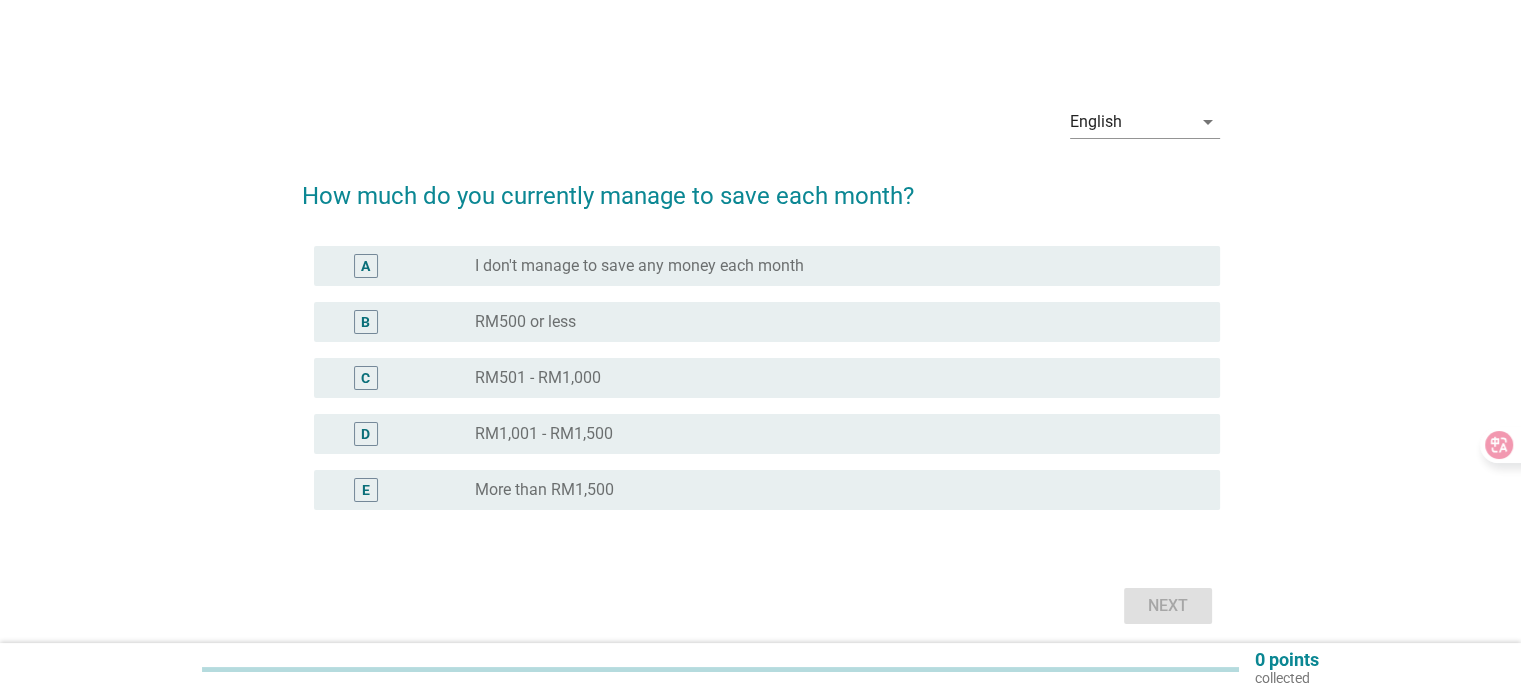 click on "A     radio_button_unchecked I don't manage to save any money each month" at bounding box center (767, 266) 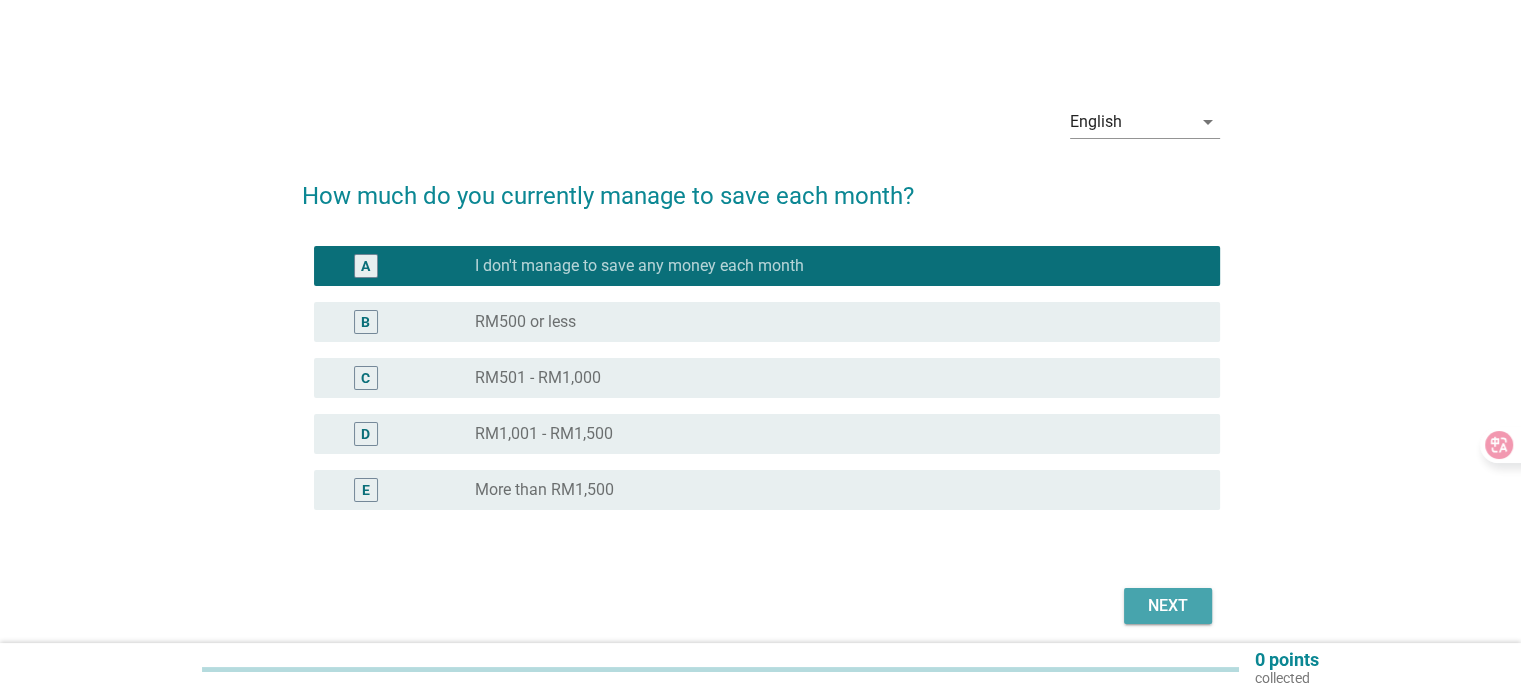 click on "Next" at bounding box center (1168, 606) 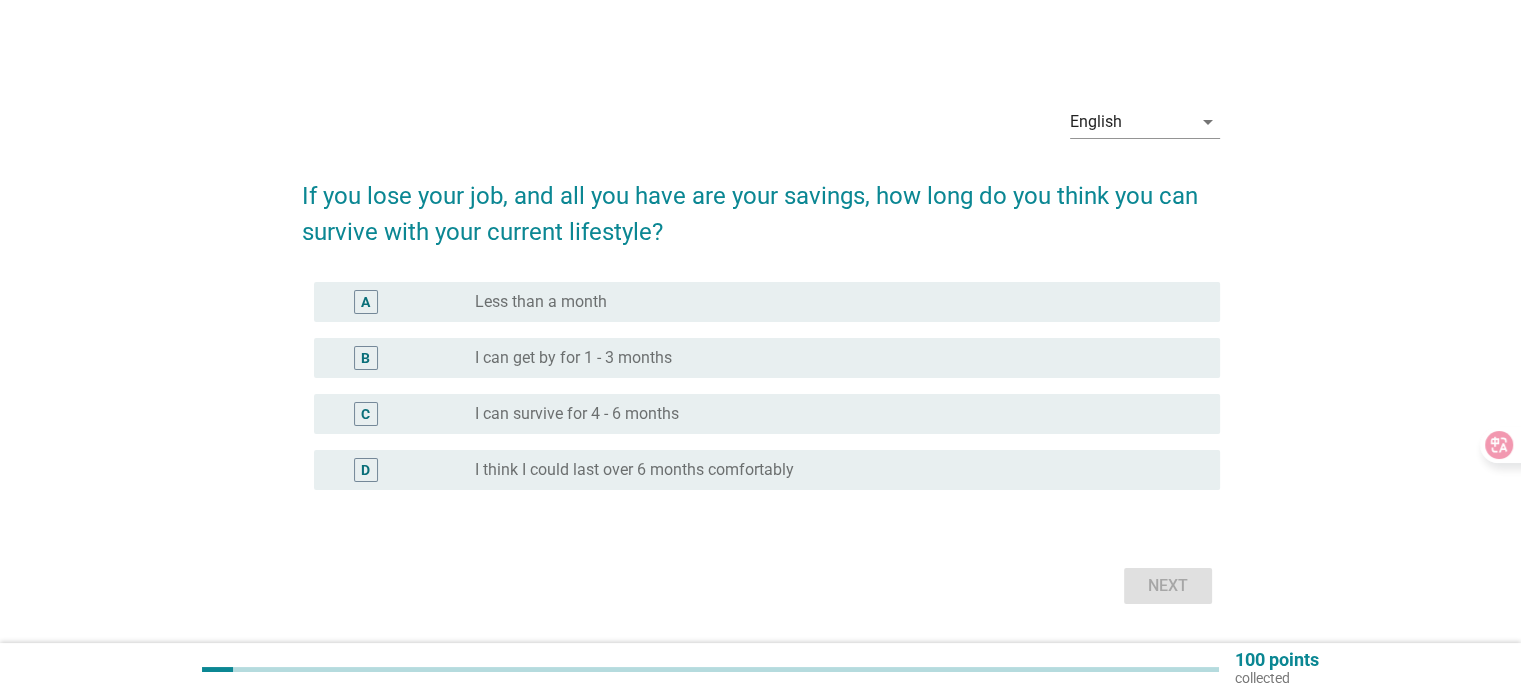 click on "radio_button_unchecked I can get by for 1 - 3 months" at bounding box center (831, 358) 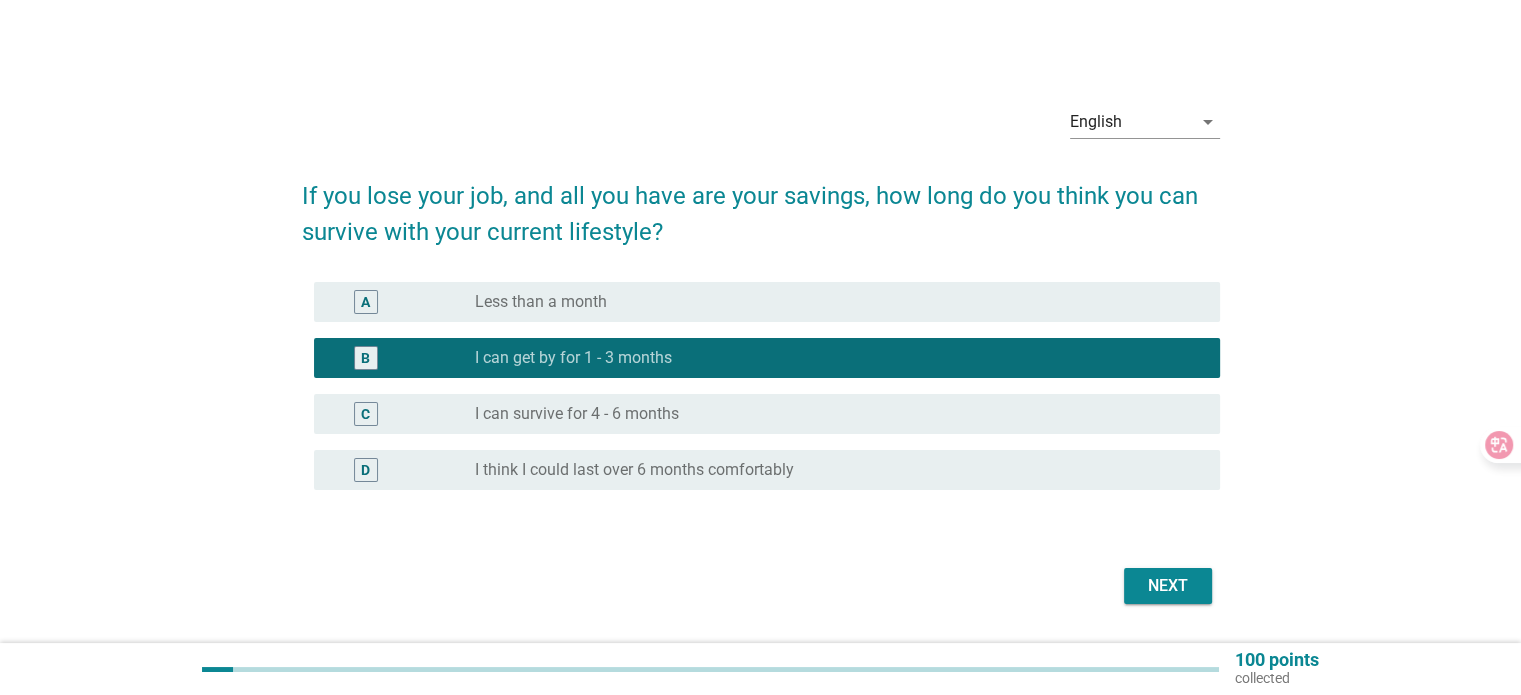 click on "Next" at bounding box center [1168, 586] 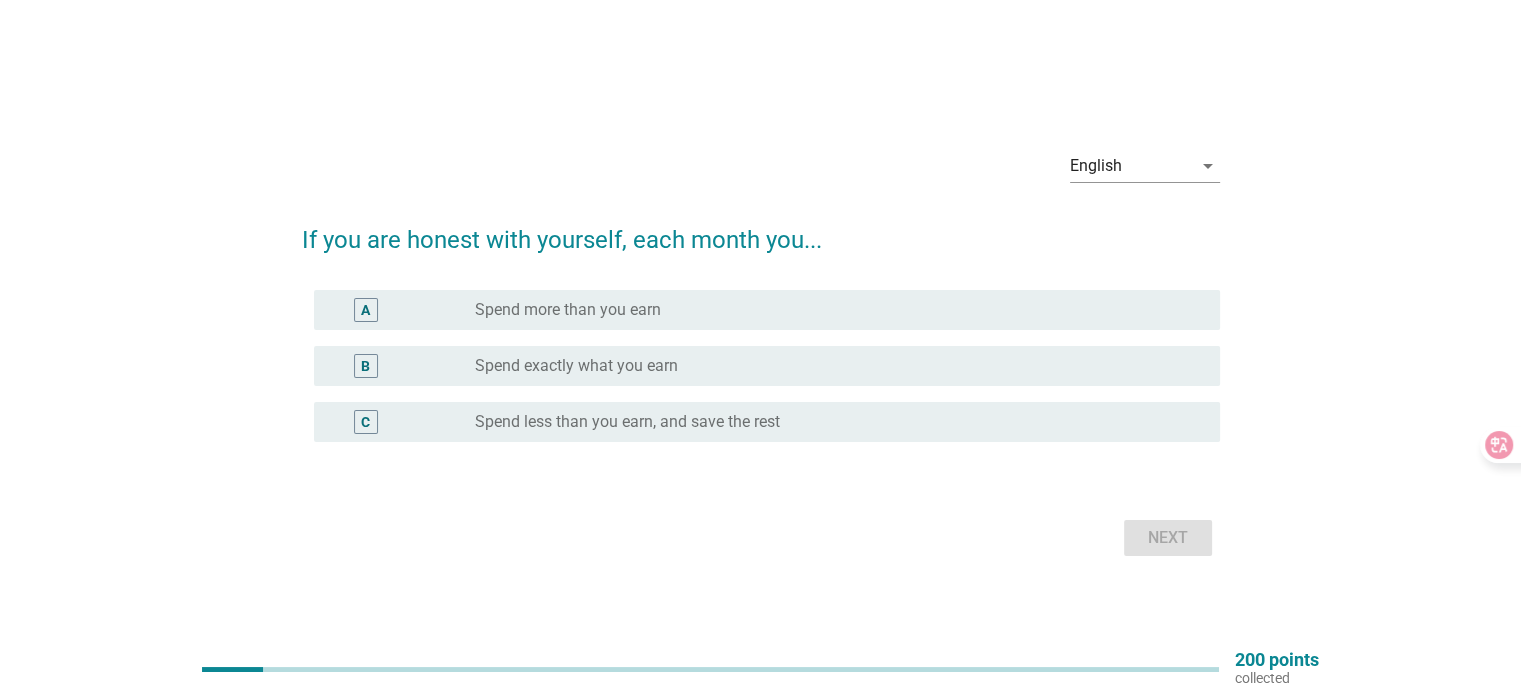 click on "radio_button_unchecked Spend more than you earn" at bounding box center (831, 310) 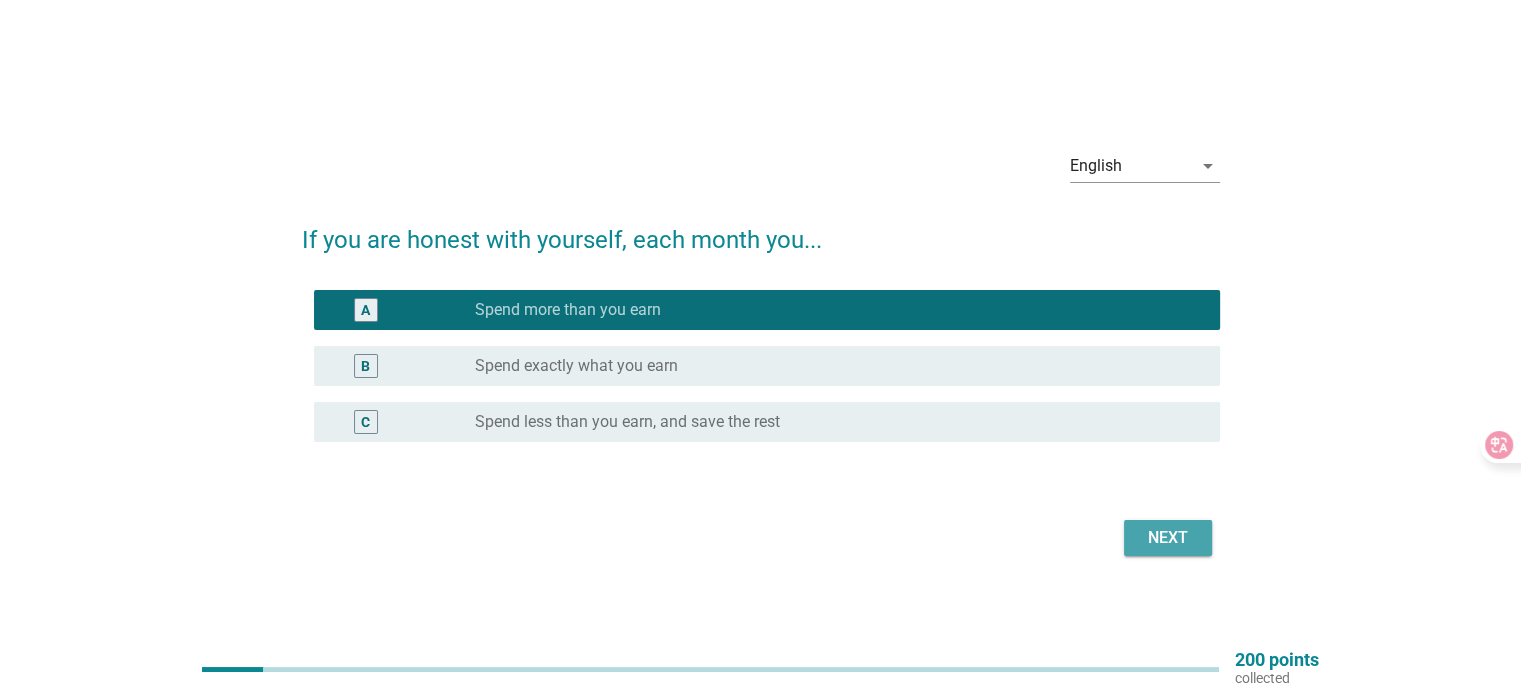 click on "Next" at bounding box center [1168, 538] 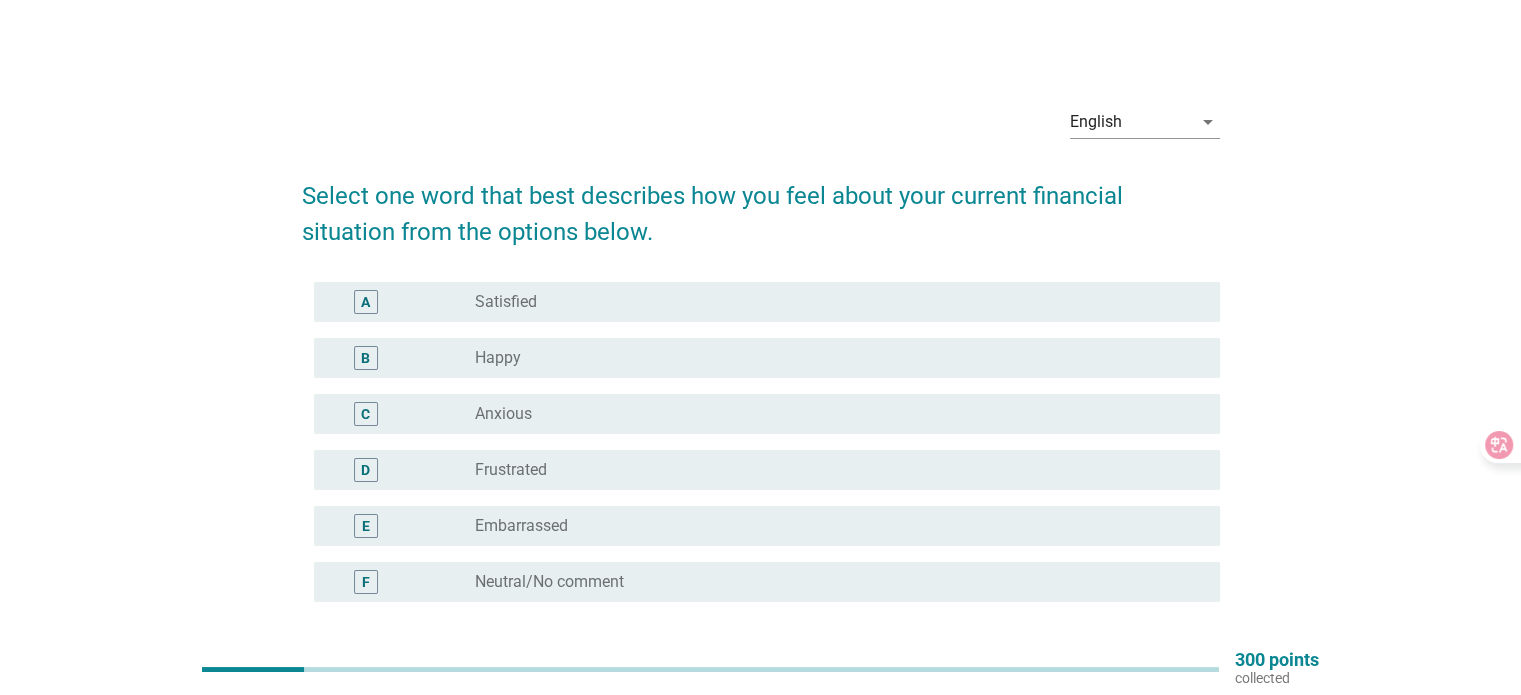 click on "radio_button_unchecked Anxious" at bounding box center [831, 414] 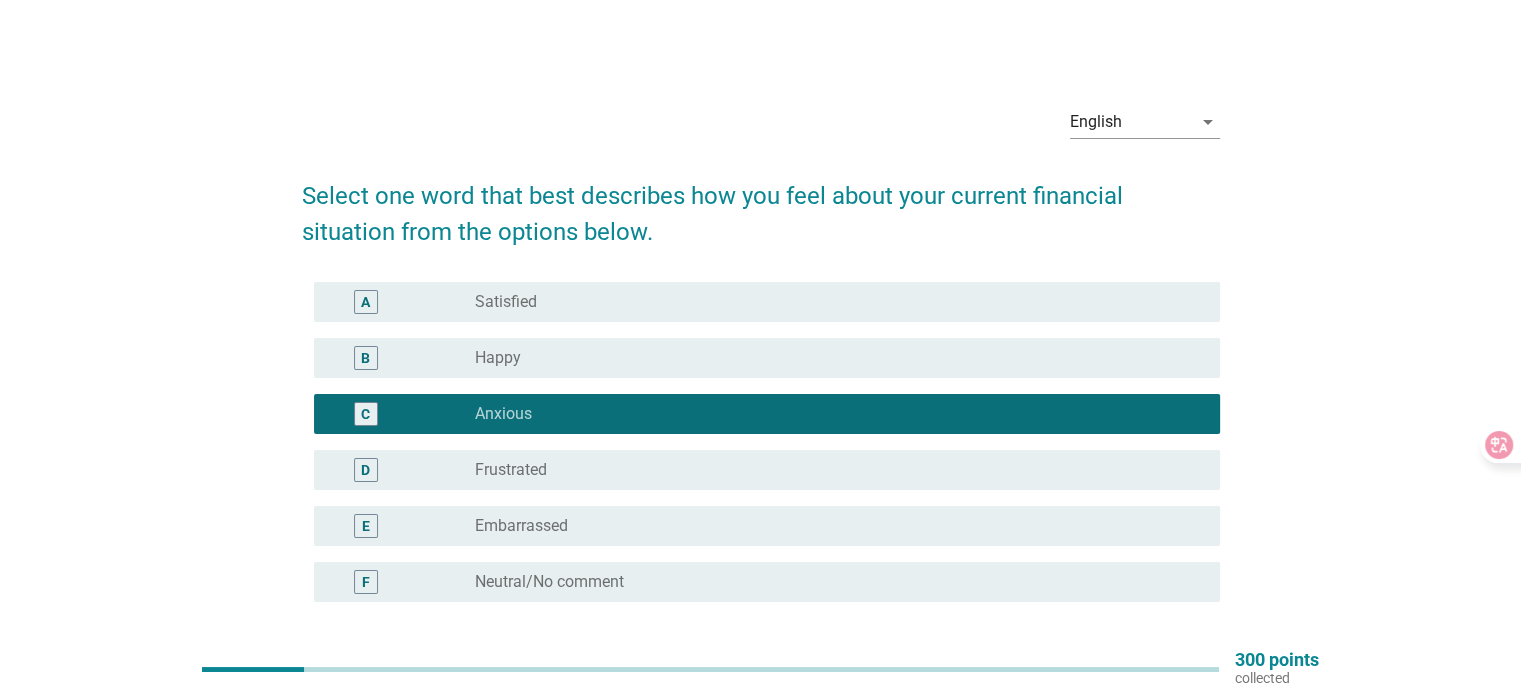 drag, startPoint x: 601, startPoint y: 467, endPoint x: 615, endPoint y: 485, distance: 22.803509 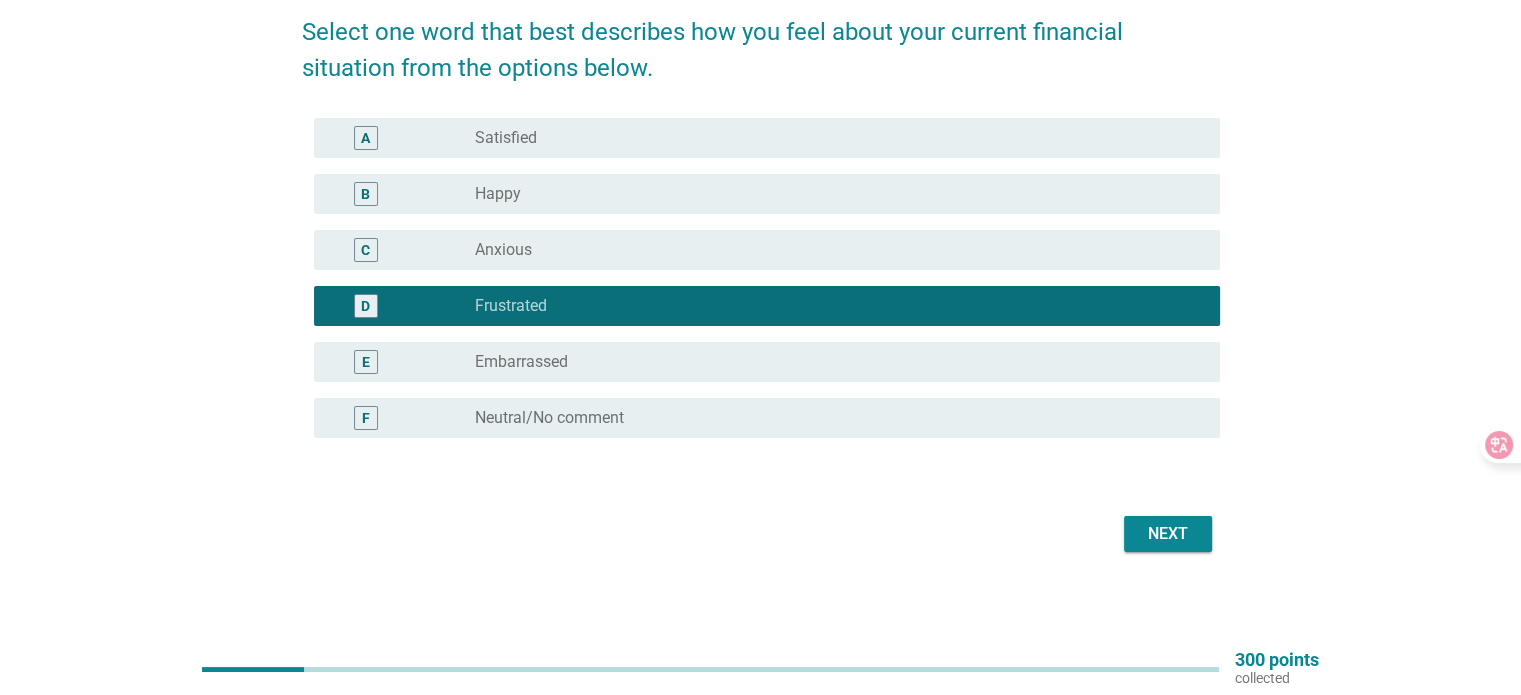 scroll, scrollTop: 168, scrollLeft: 0, axis: vertical 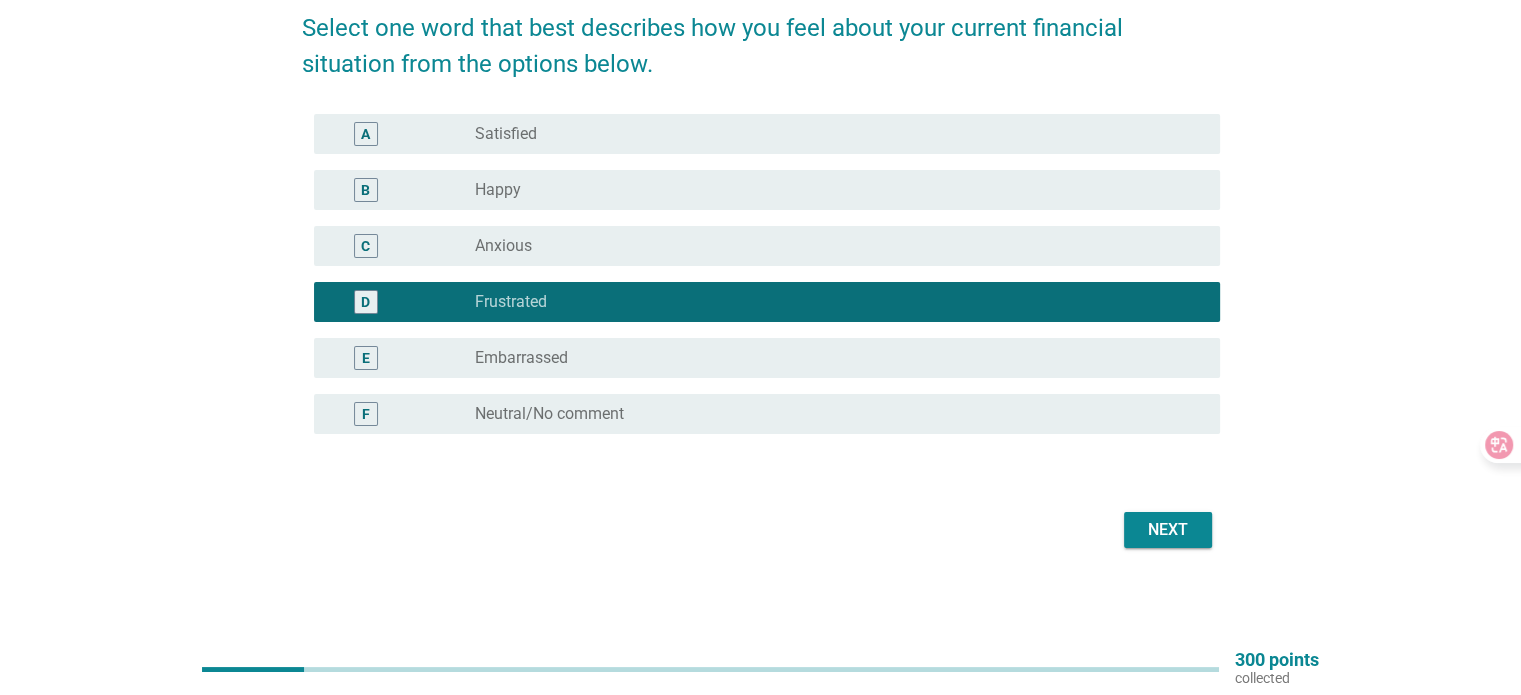 click on "radio_button_unchecked Anxious" at bounding box center (831, 246) 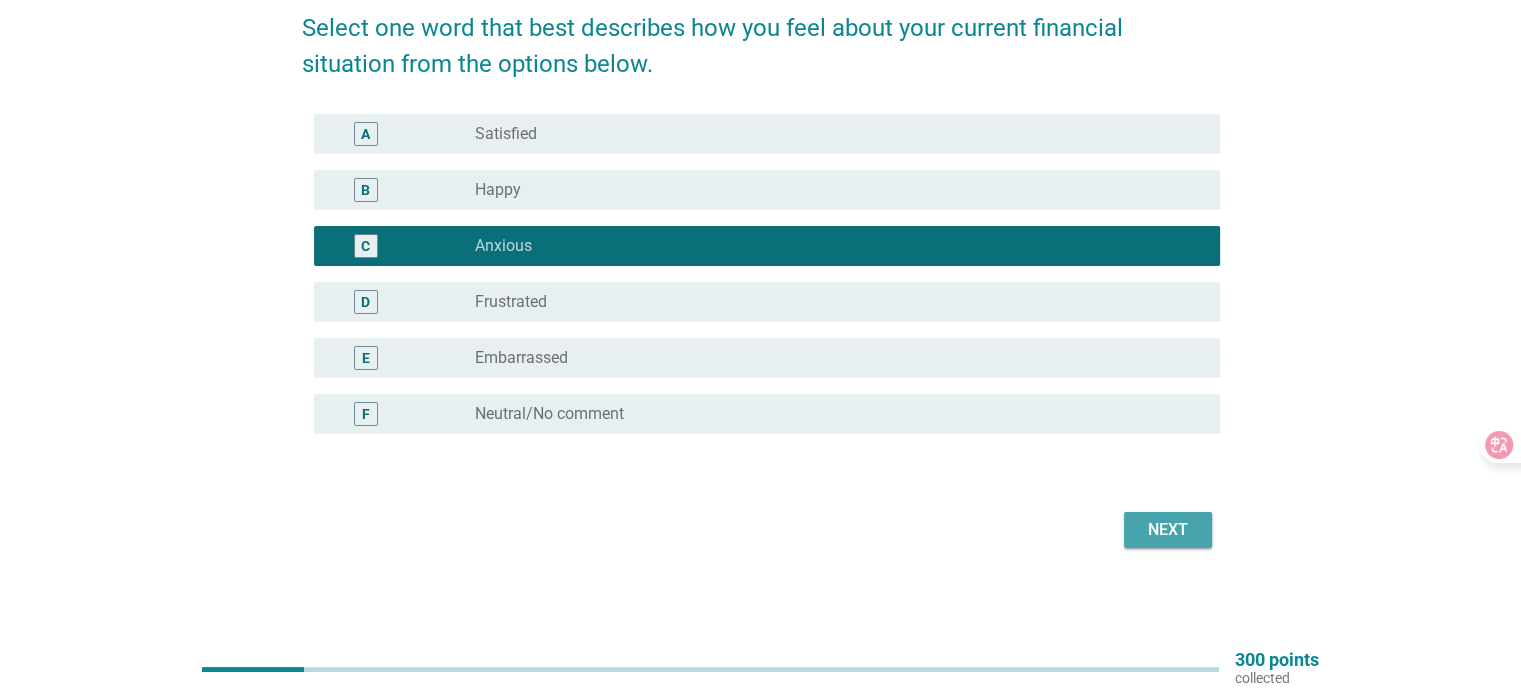 click on "Next" at bounding box center (1168, 530) 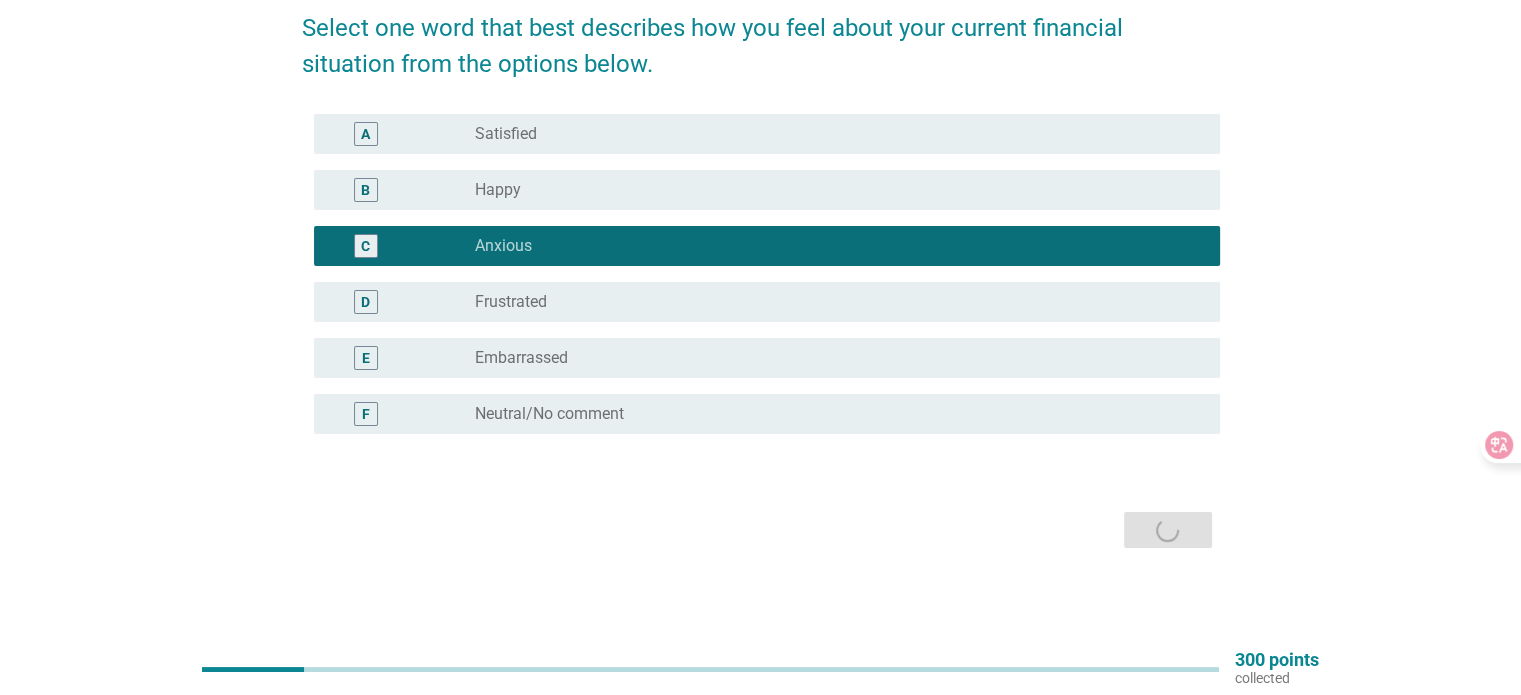 scroll, scrollTop: 0, scrollLeft: 0, axis: both 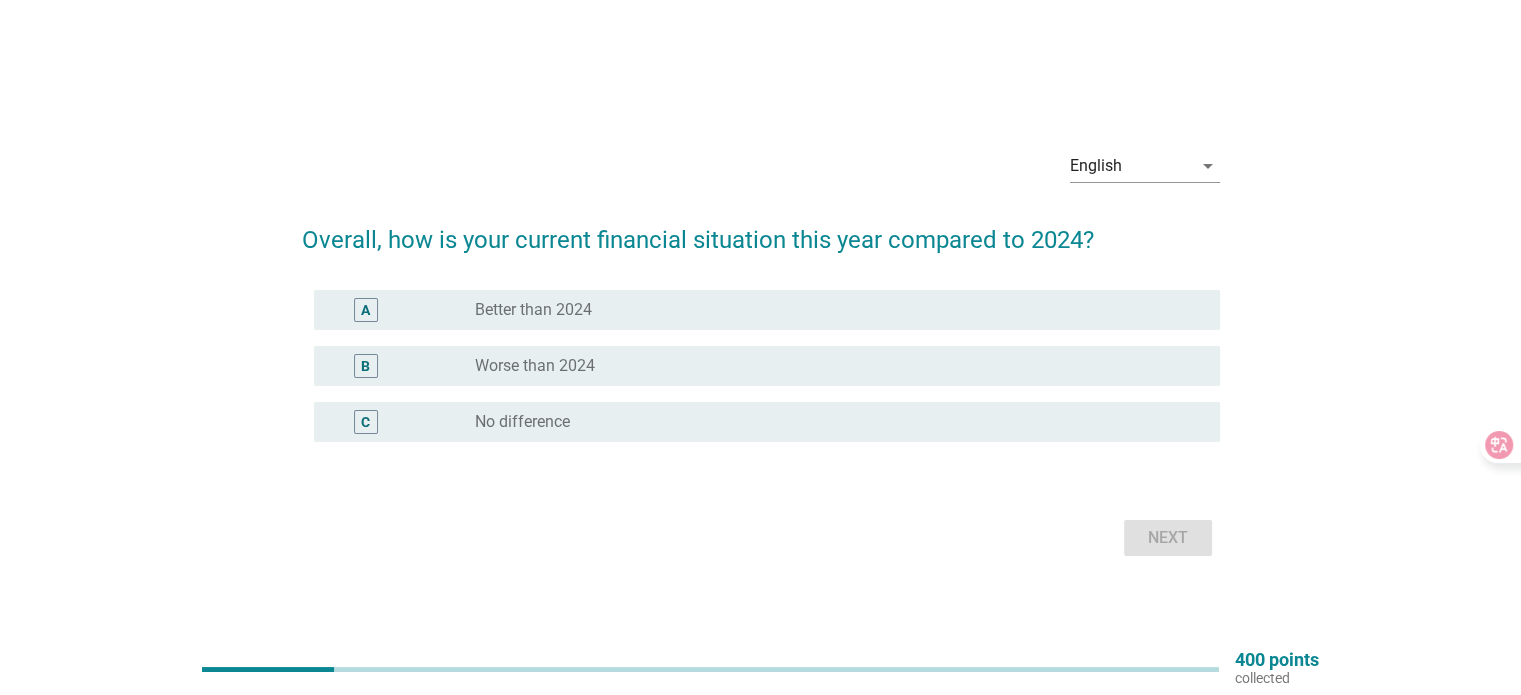 click on "radio_button_unchecked Better than 2024" at bounding box center [831, 310] 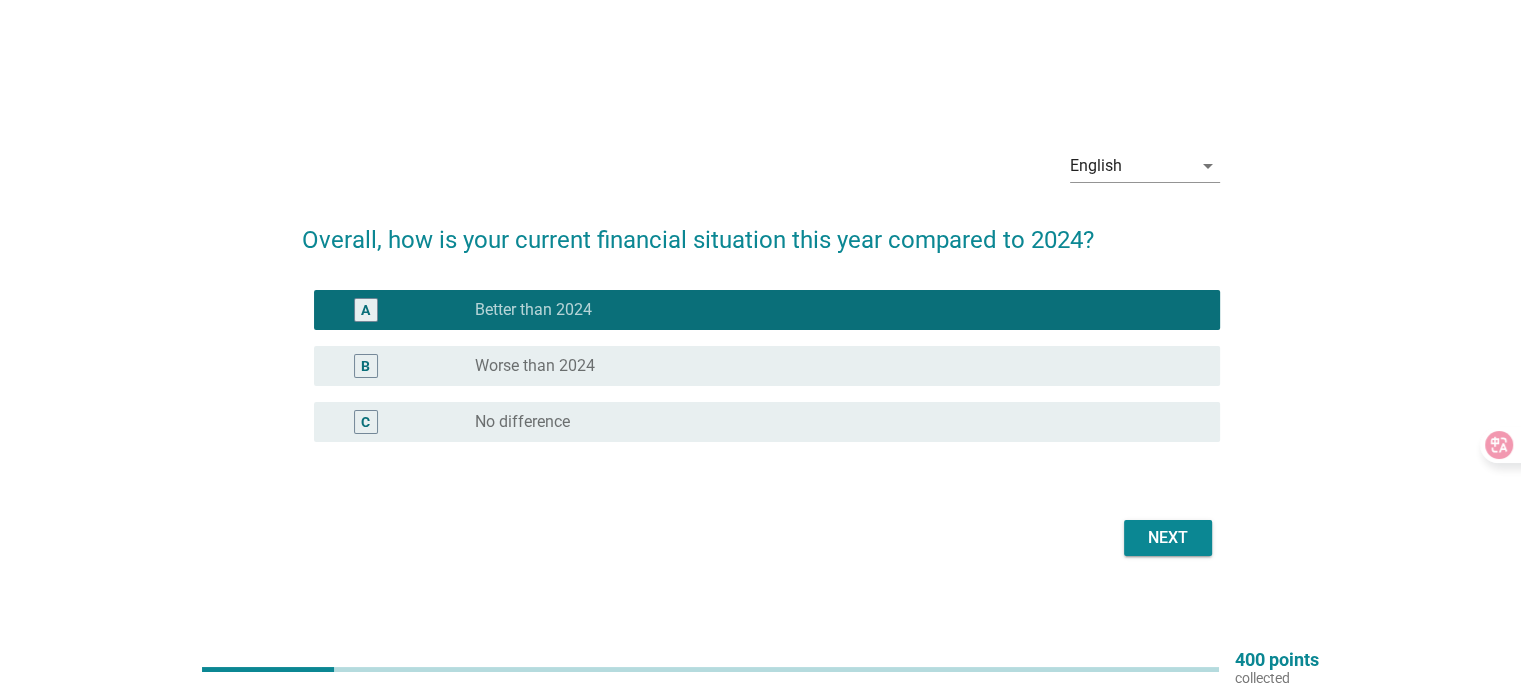 click on "radio_button_unchecked Worse than 2024" at bounding box center (831, 366) 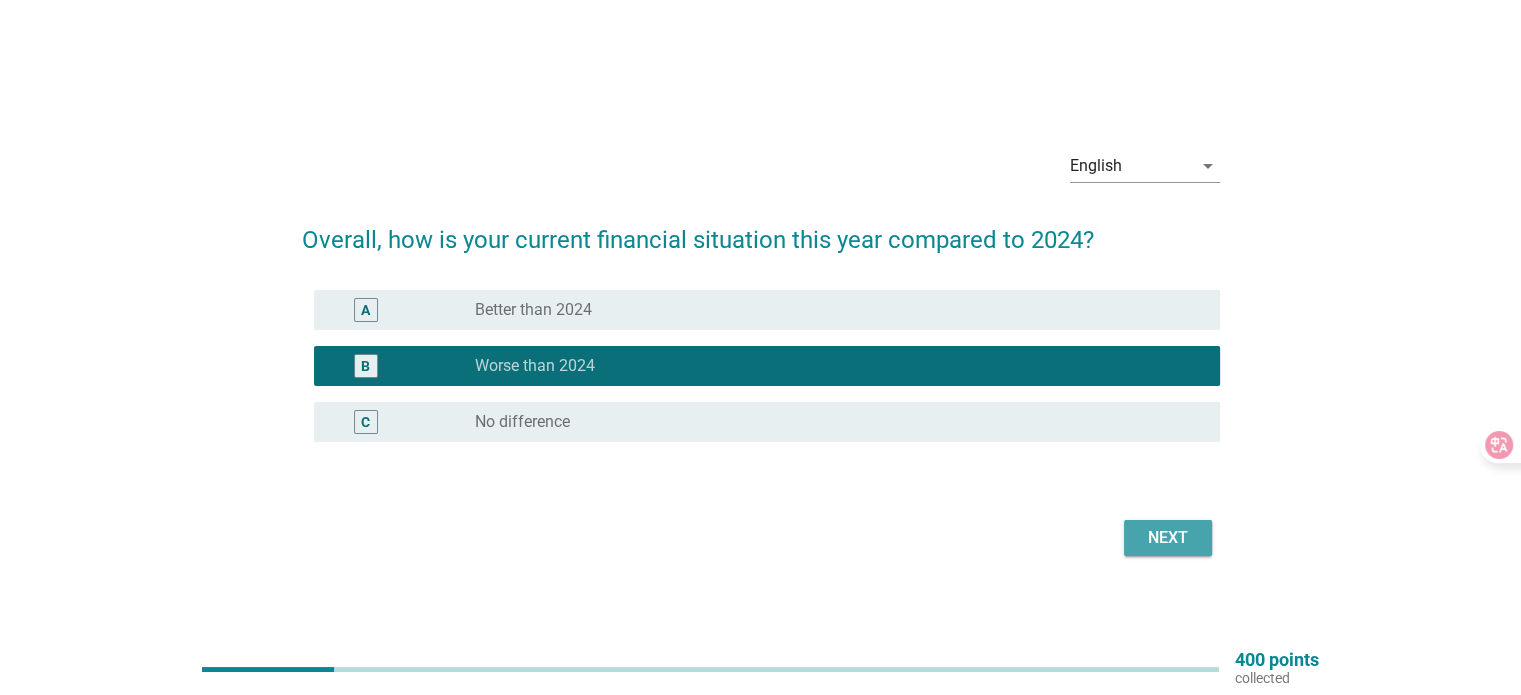 click on "Next" at bounding box center [1168, 538] 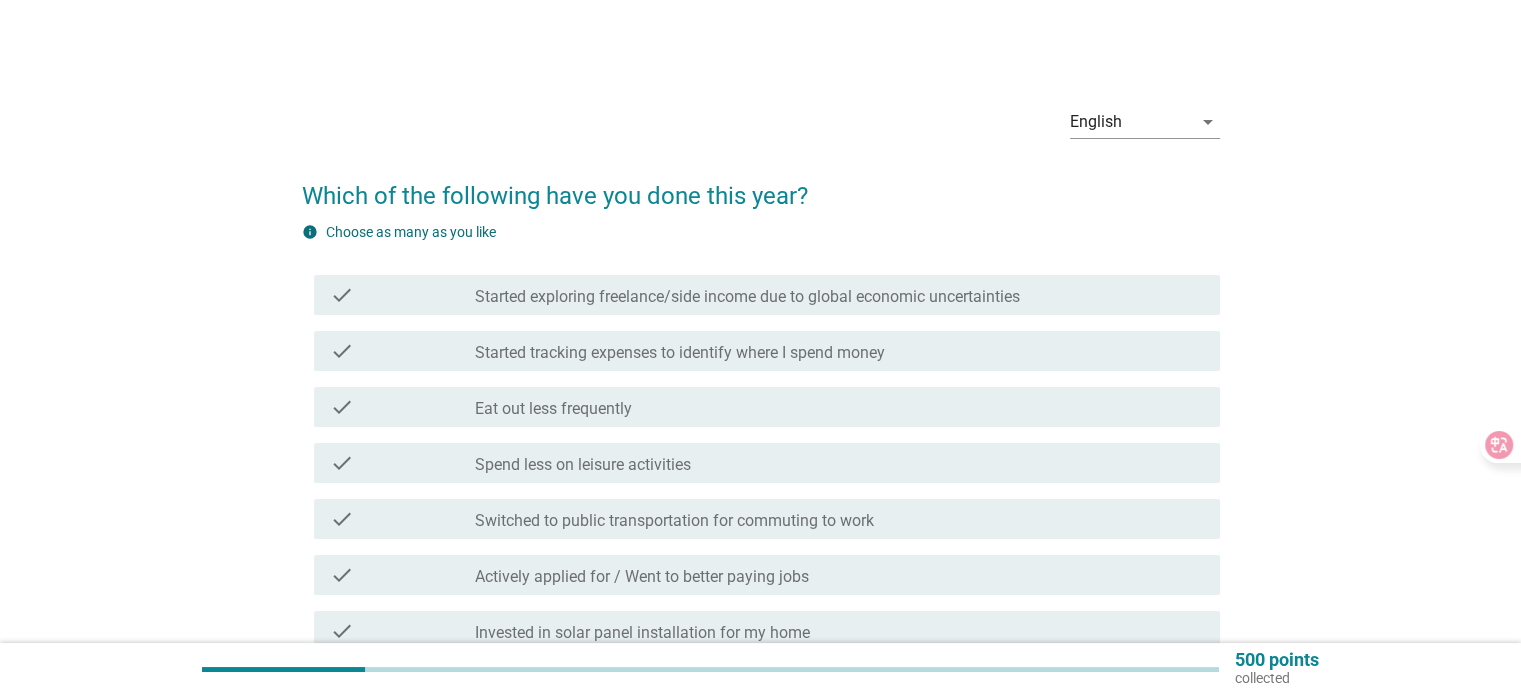 click on "check_box_outline_blank Started tracking expenses to identify where I spend money" at bounding box center (839, 351) 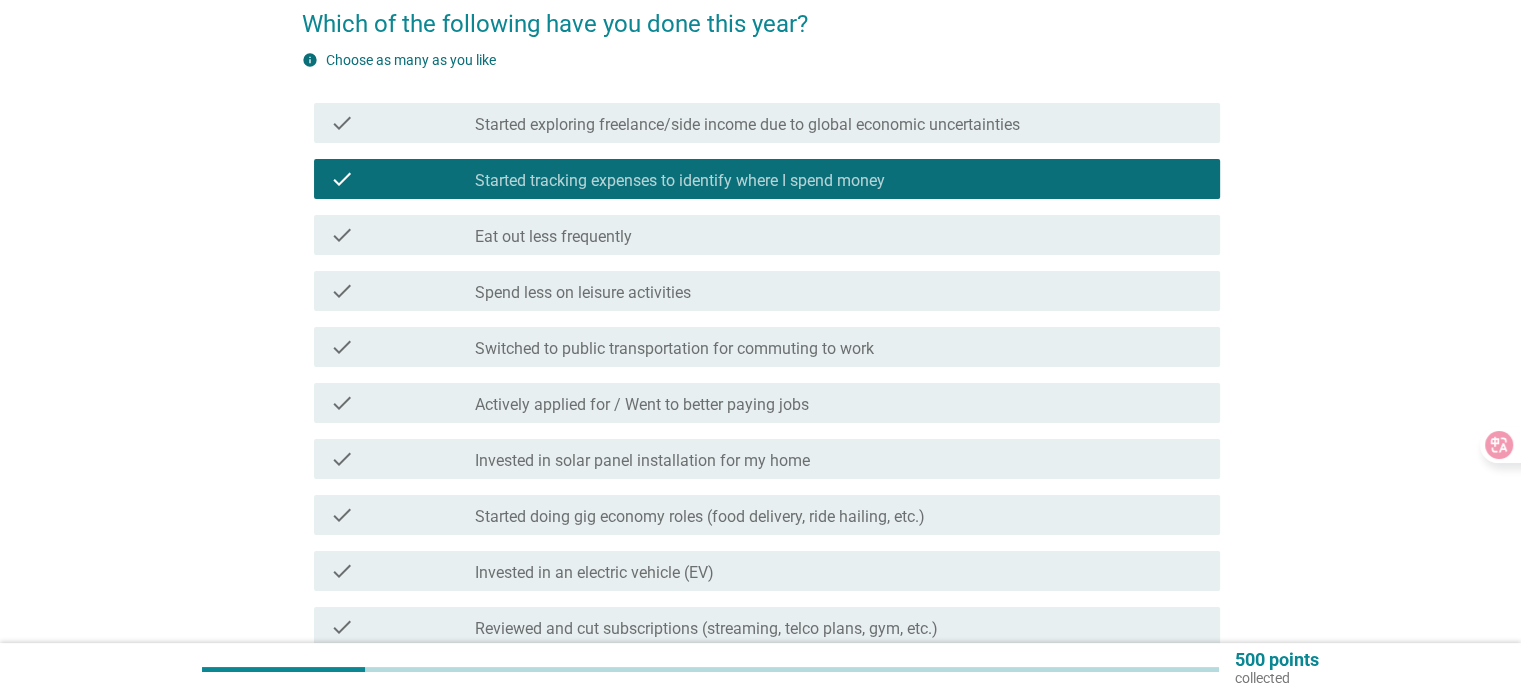 scroll, scrollTop: 200, scrollLeft: 0, axis: vertical 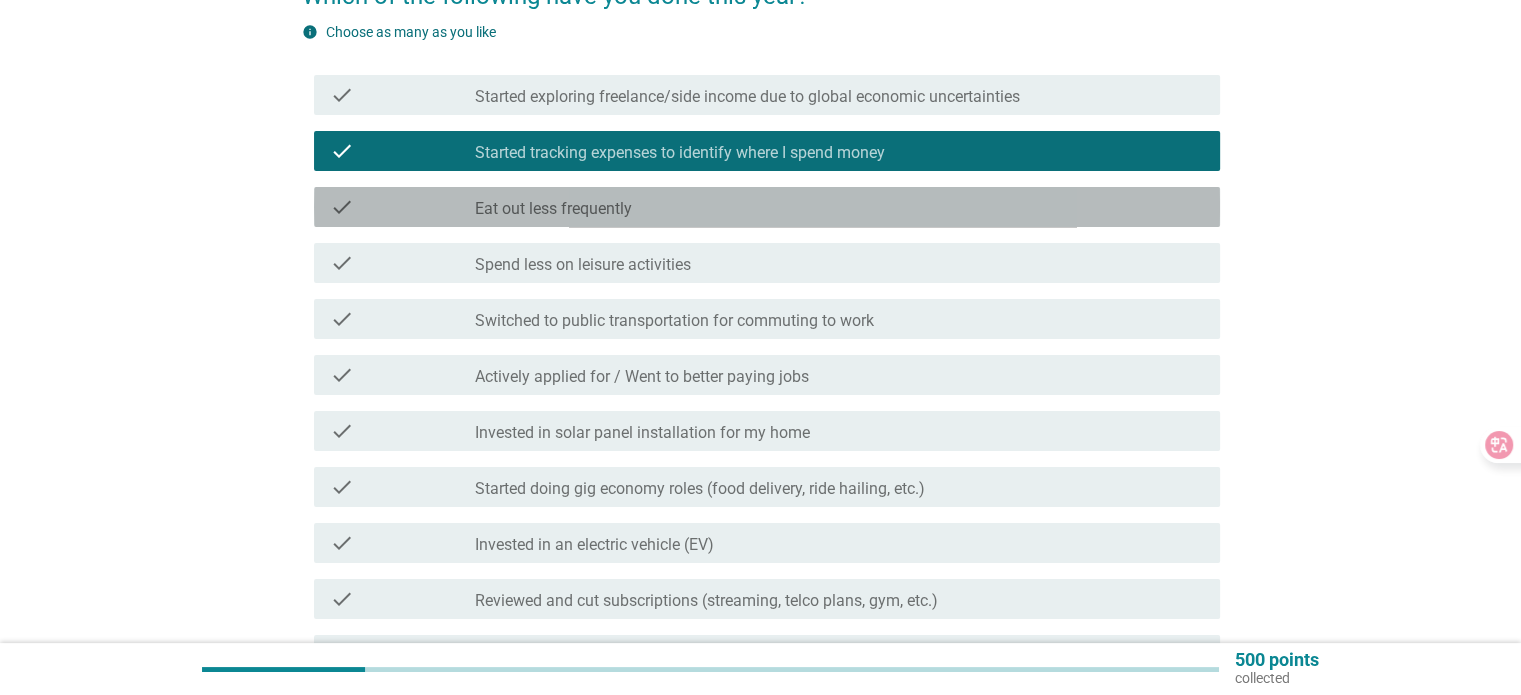 click on "check_box_outline_blank Eat out less frequently" at bounding box center [839, 207] 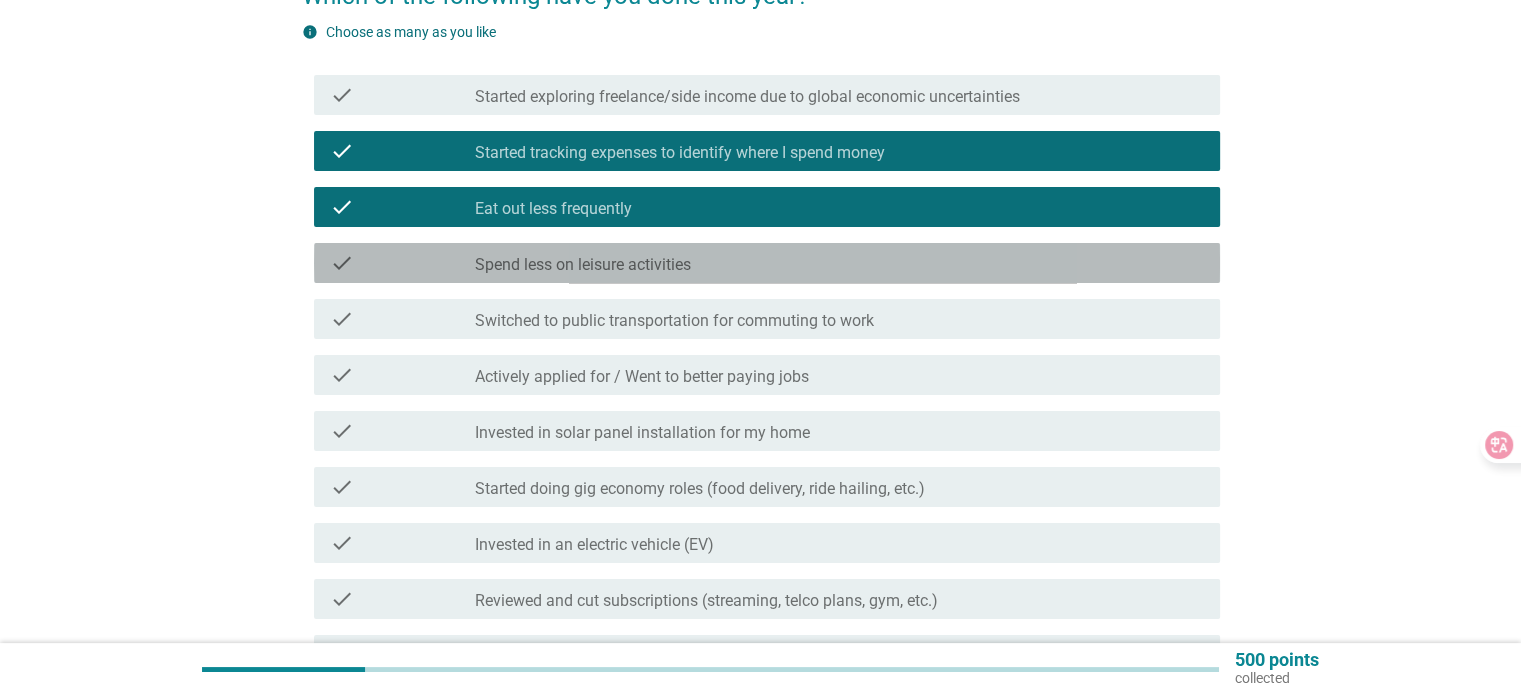 click on "check_box_outline_blank Spend less on leisure activities" at bounding box center (839, 263) 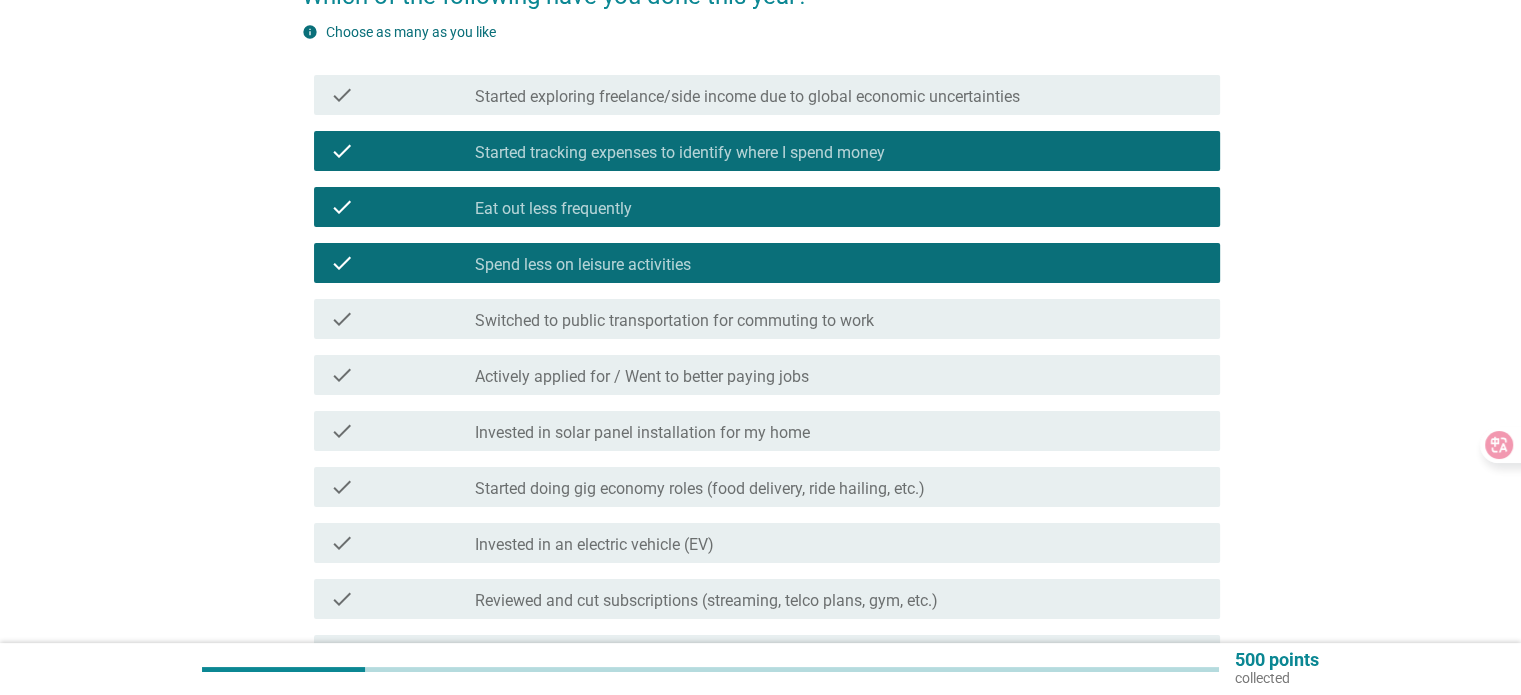 click on "Switched to public transportation for commuting to work" at bounding box center [674, 321] 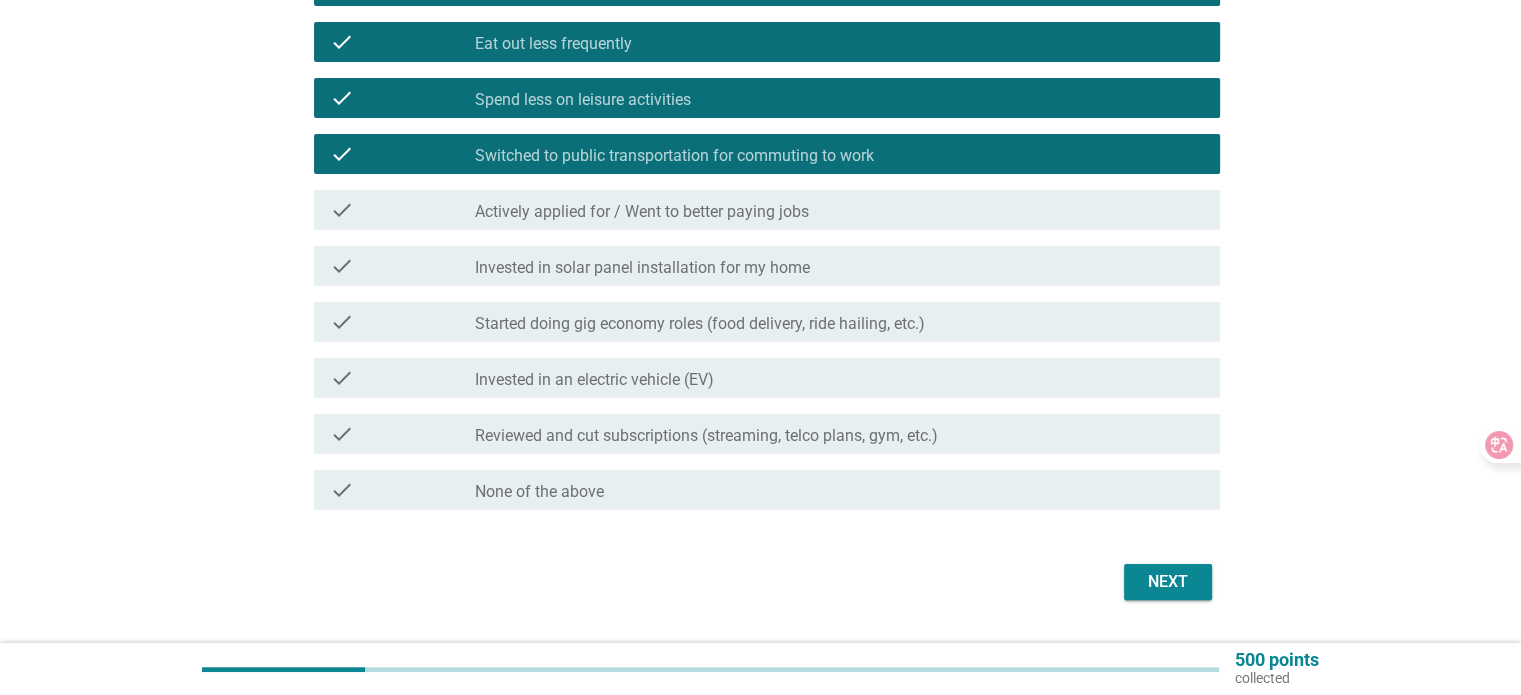 scroll, scrollTop: 400, scrollLeft: 0, axis: vertical 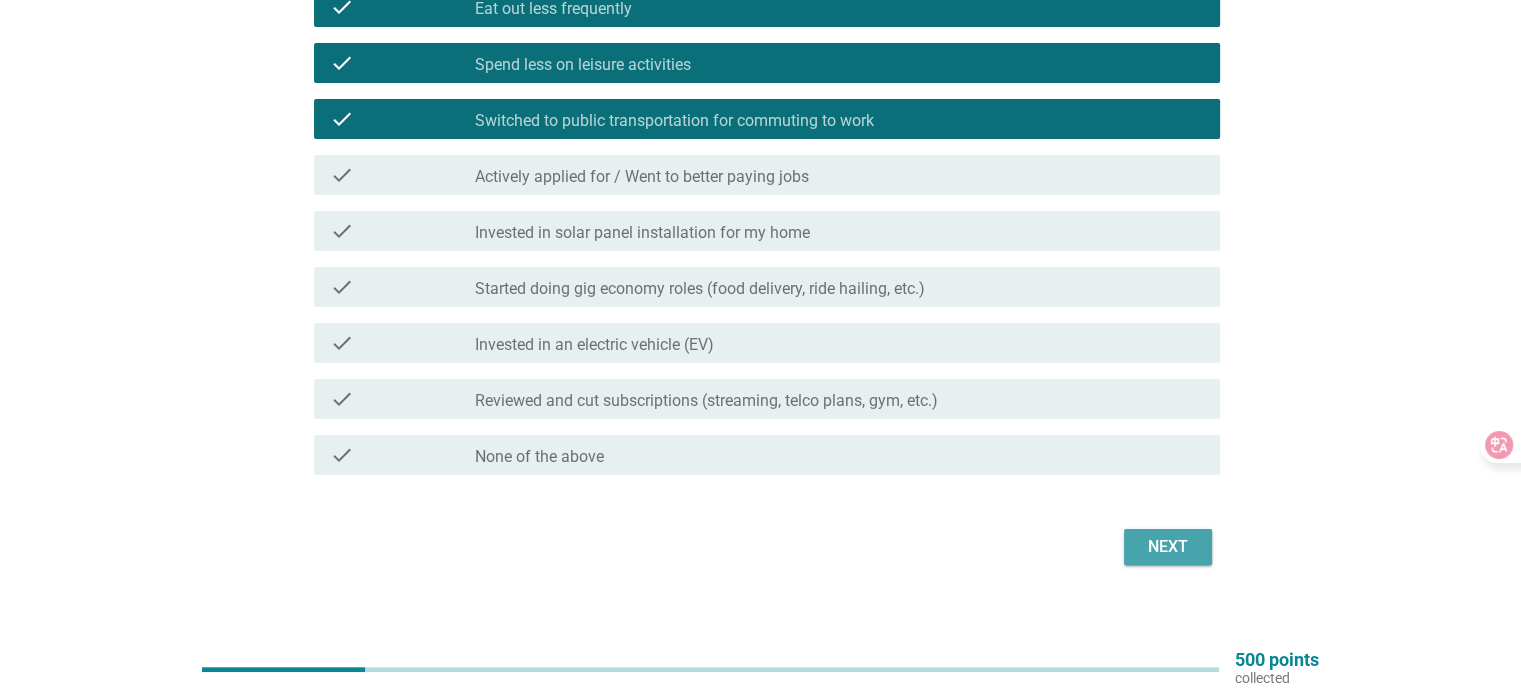 click on "Next" at bounding box center (1168, 547) 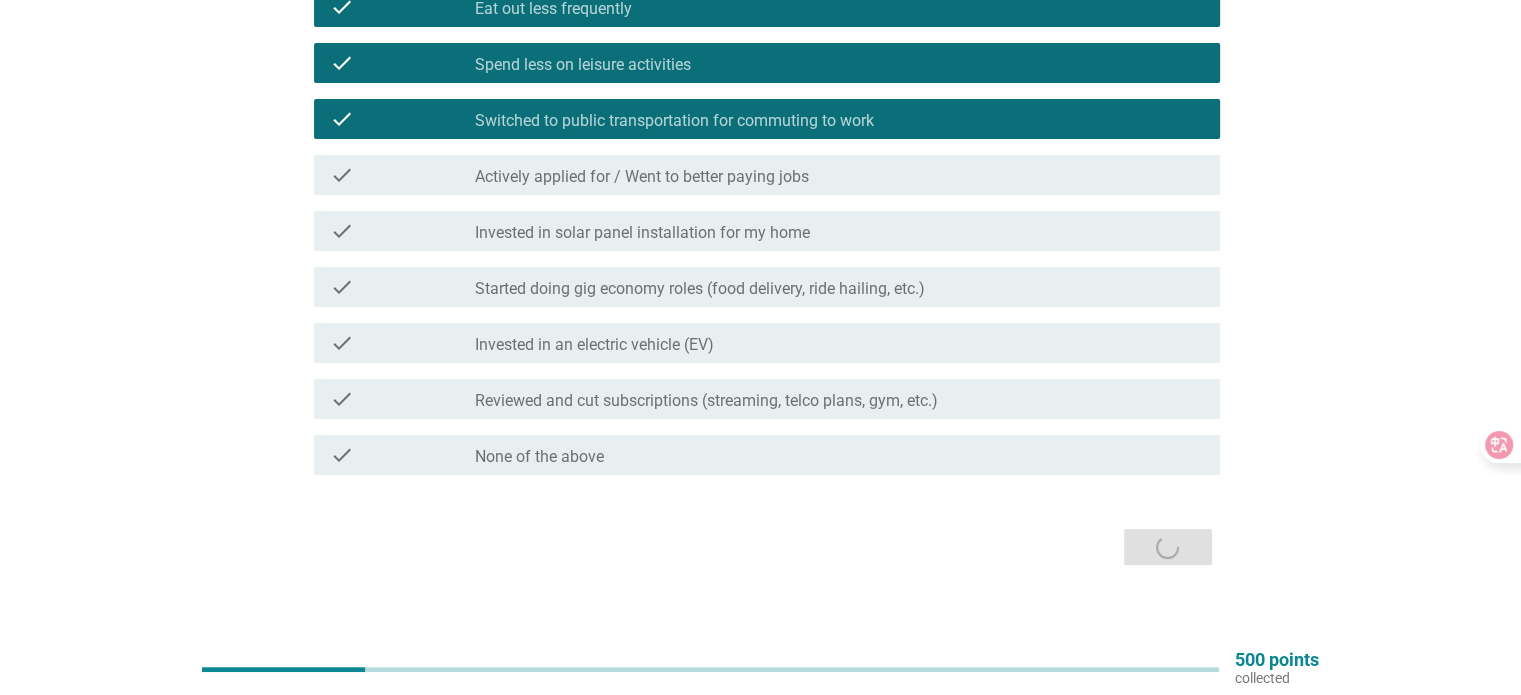 scroll, scrollTop: 0, scrollLeft: 0, axis: both 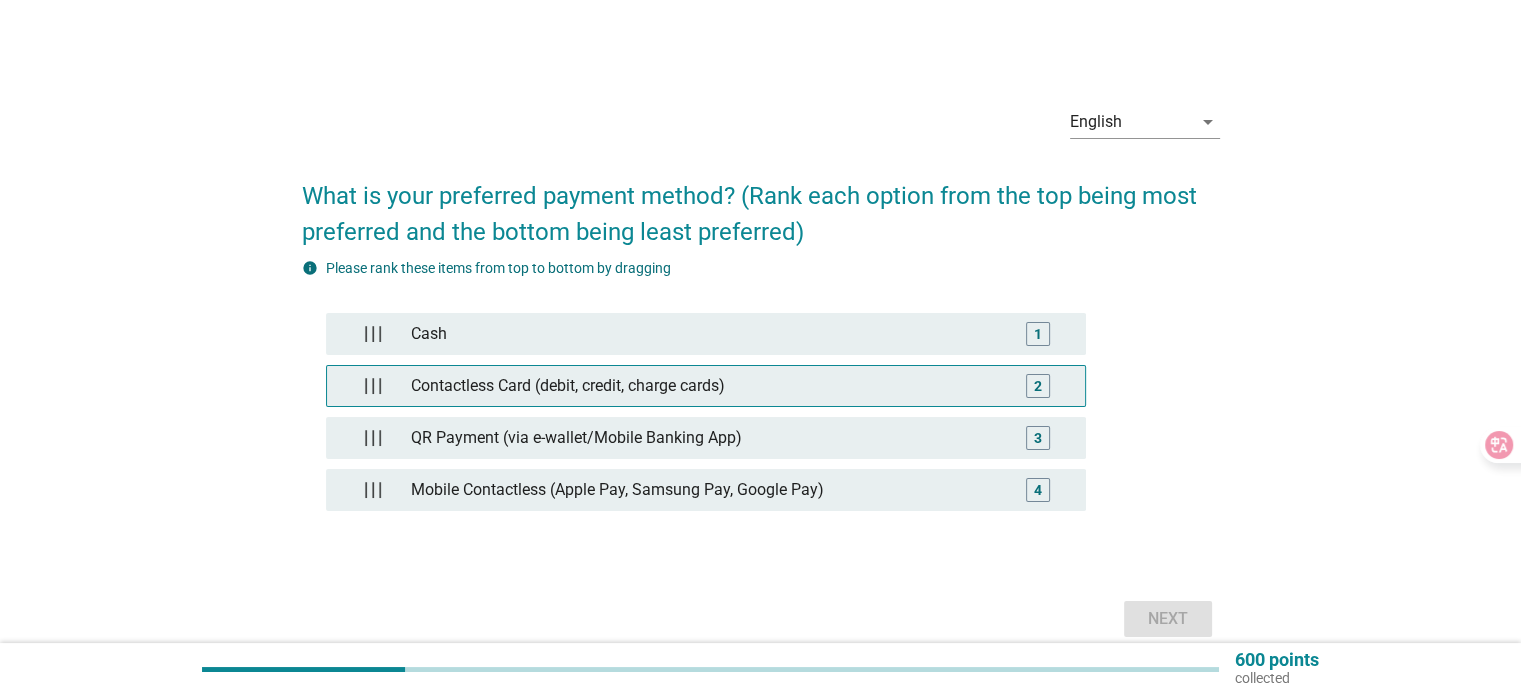 click on "Contactless Card (debit, credit, charge cards)" at bounding box center [705, 386] 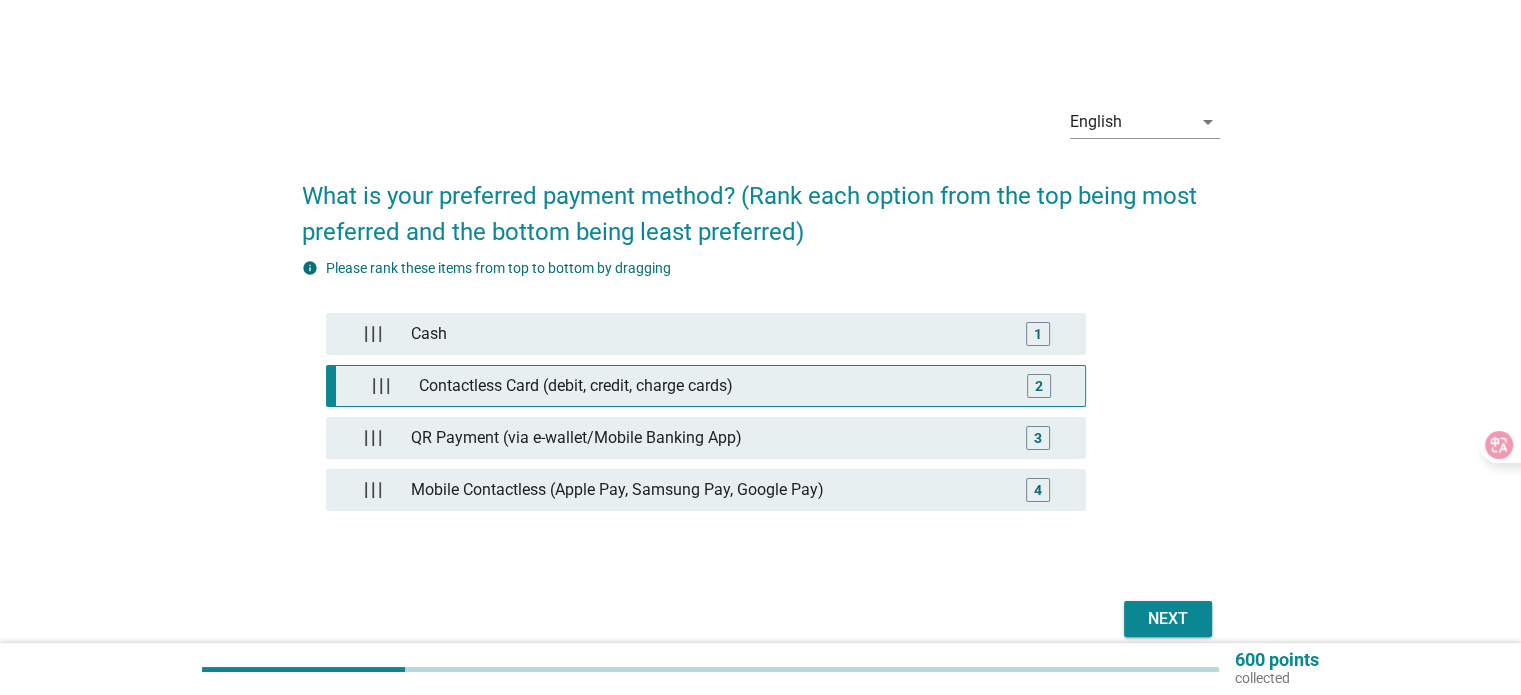 type 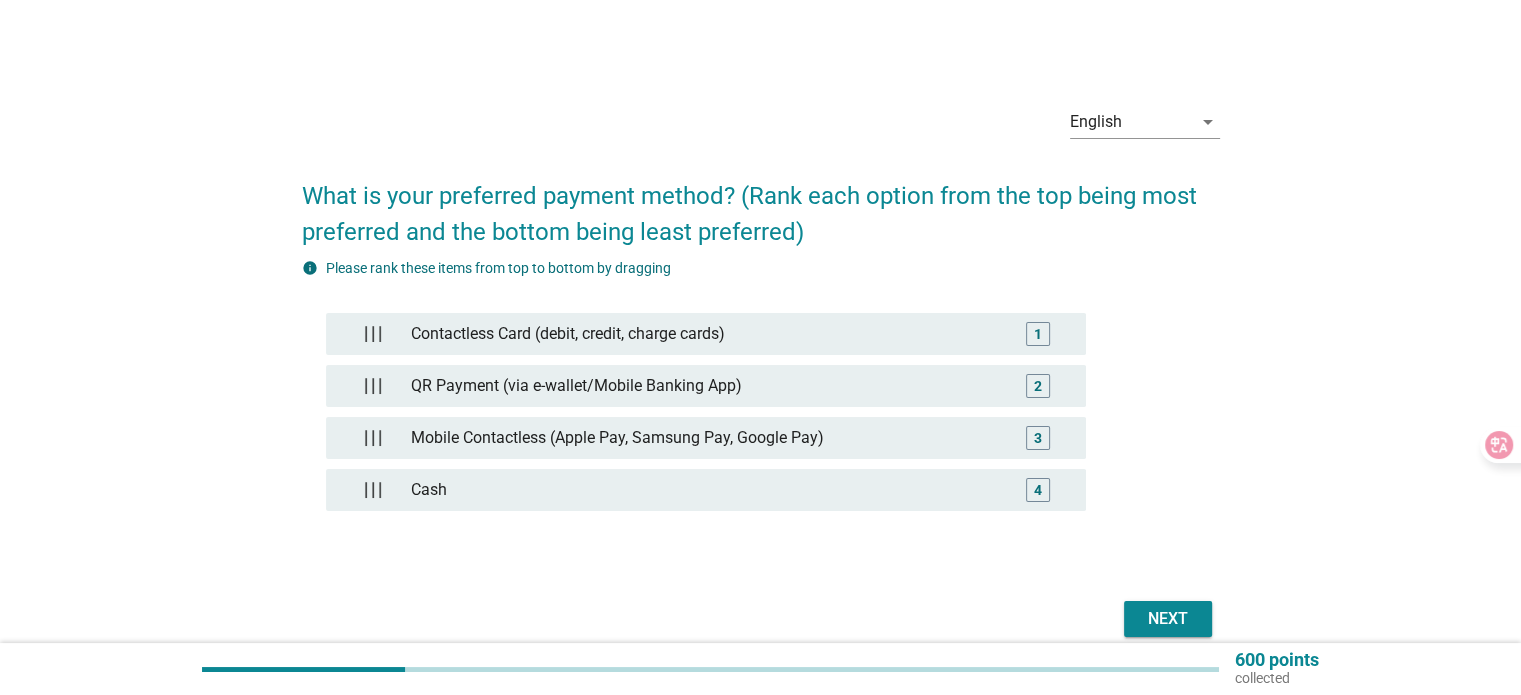 click on "Next" at bounding box center (1168, 619) 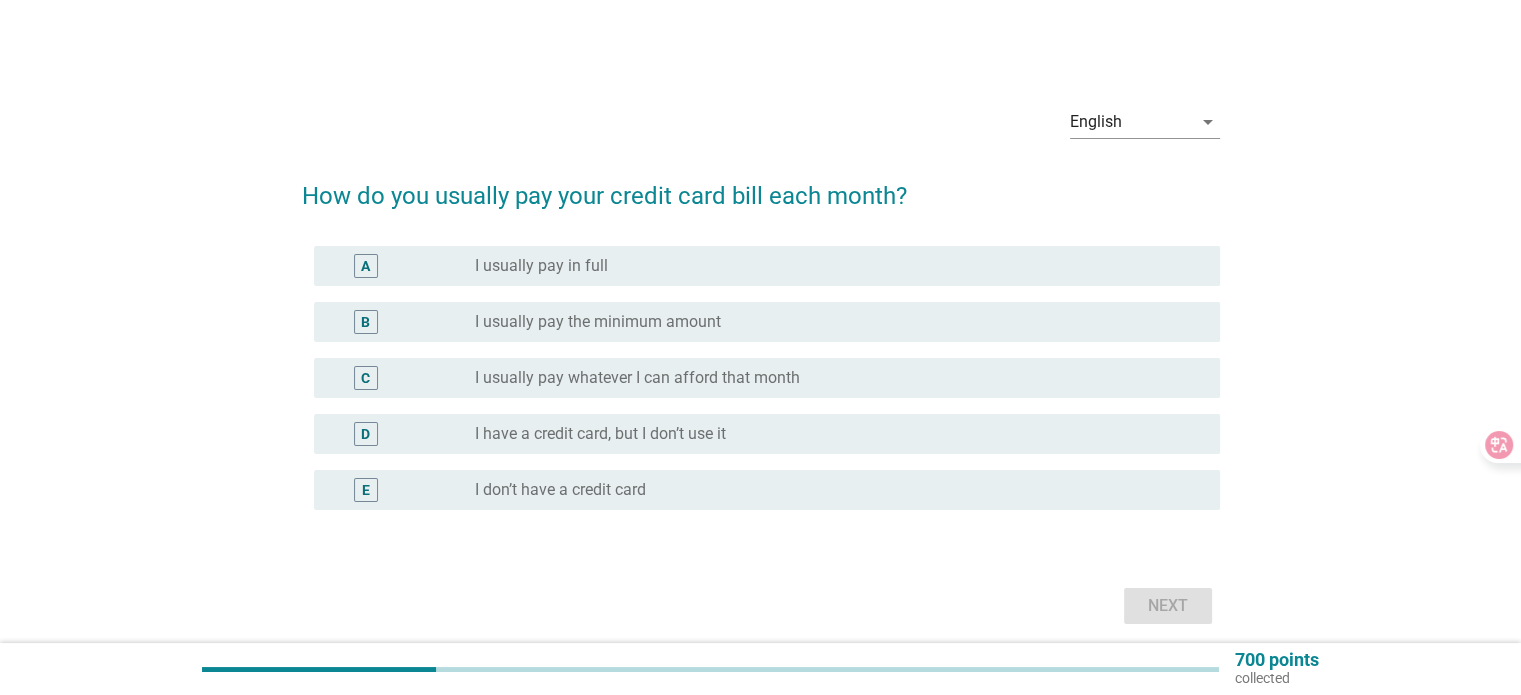 click on "radio_button_unchecked I usually pay in full" at bounding box center [831, 266] 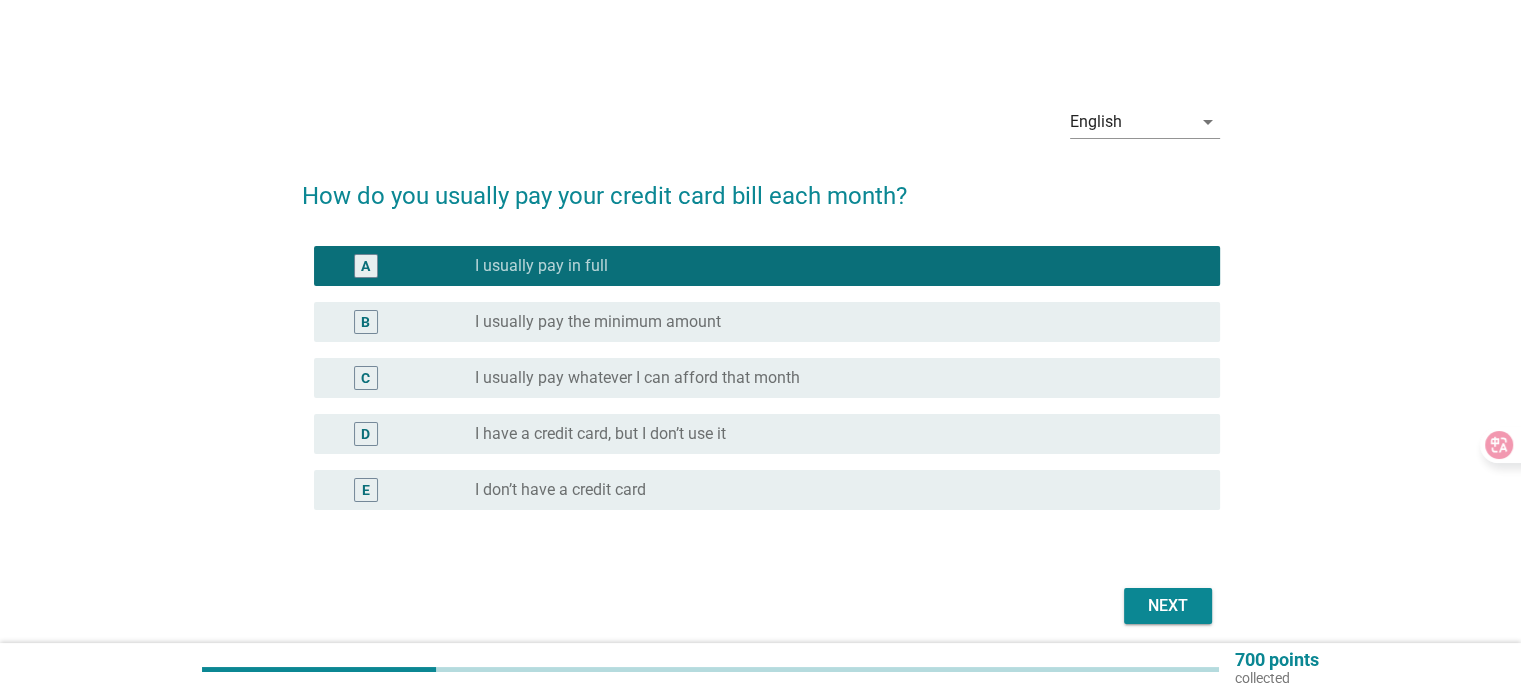 click on "Next" at bounding box center [1168, 606] 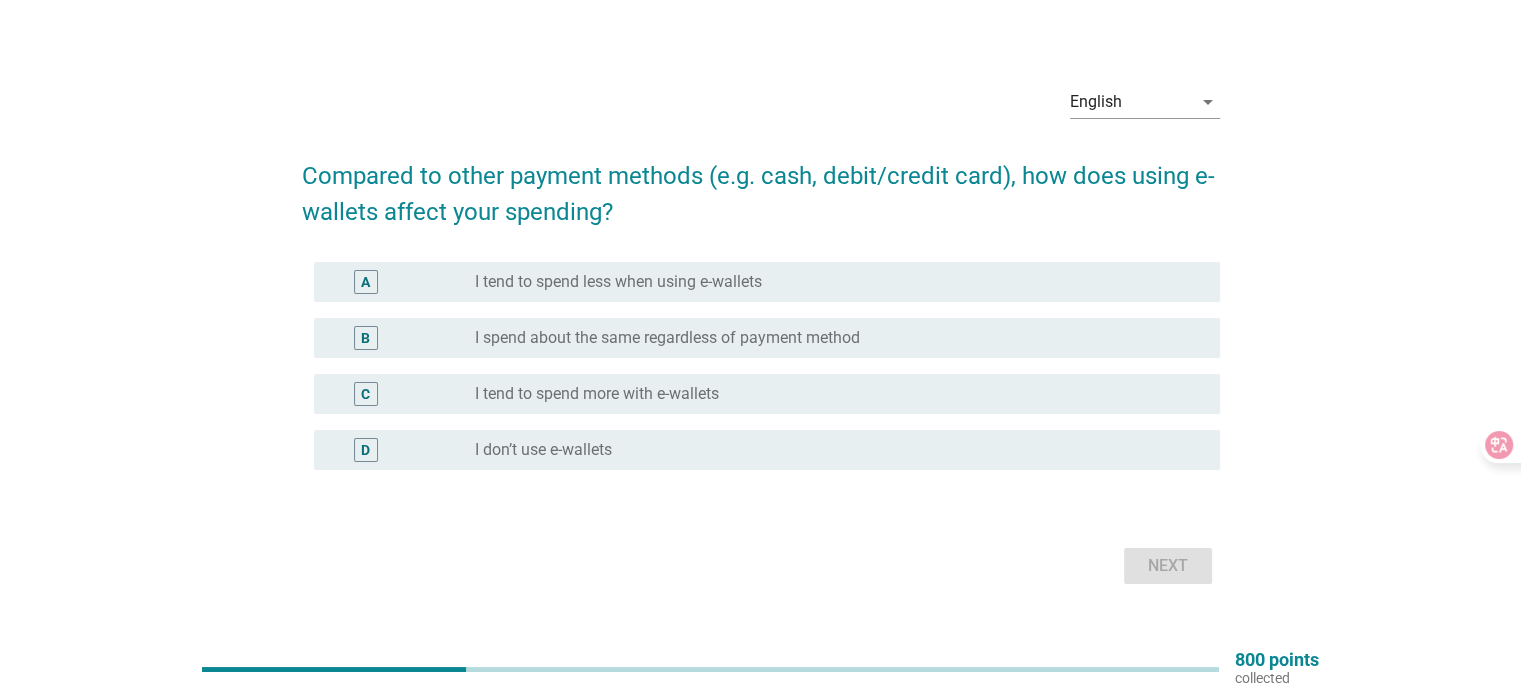 scroll, scrollTop: 0, scrollLeft: 0, axis: both 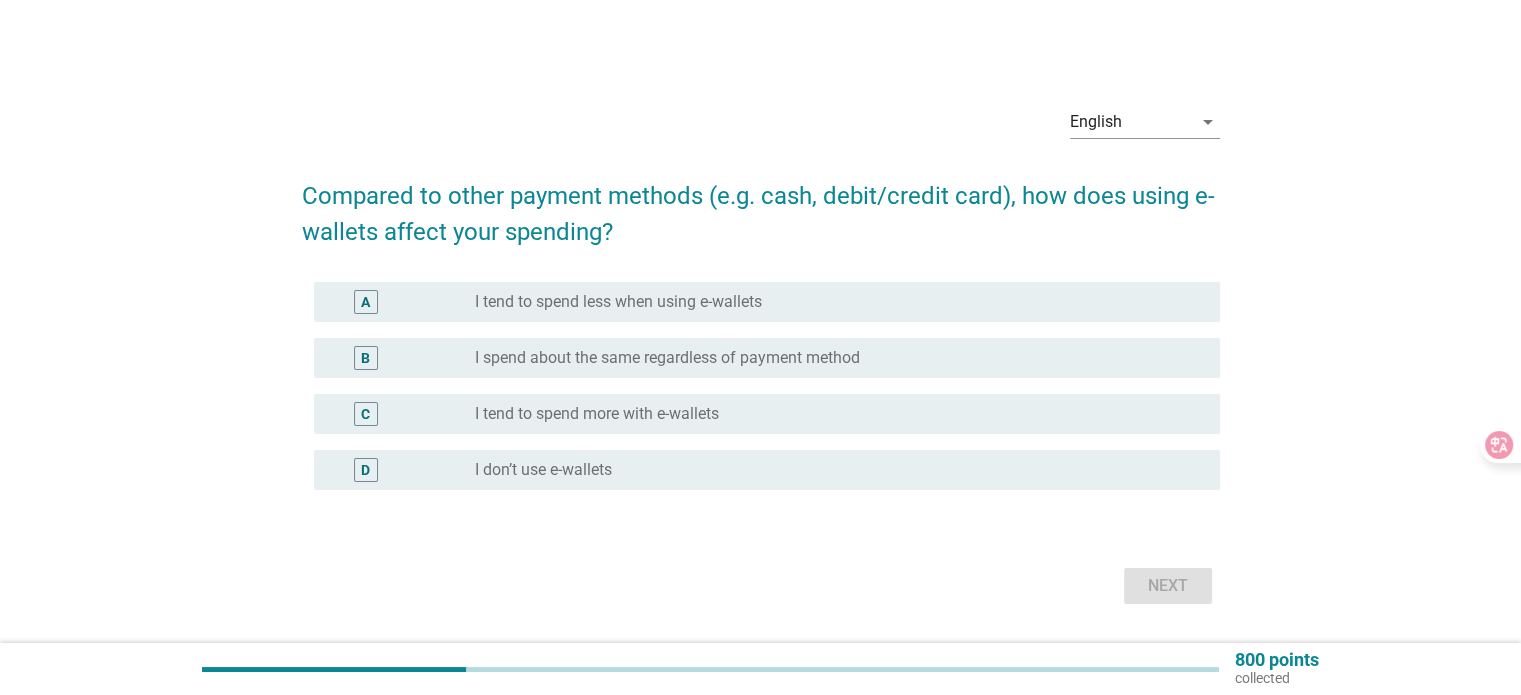click on "radio_button_unchecked I tend to spend less when using e-wallets" at bounding box center (831, 302) 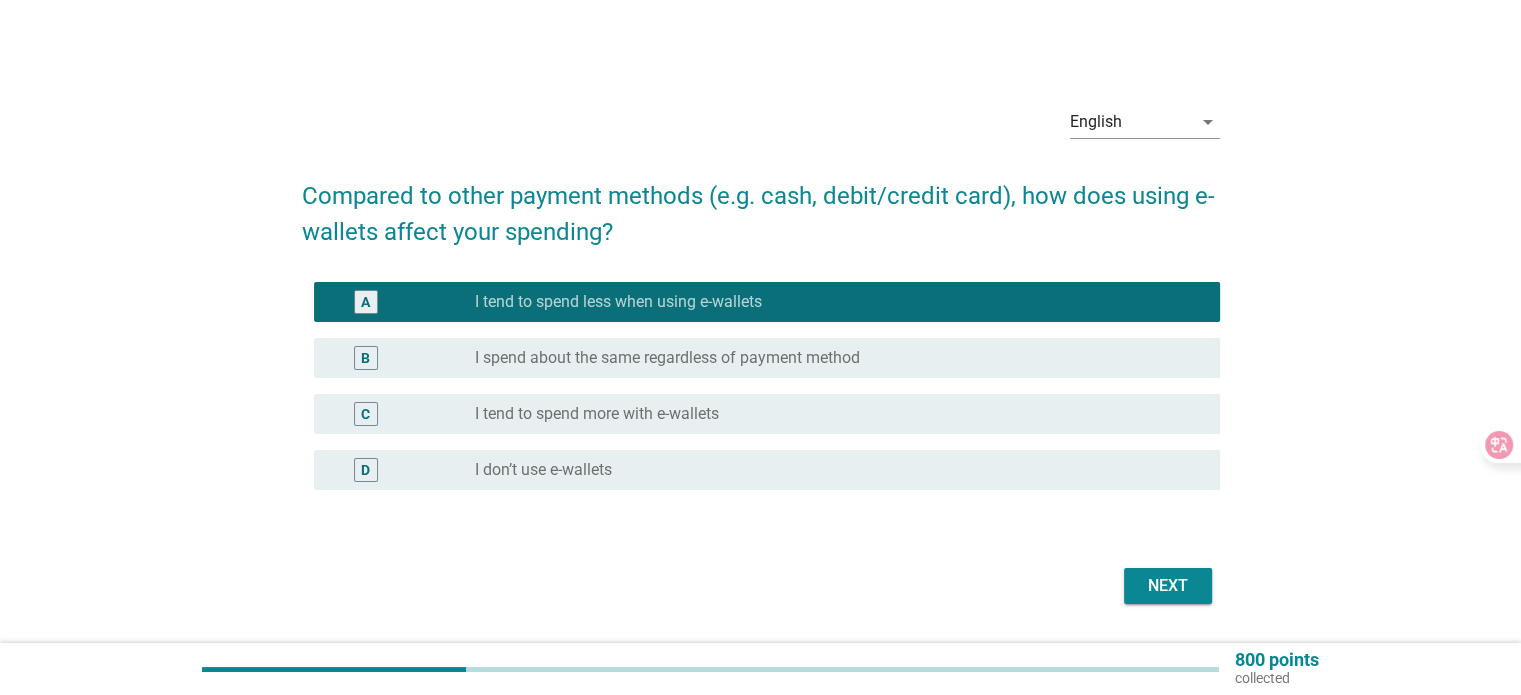 click on "Next" at bounding box center (1168, 586) 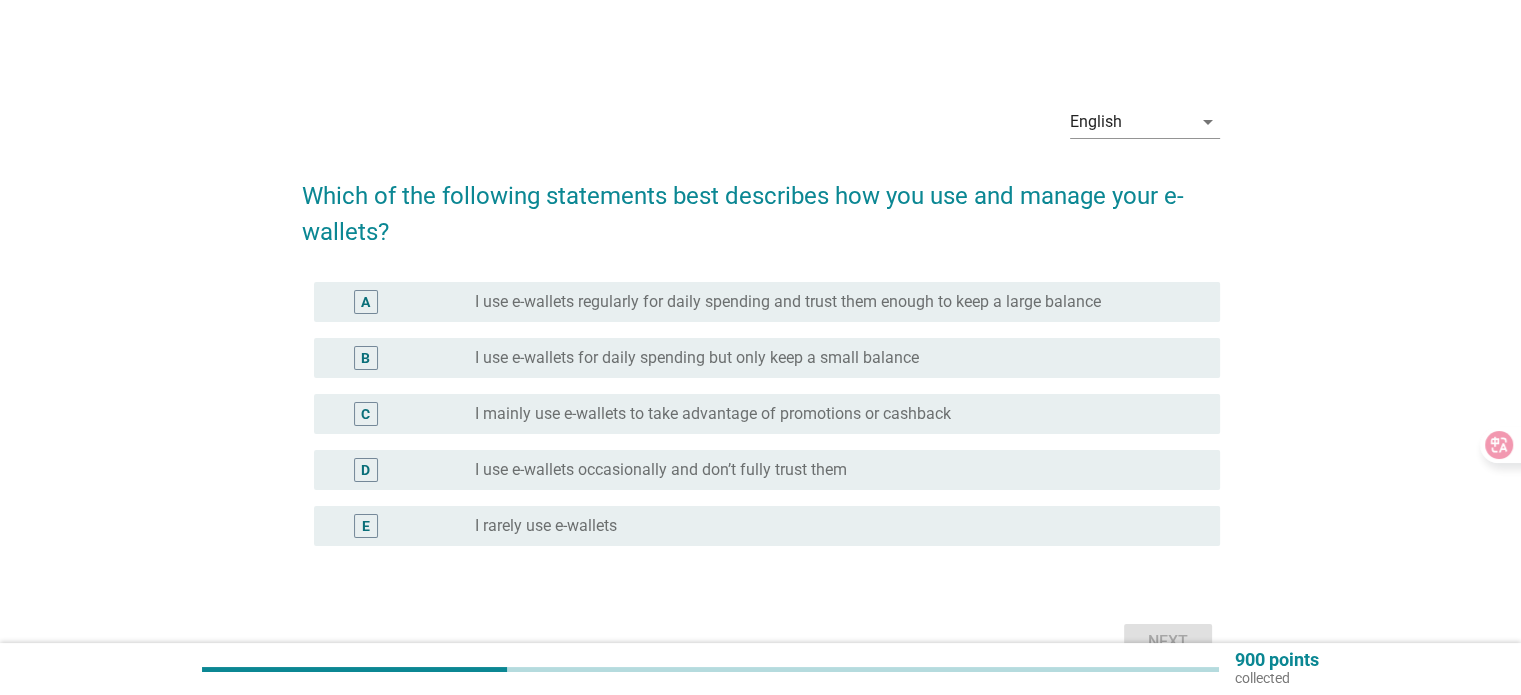 click on "I use e-wallets regularly for daily spending and trust them enough to keep a large balance" at bounding box center (788, 302) 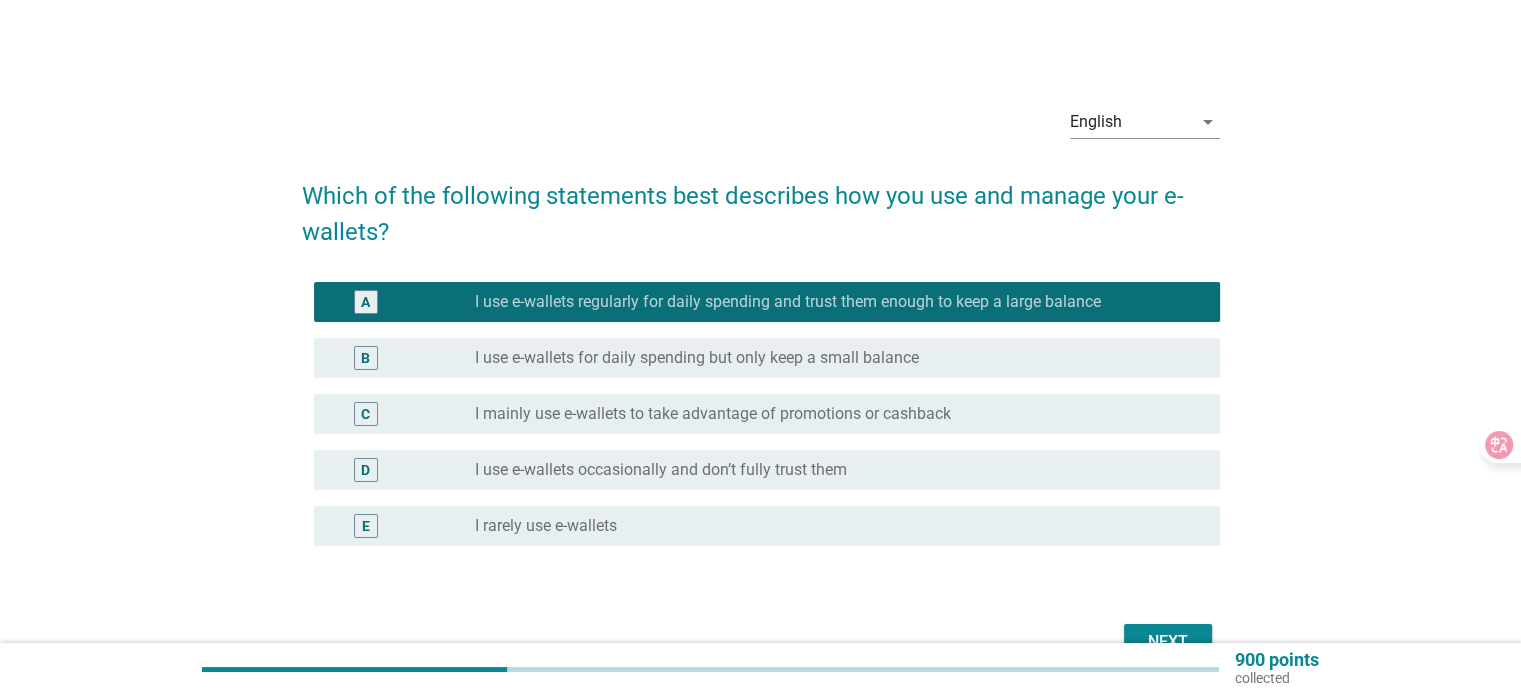 scroll, scrollTop: 100, scrollLeft: 0, axis: vertical 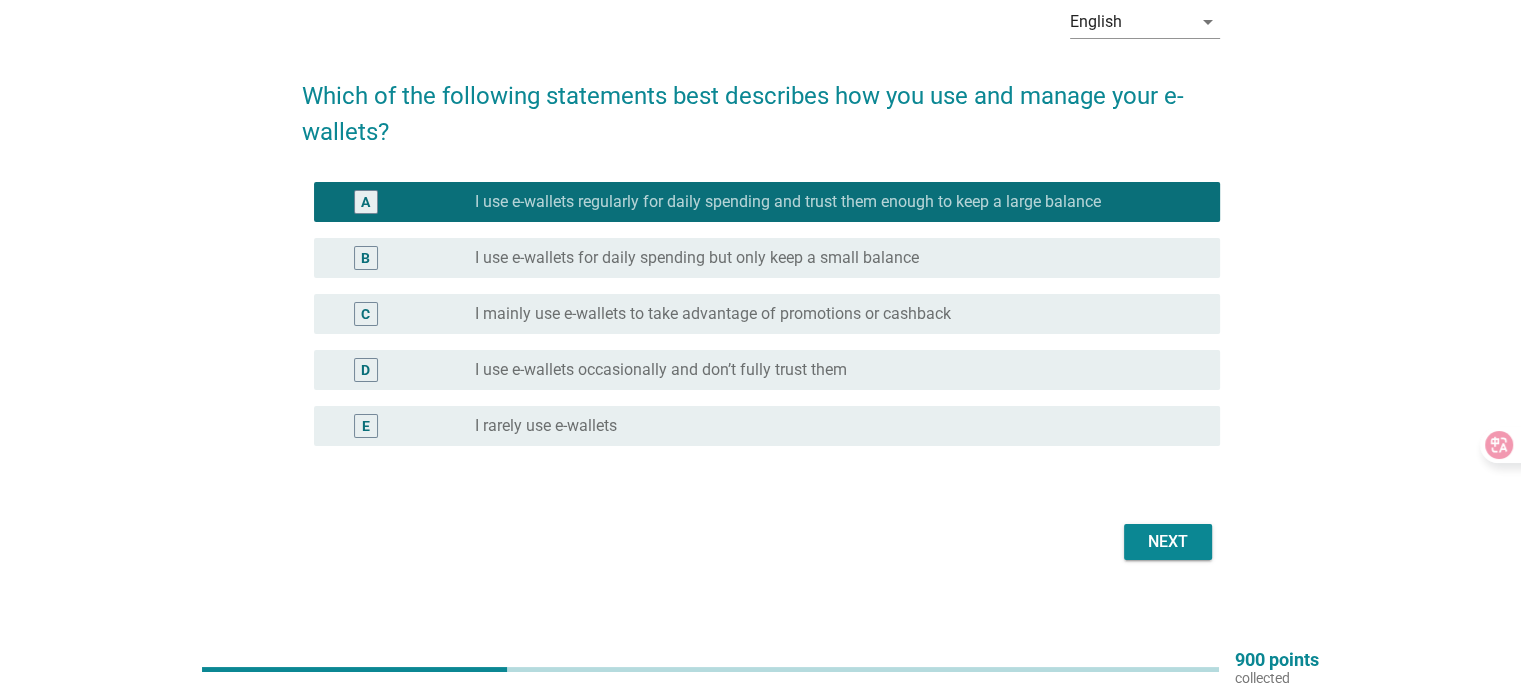 click on "radio_button_unchecked I use e-wallets for daily spending but only keep a small balance" at bounding box center [831, 258] 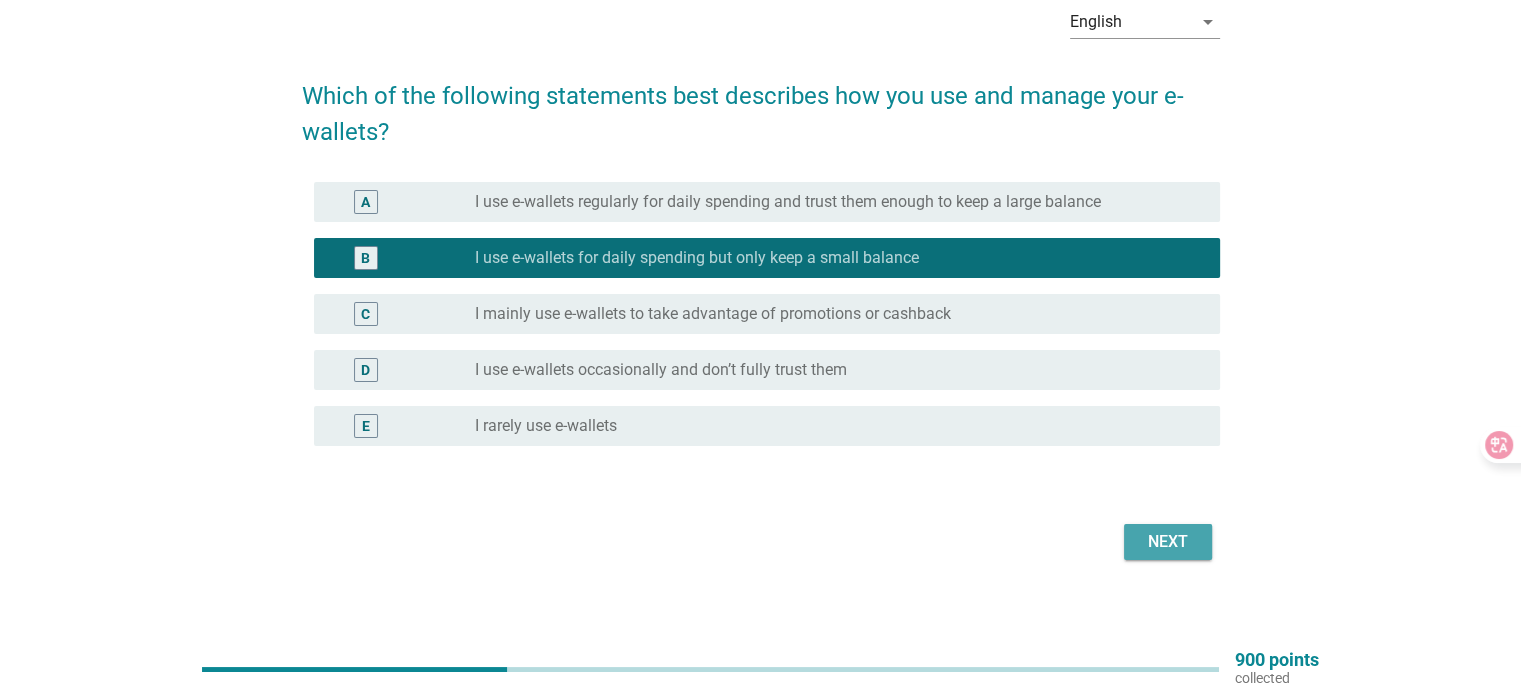 click on "Next" at bounding box center (1168, 542) 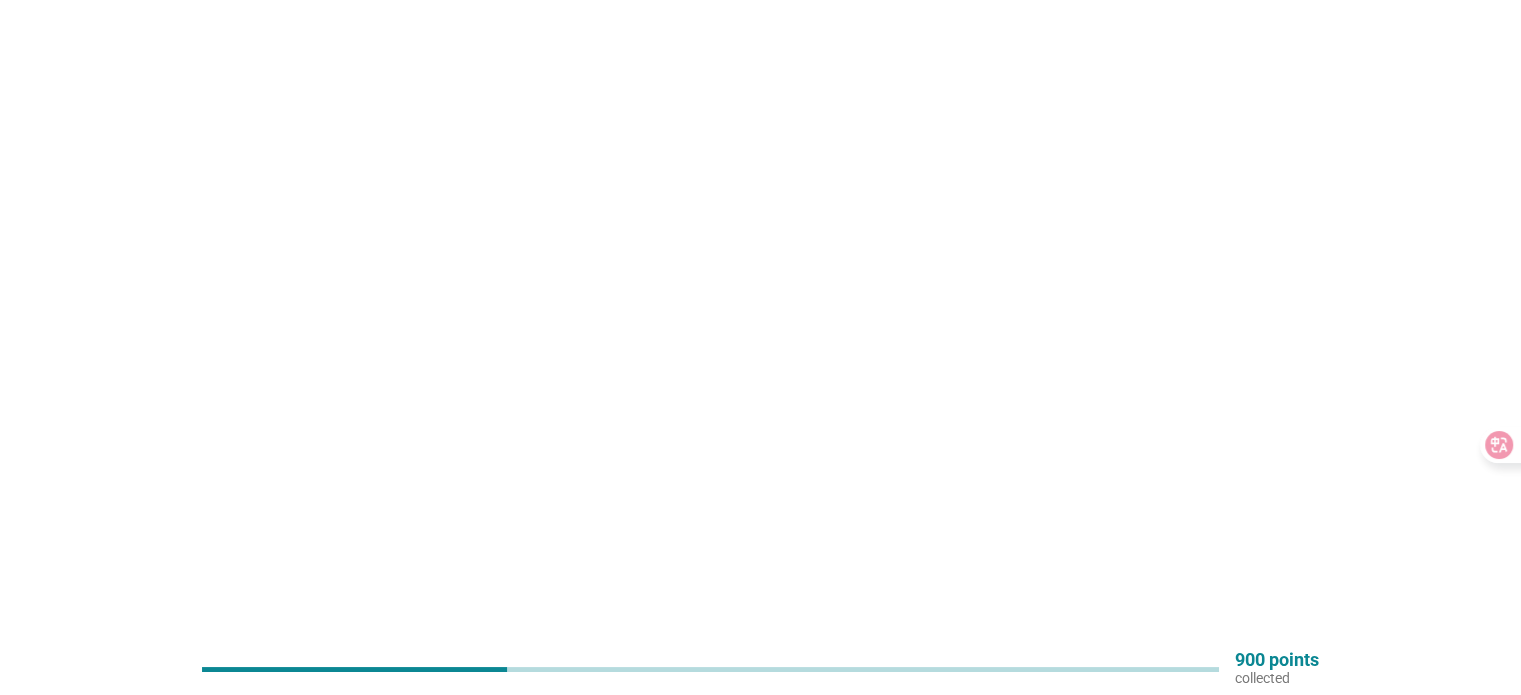 scroll, scrollTop: 0, scrollLeft: 0, axis: both 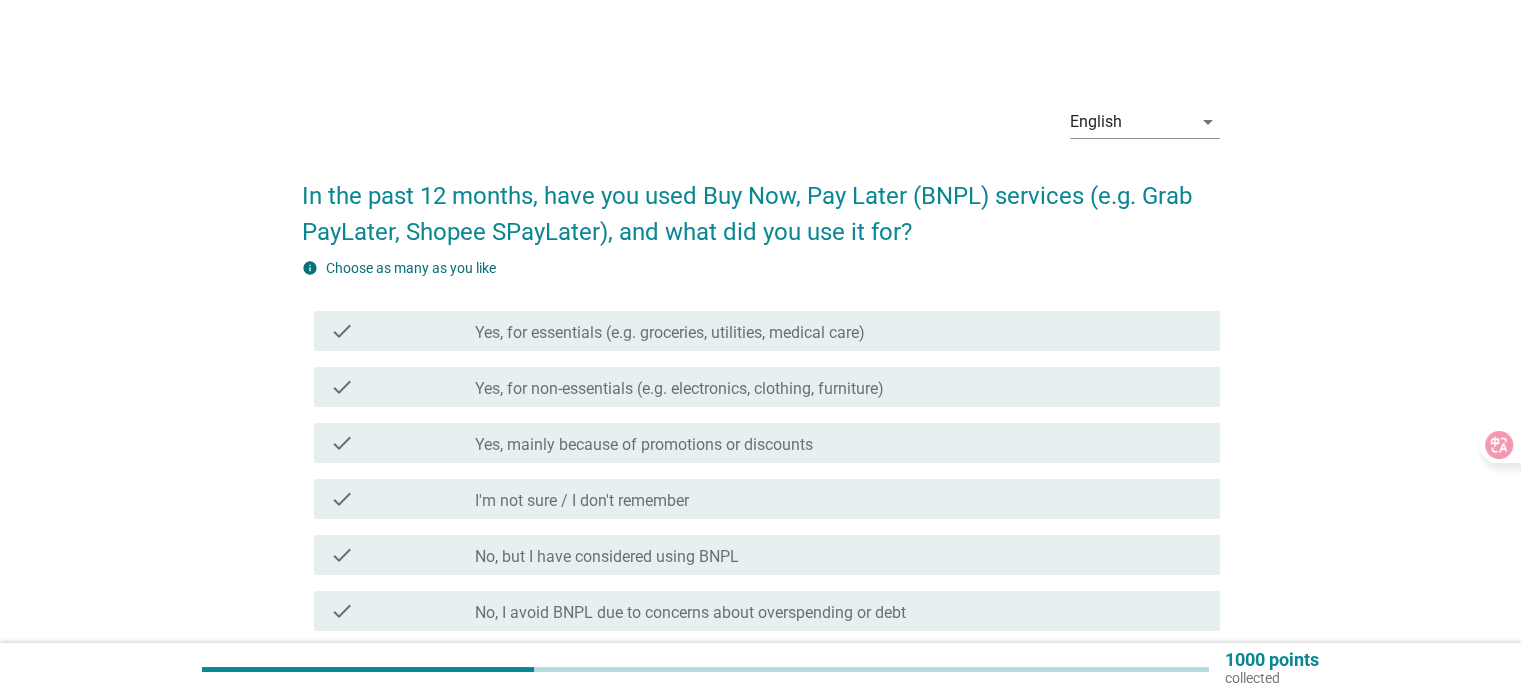 click on "Yes, for non-essentials (e.g. electronics, clothing, furniture)" at bounding box center [679, 389] 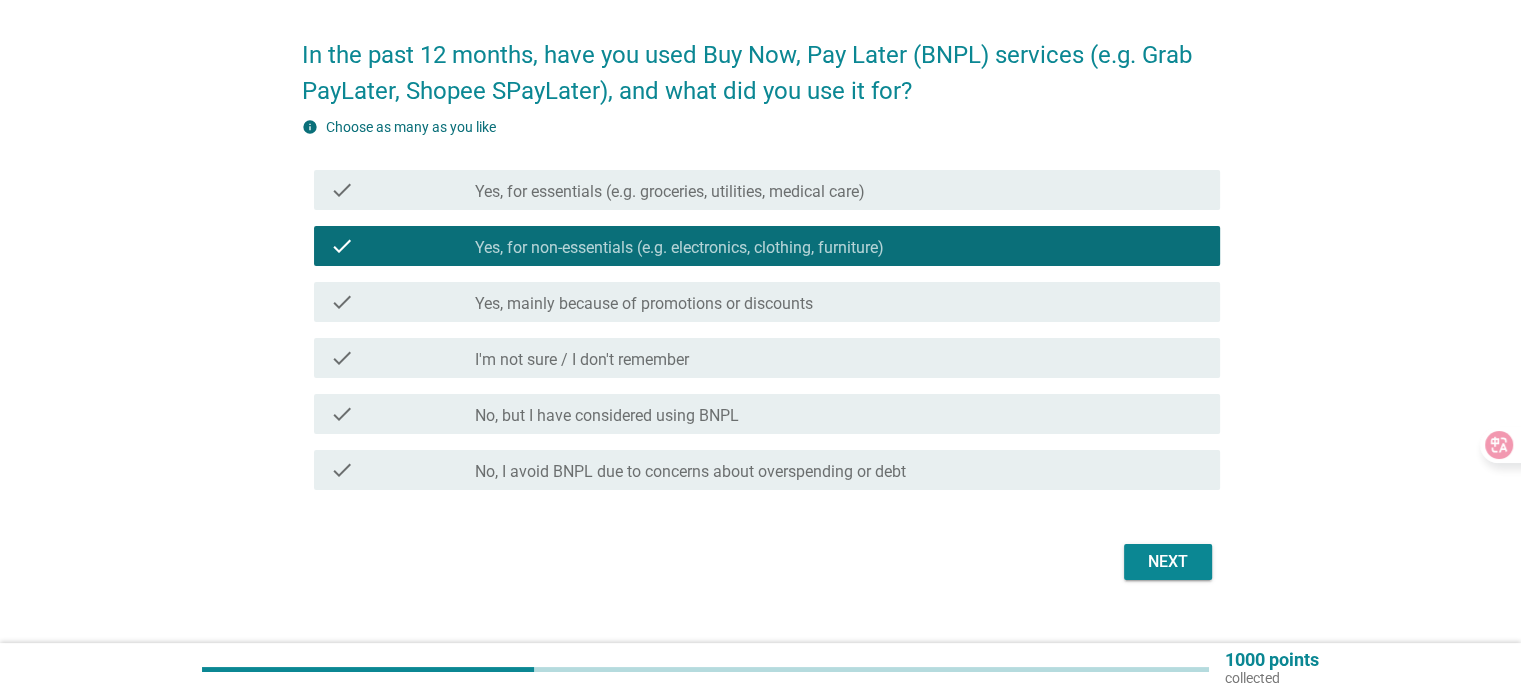 scroll, scrollTop: 173, scrollLeft: 0, axis: vertical 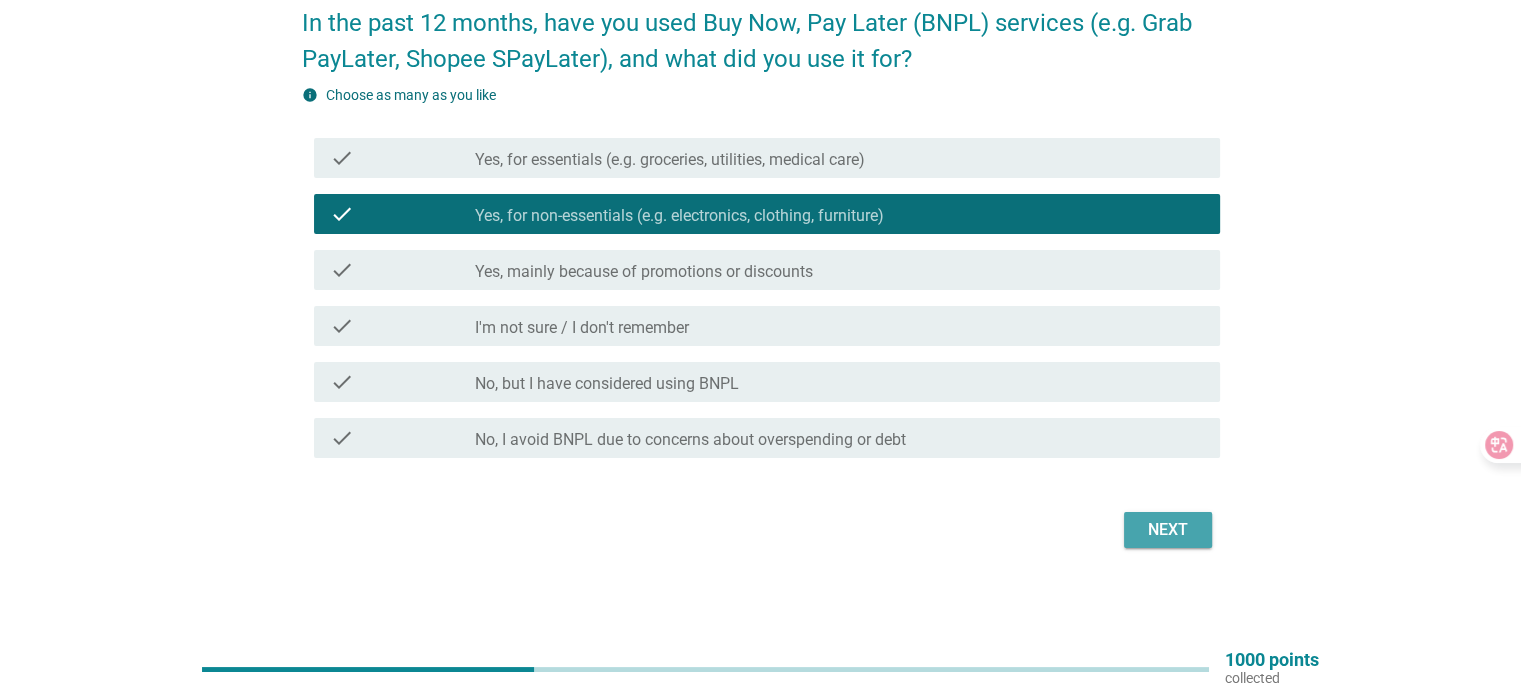 click on "Next" at bounding box center (1168, 530) 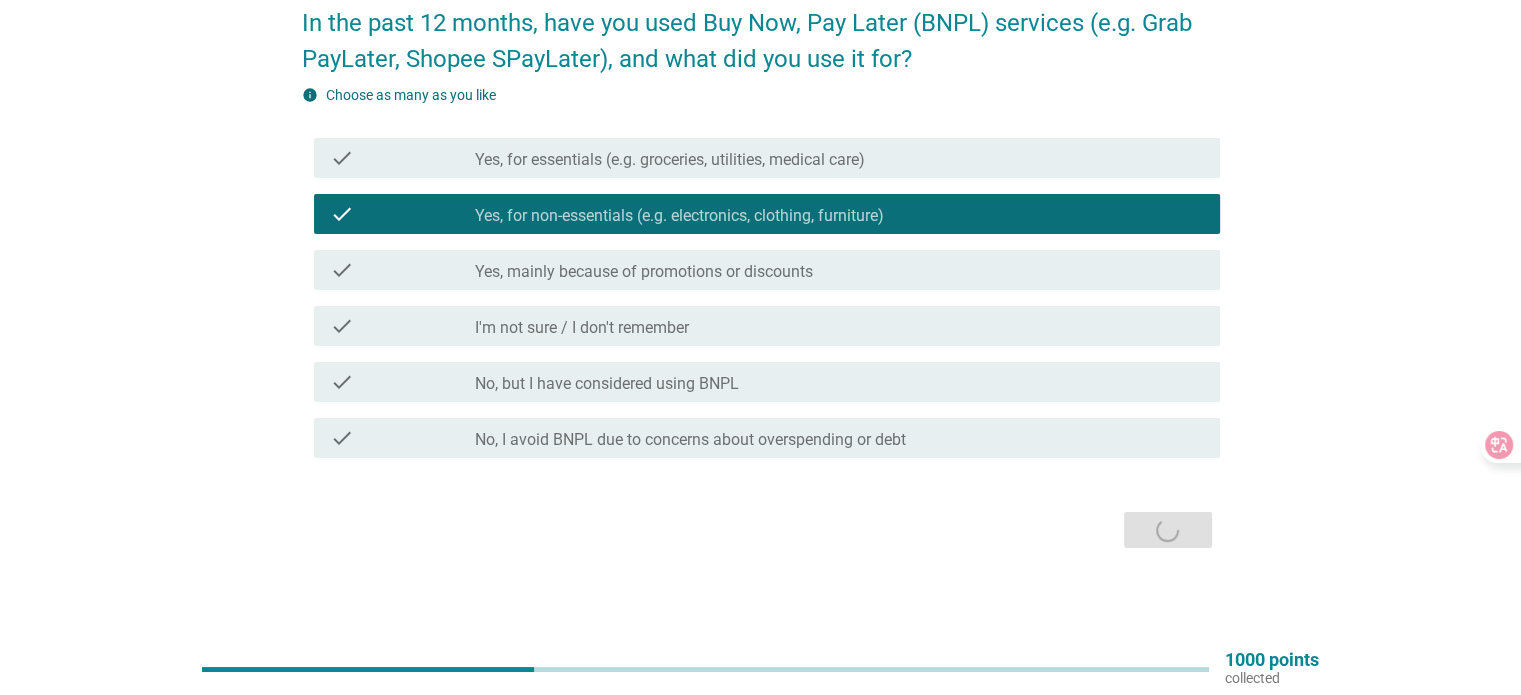 scroll, scrollTop: 0, scrollLeft: 0, axis: both 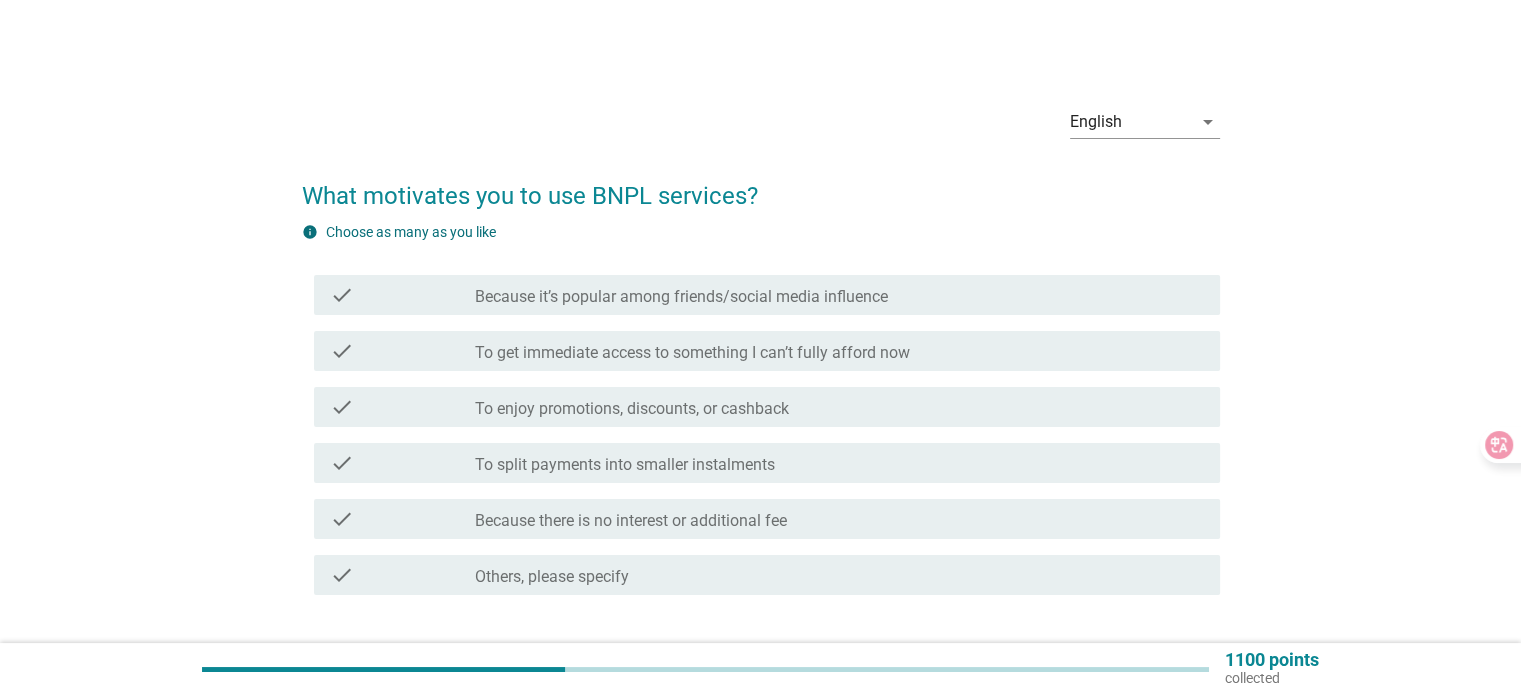 click on "check     check_box_outline_blank To get immediate access to something I can’t fully afford now" at bounding box center (767, 351) 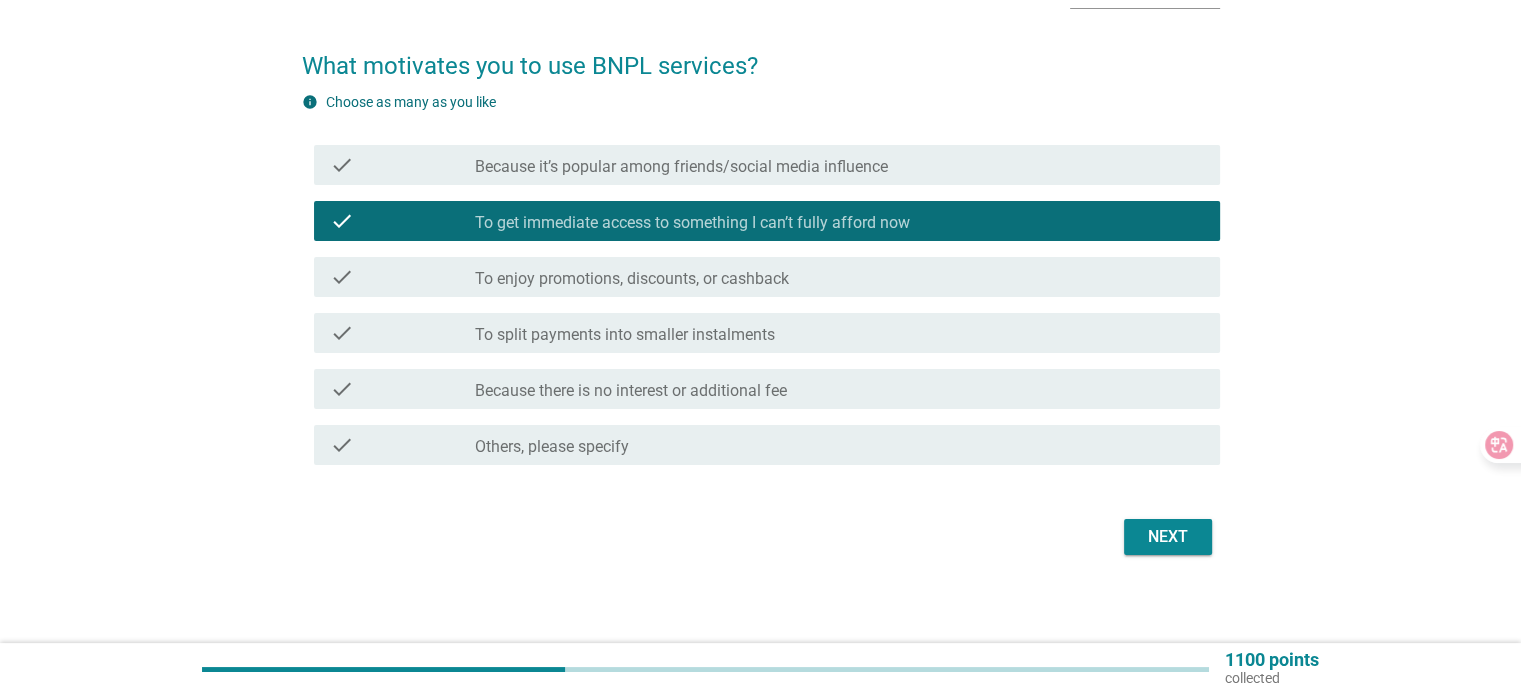 scroll, scrollTop: 137, scrollLeft: 0, axis: vertical 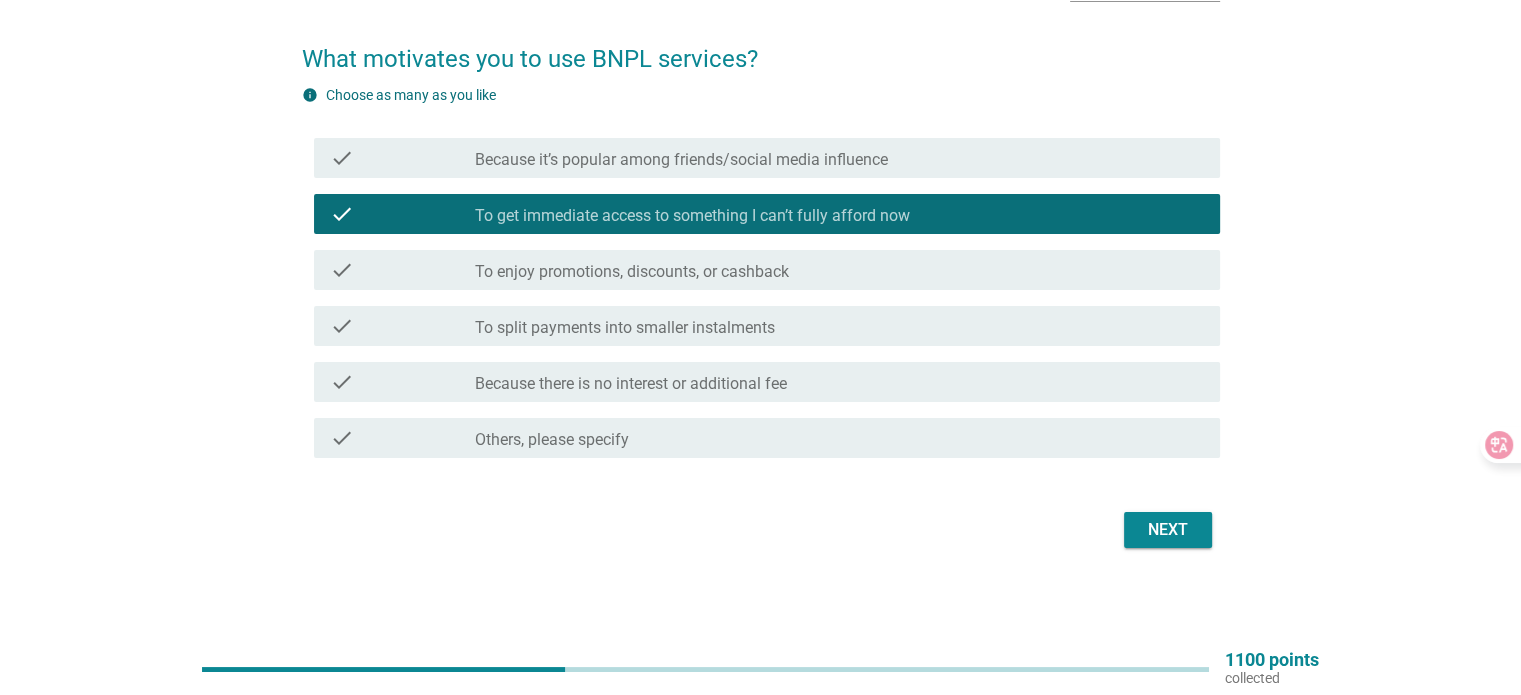 click on "Next" at bounding box center [1168, 530] 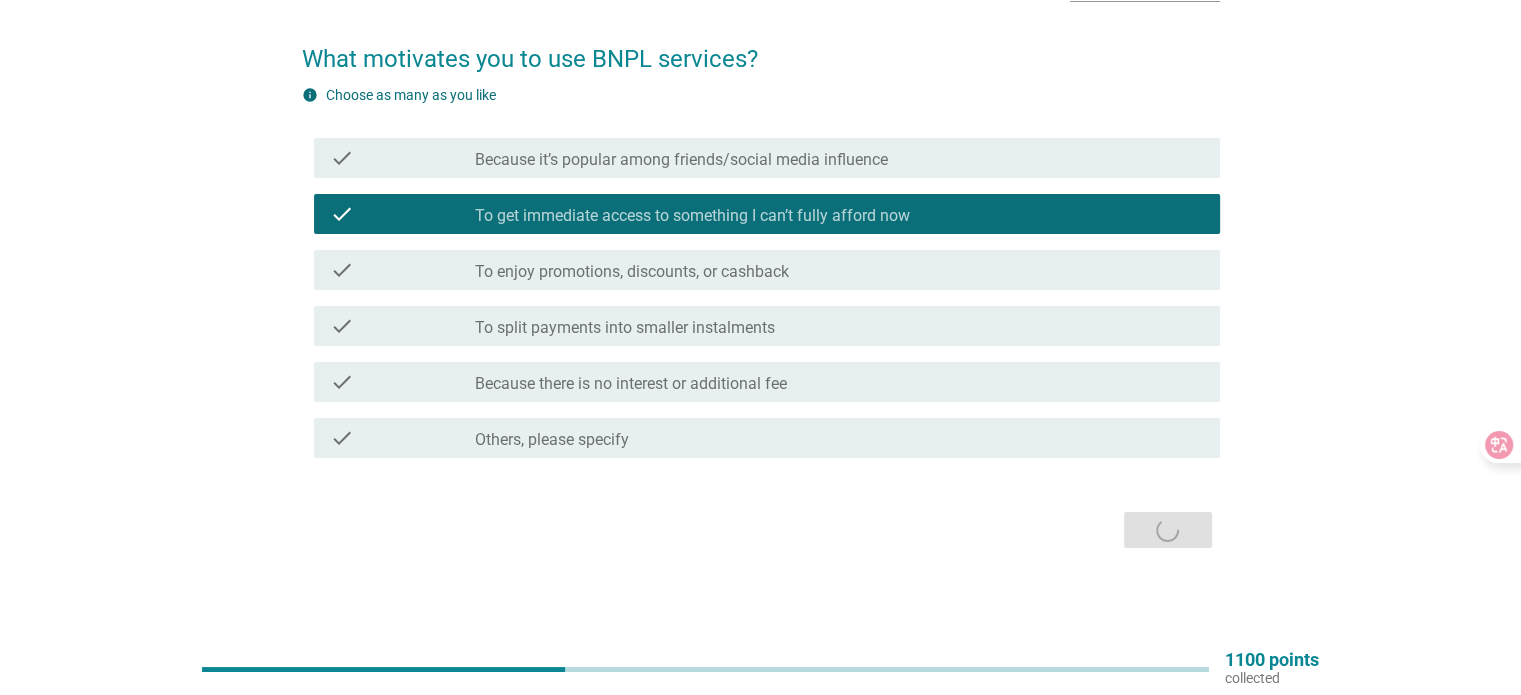 scroll, scrollTop: 0, scrollLeft: 0, axis: both 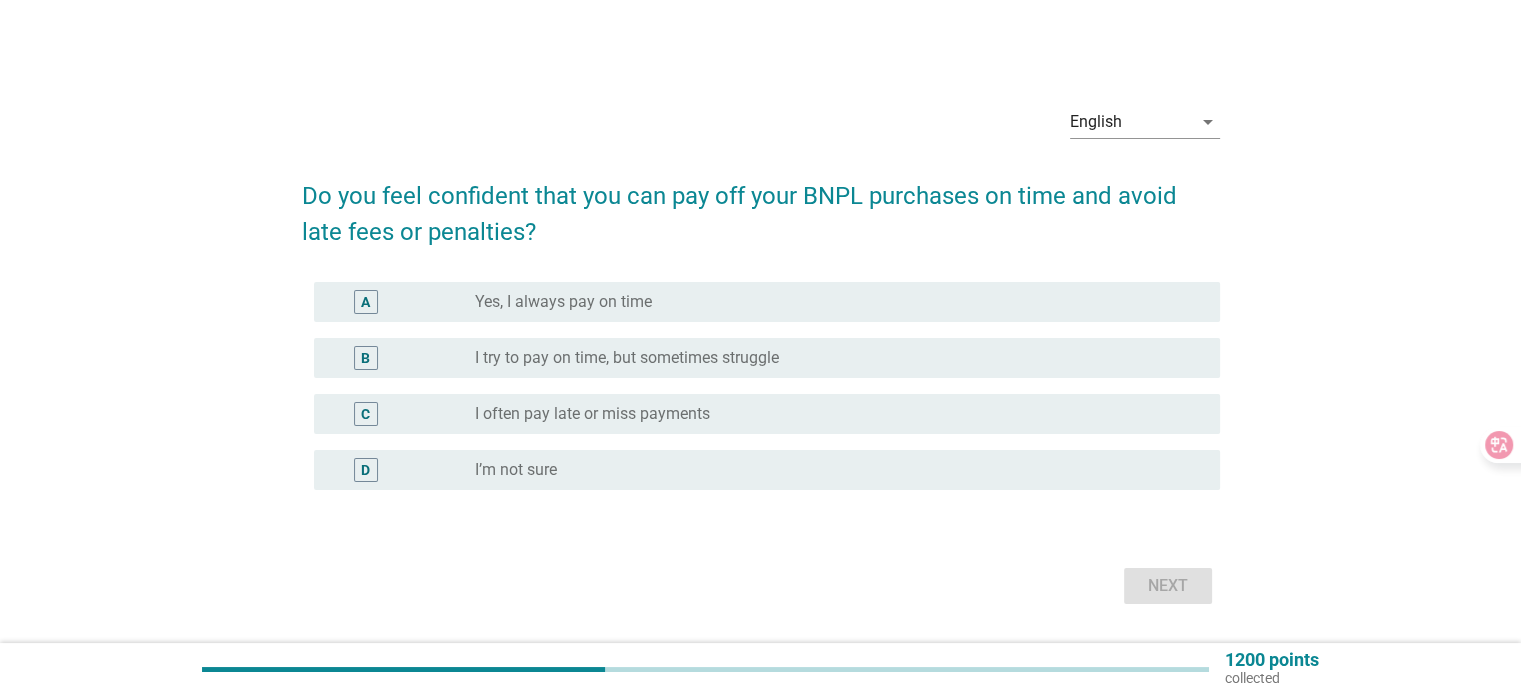 click on "radio_button_unchecked I try to pay on time, but sometimes struggle" at bounding box center [831, 358] 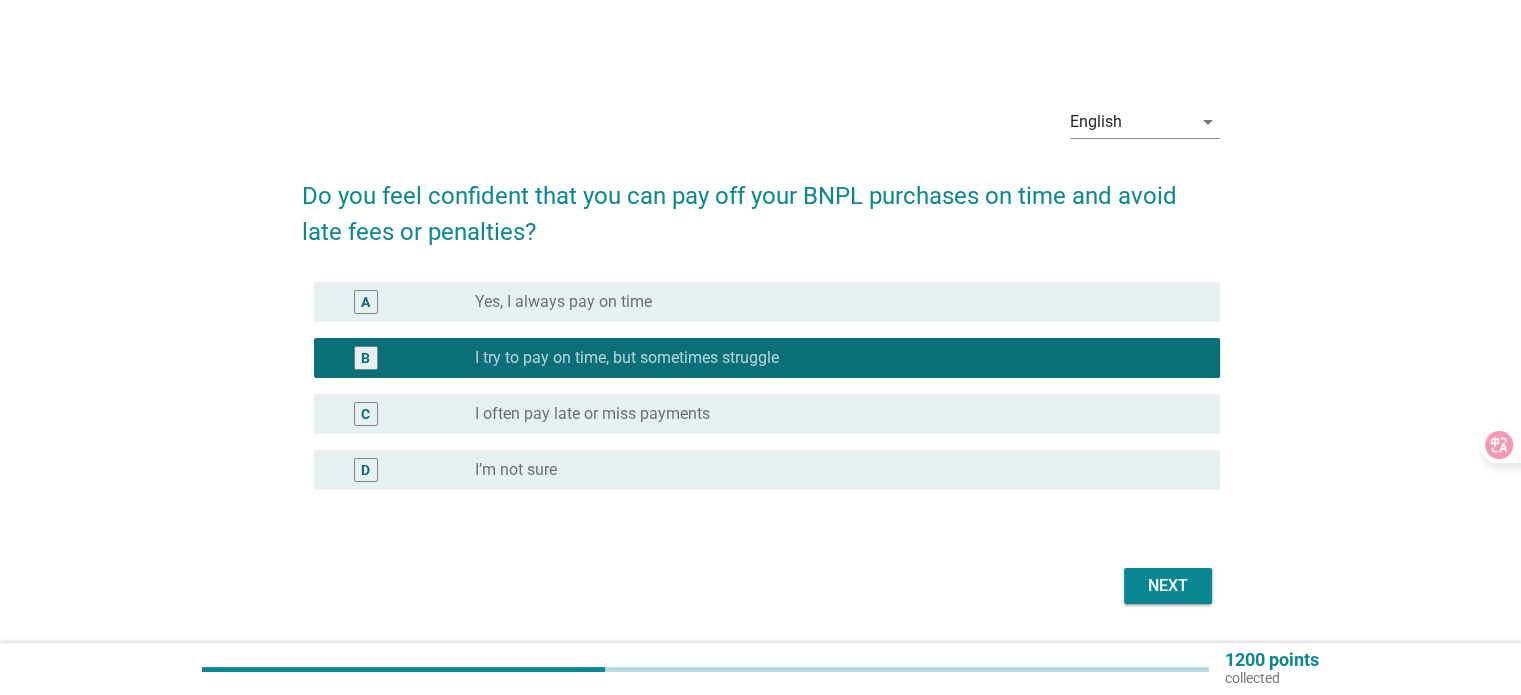 click on "Next" at bounding box center (1168, 586) 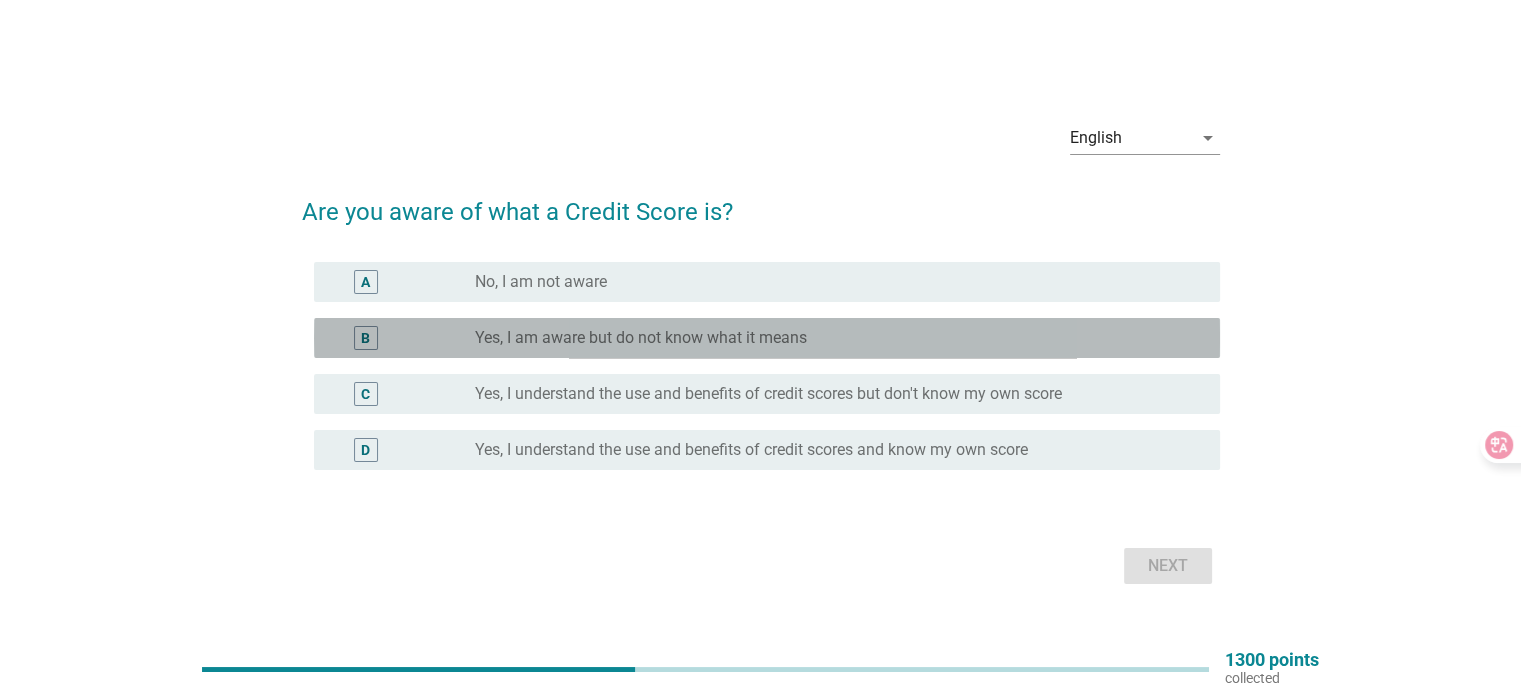 click on "radio_button_unchecked Yes, I am aware but do not know what it means" at bounding box center (831, 338) 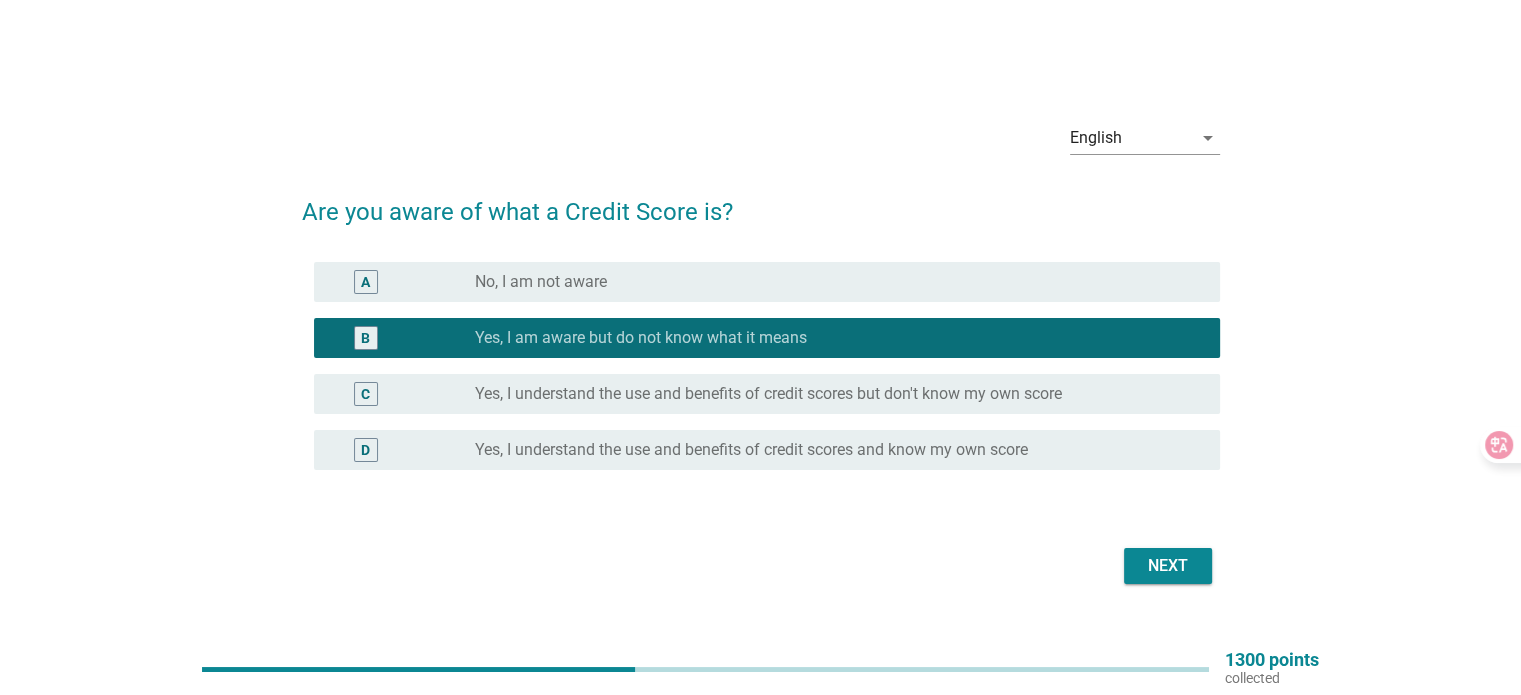 click on "Next" at bounding box center [1168, 566] 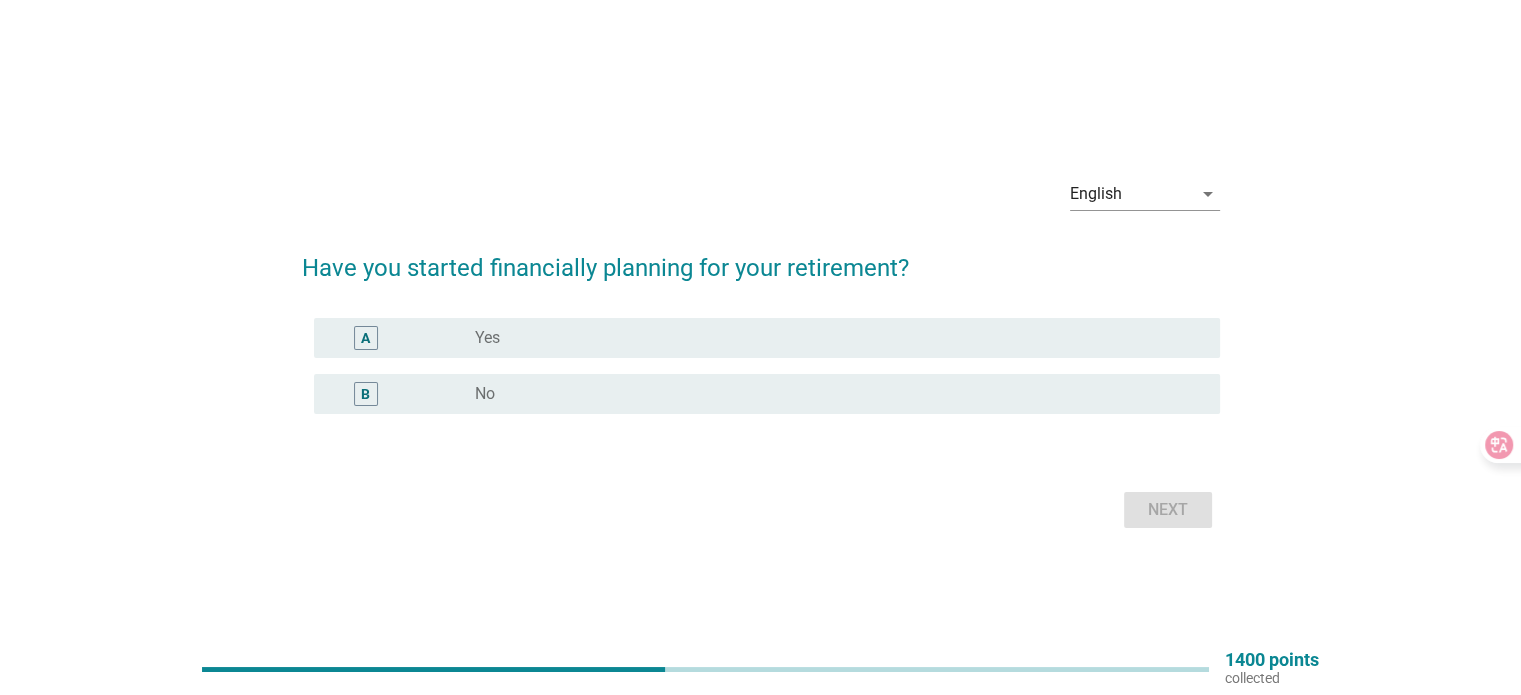 click on "radio_button_unchecked No" at bounding box center (839, 394) 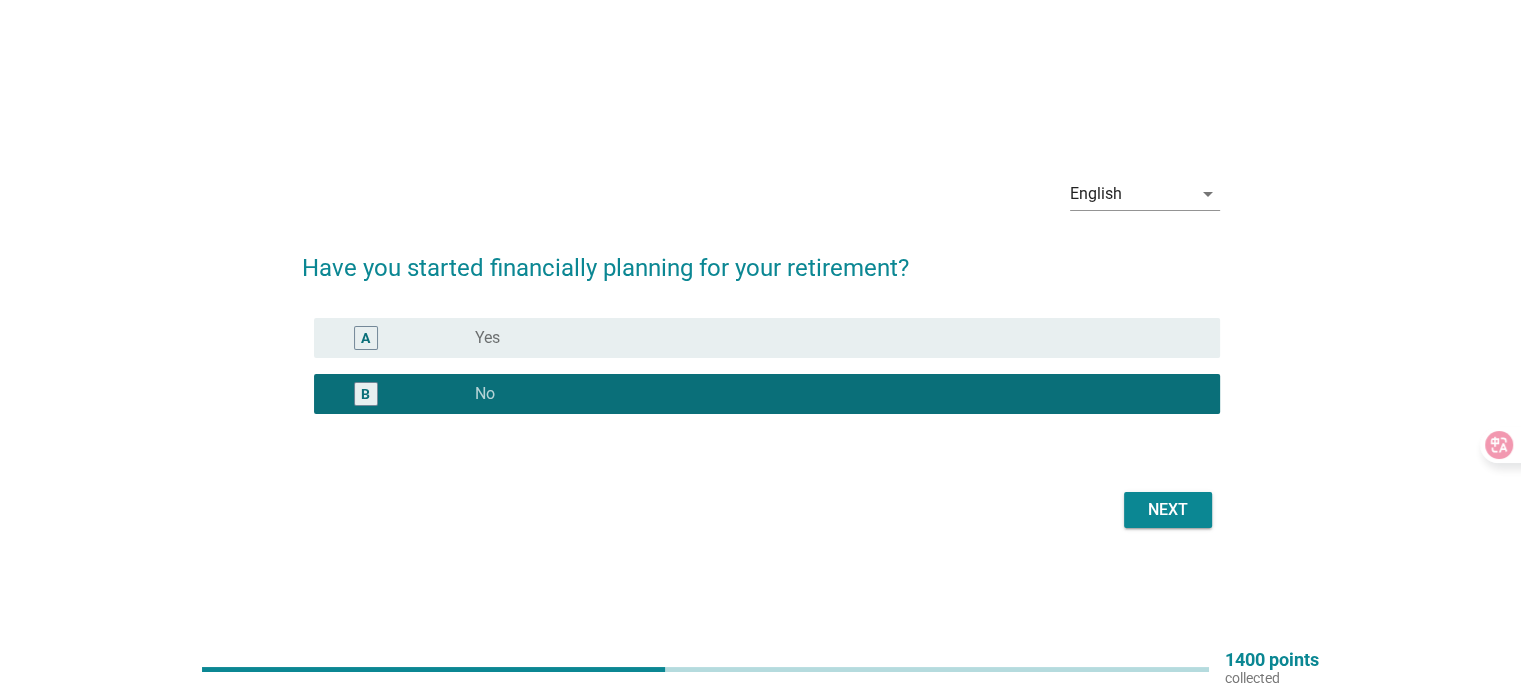 click on "Next" at bounding box center (1168, 510) 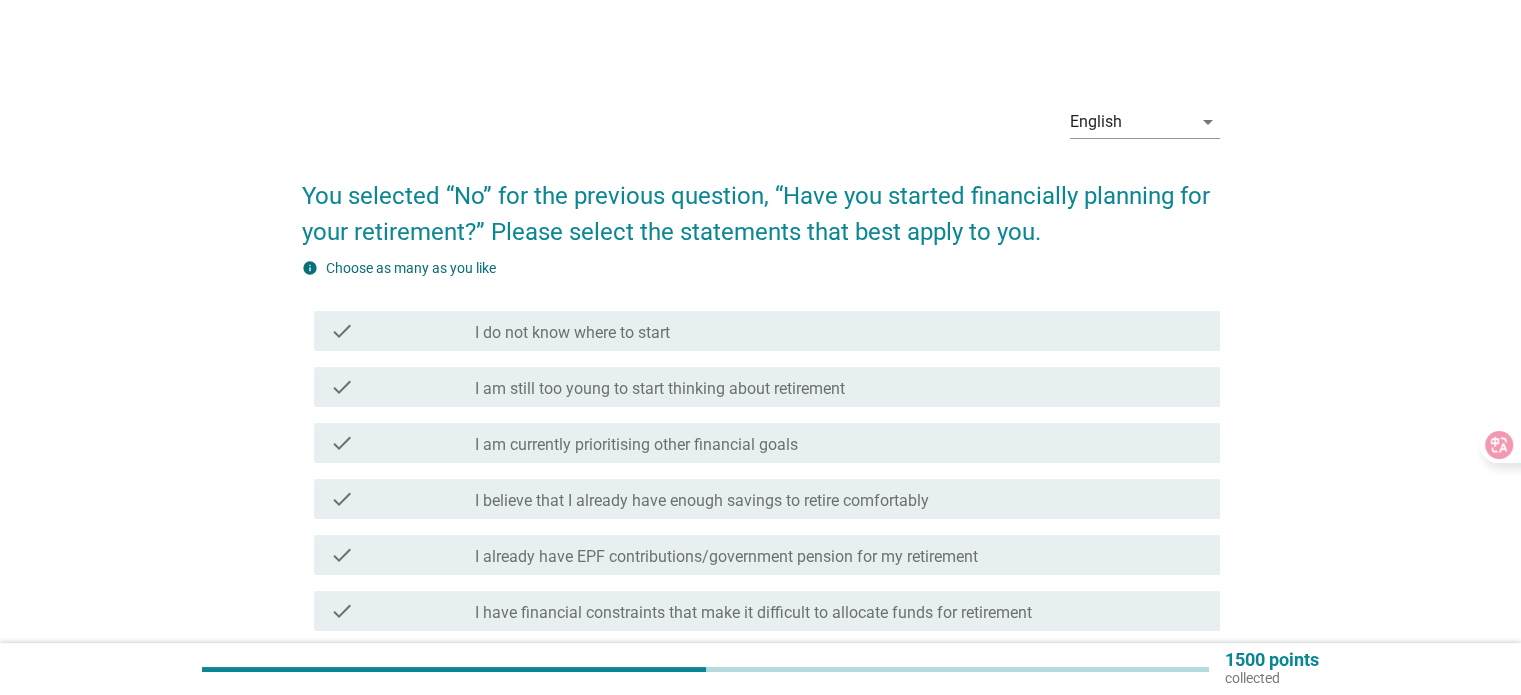 click on "check     check_box_outline_blank I do not know where to start" at bounding box center (767, 331) 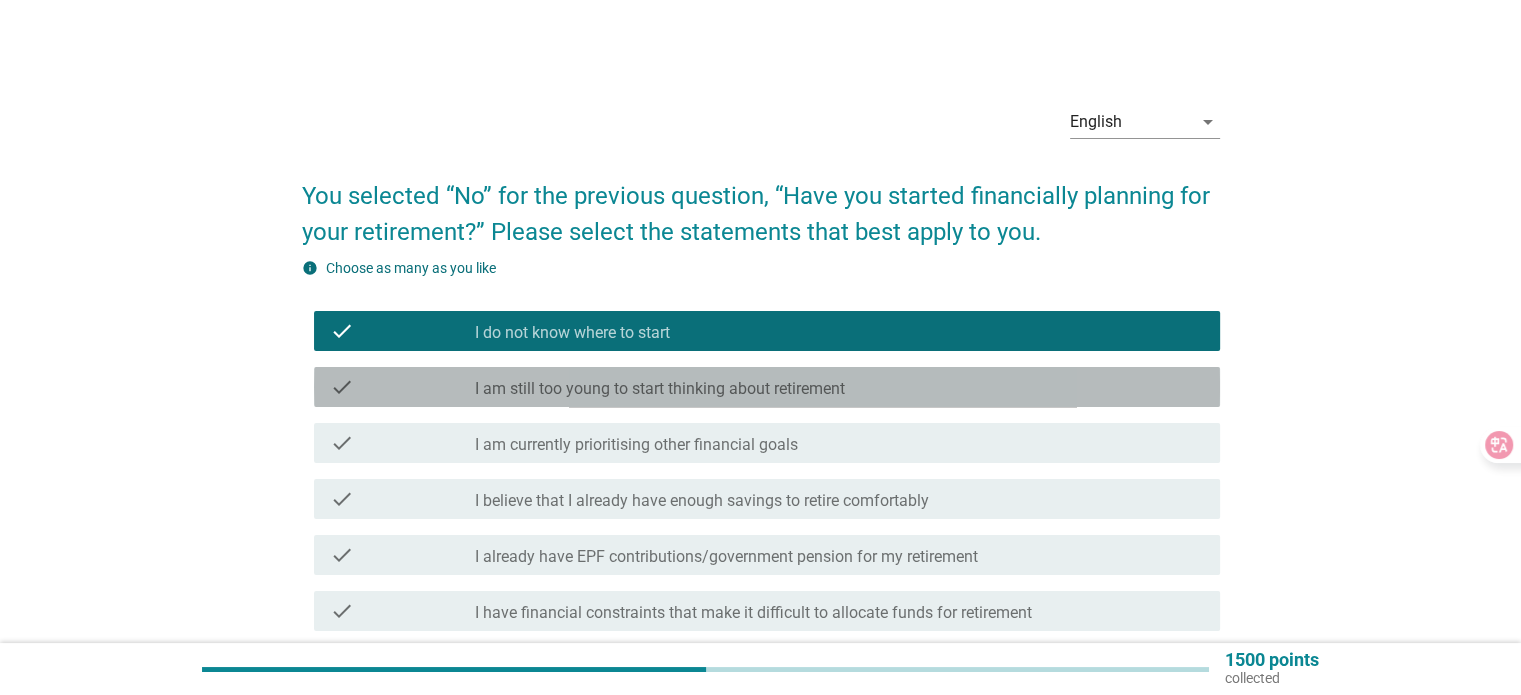 click on "I am still too young to start thinking about retirement" at bounding box center [660, 389] 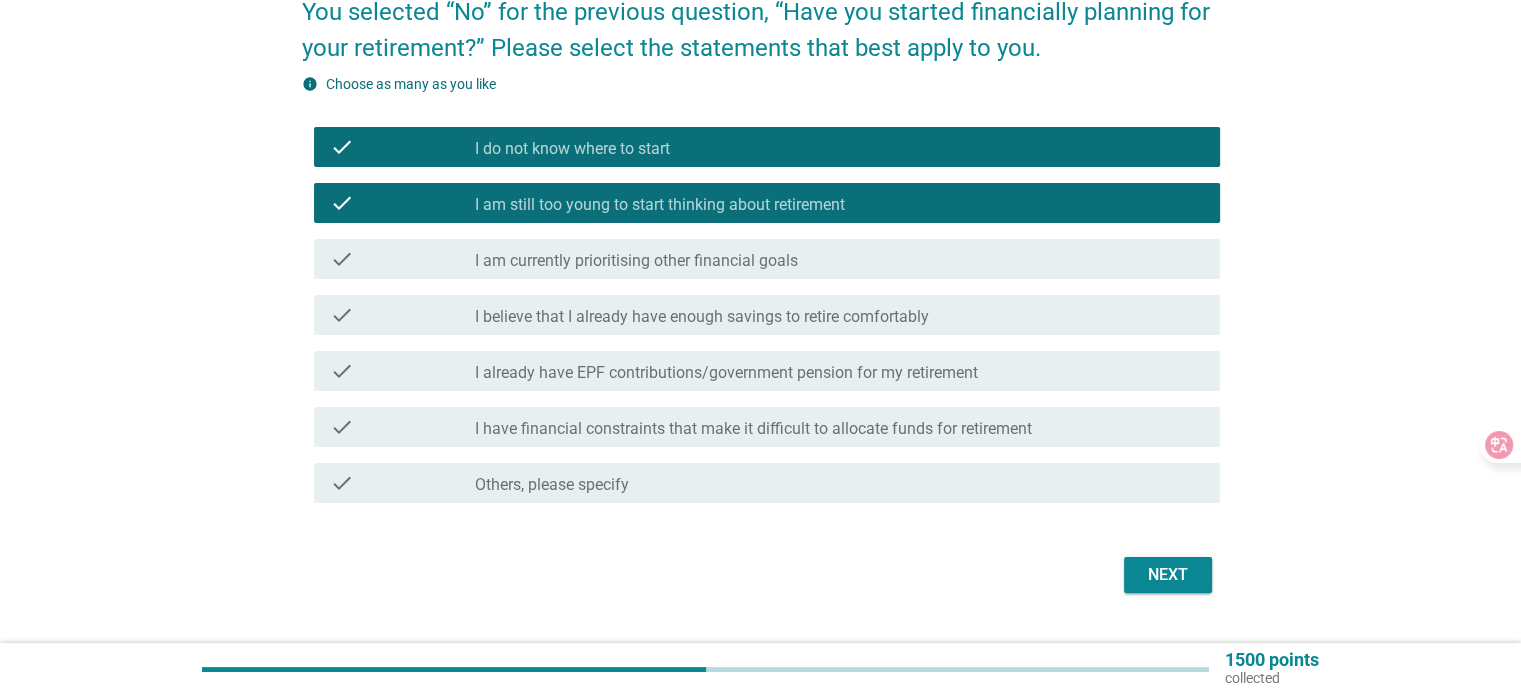 scroll, scrollTop: 200, scrollLeft: 0, axis: vertical 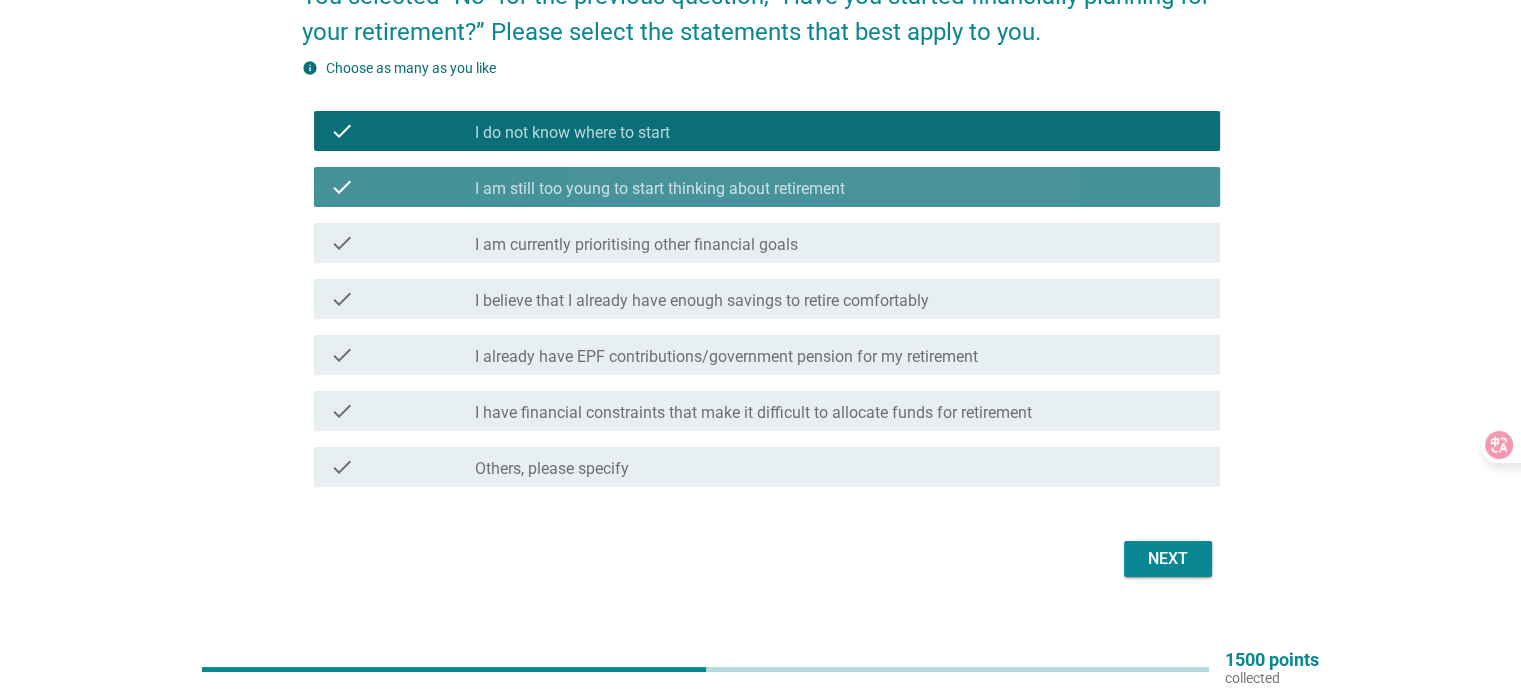 click on "I am still too young to start thinking about retirement" at bounding box center [660, 189] 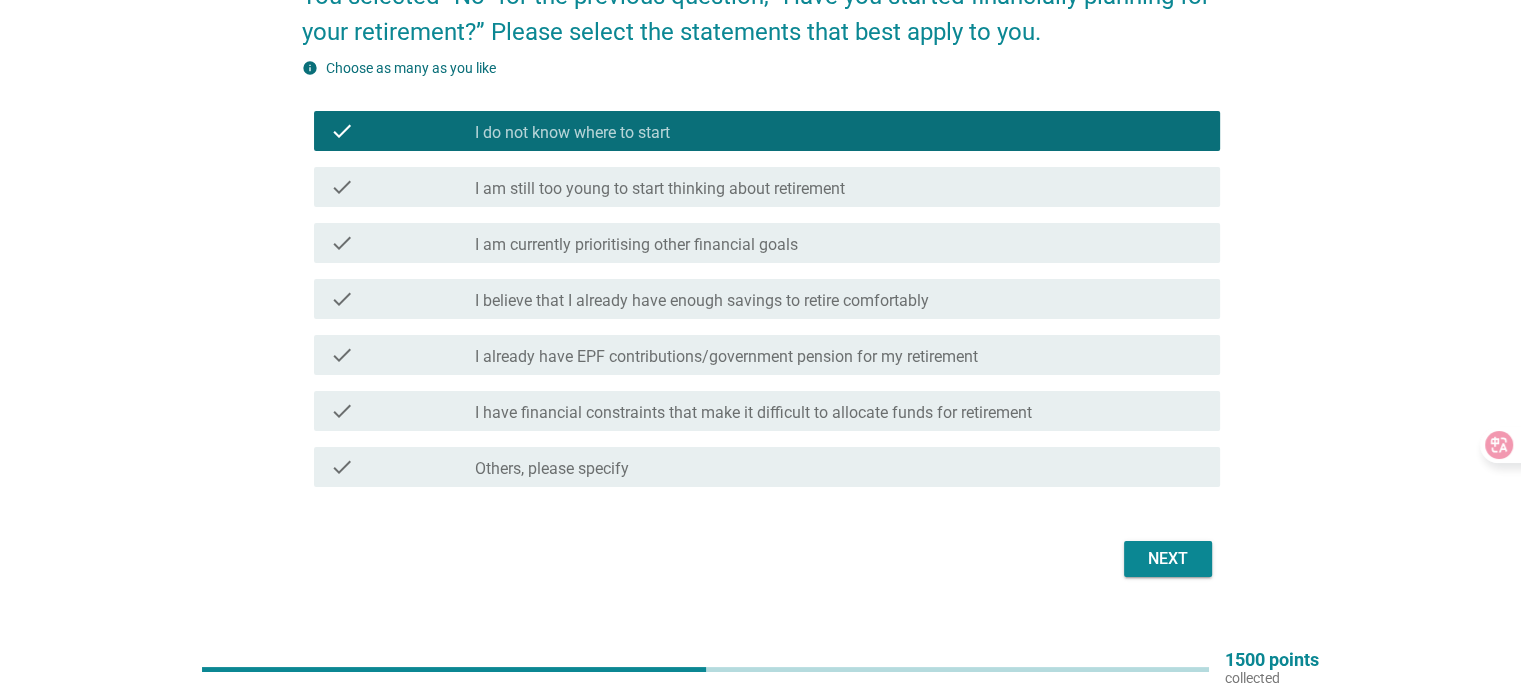 click on "check_box_outline_blank I am currently prioritising other financial goals" at bounding box center (839, 243) 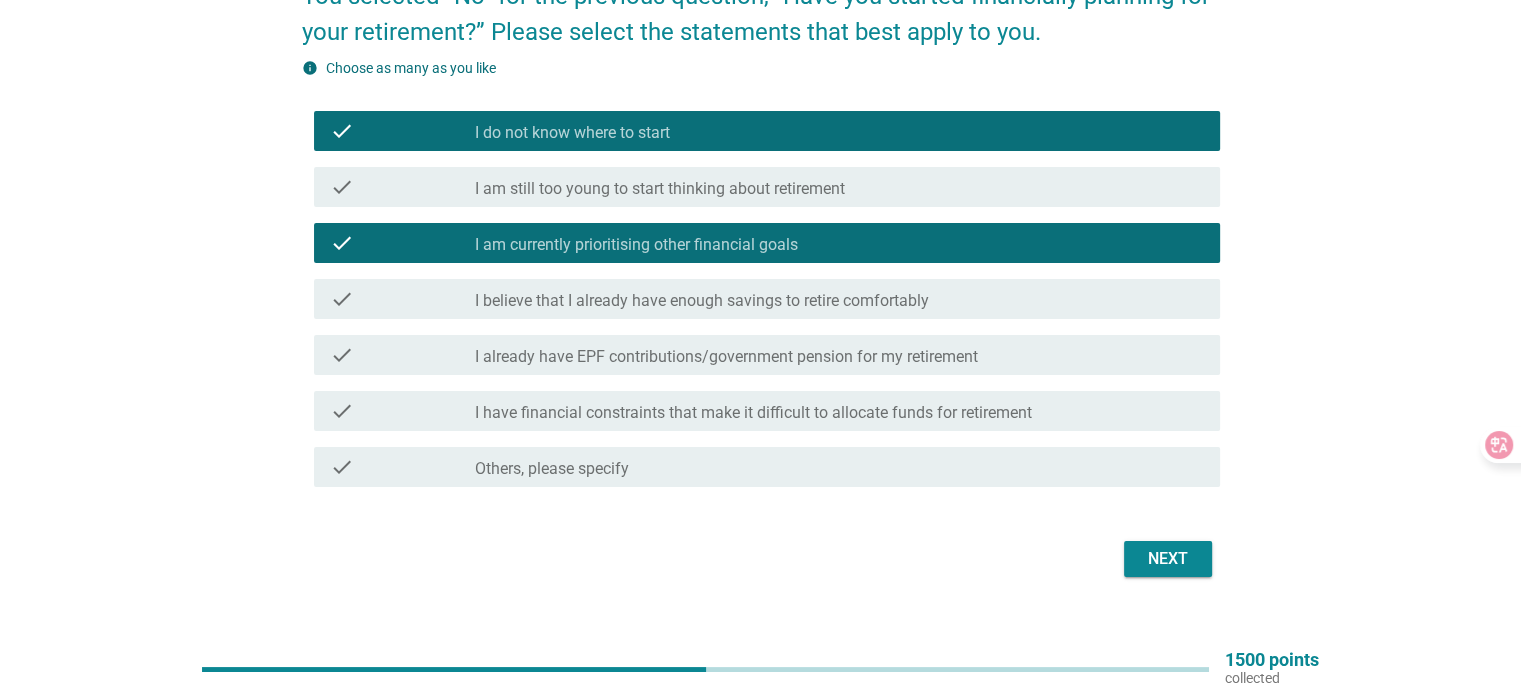 click on "check_box_outline_blank I already have EPF contributions/government pension for my retirement" at bounding box center [839, 355] 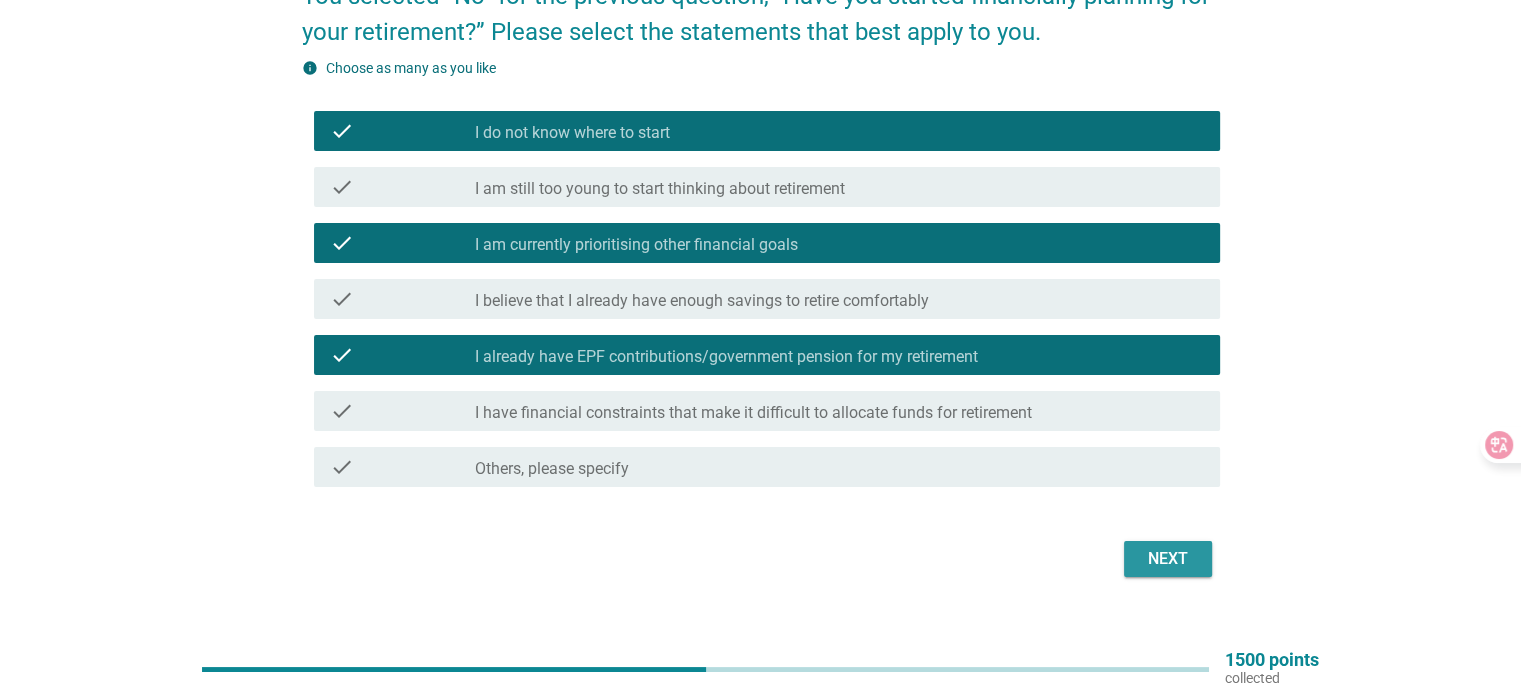 click on "Next" at bounding box center (1168, 559) 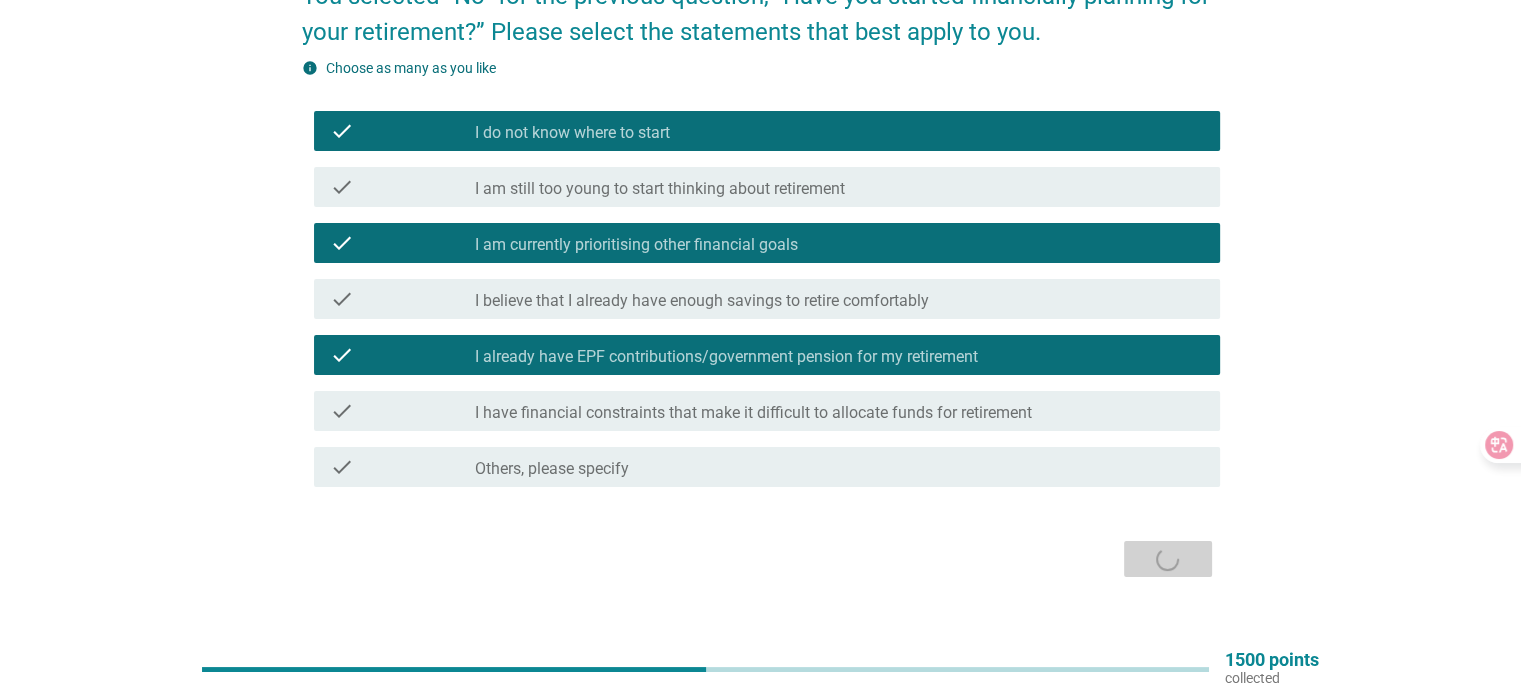 scroll, scrollTop: 0, scrollLeft: 0, axis: both 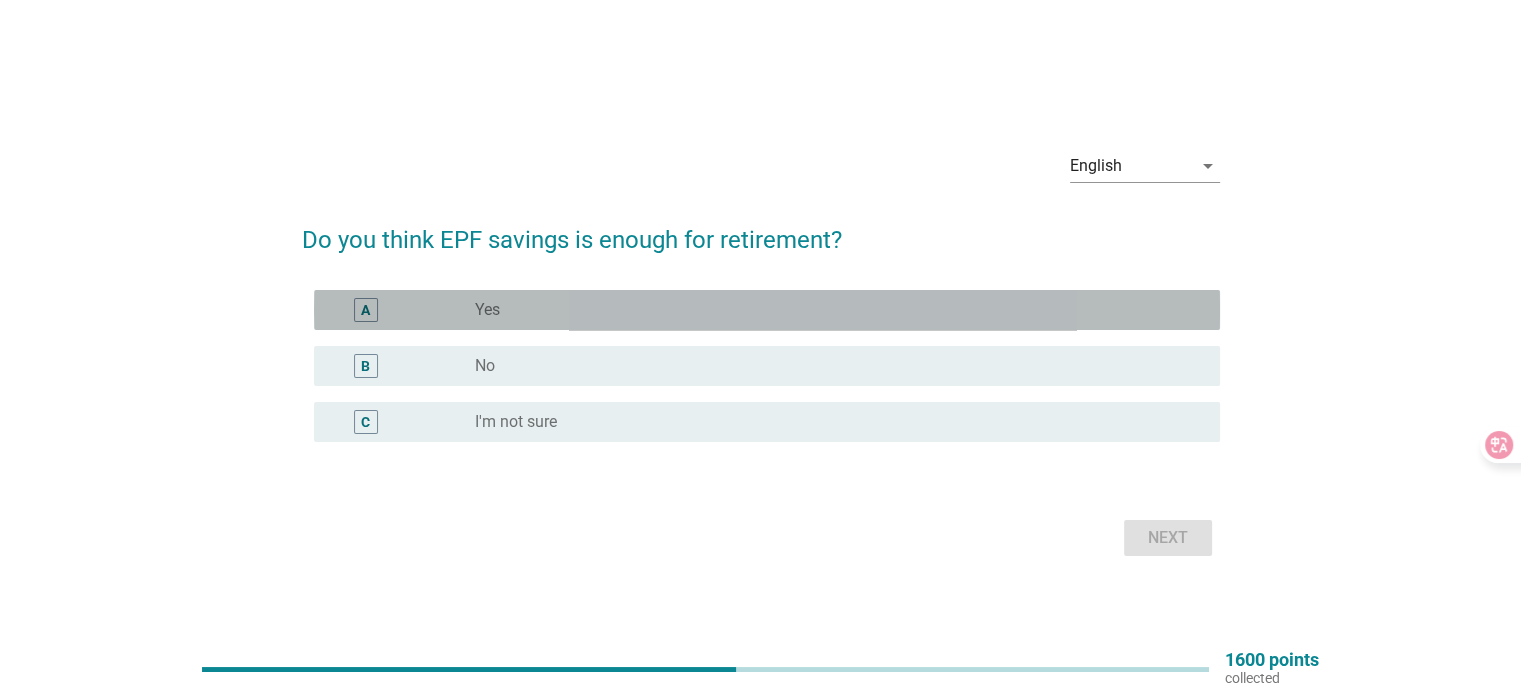click on "radio_button_unchecked Yes" at bounding box center [831, 310] 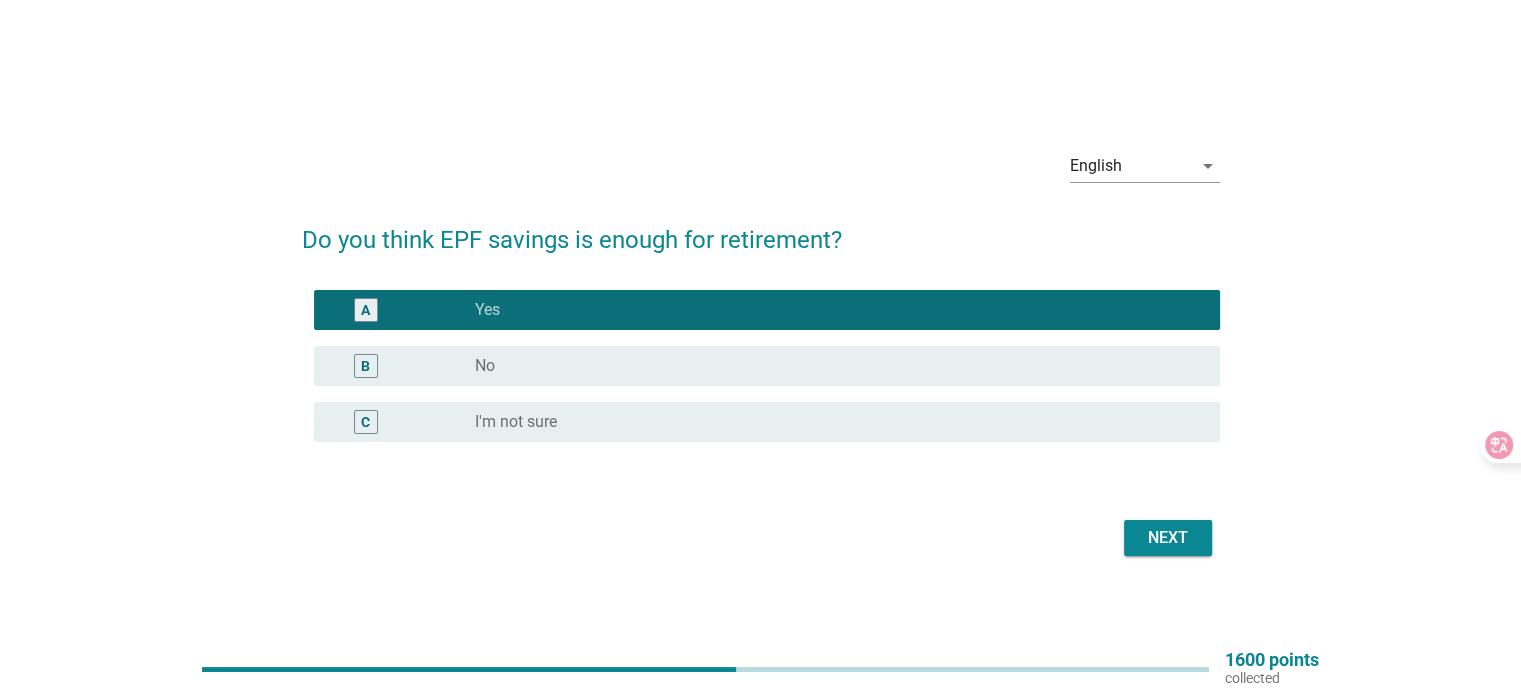 click on "radio_button_unchecked I'm not sure" at bounding box center [831, 422] 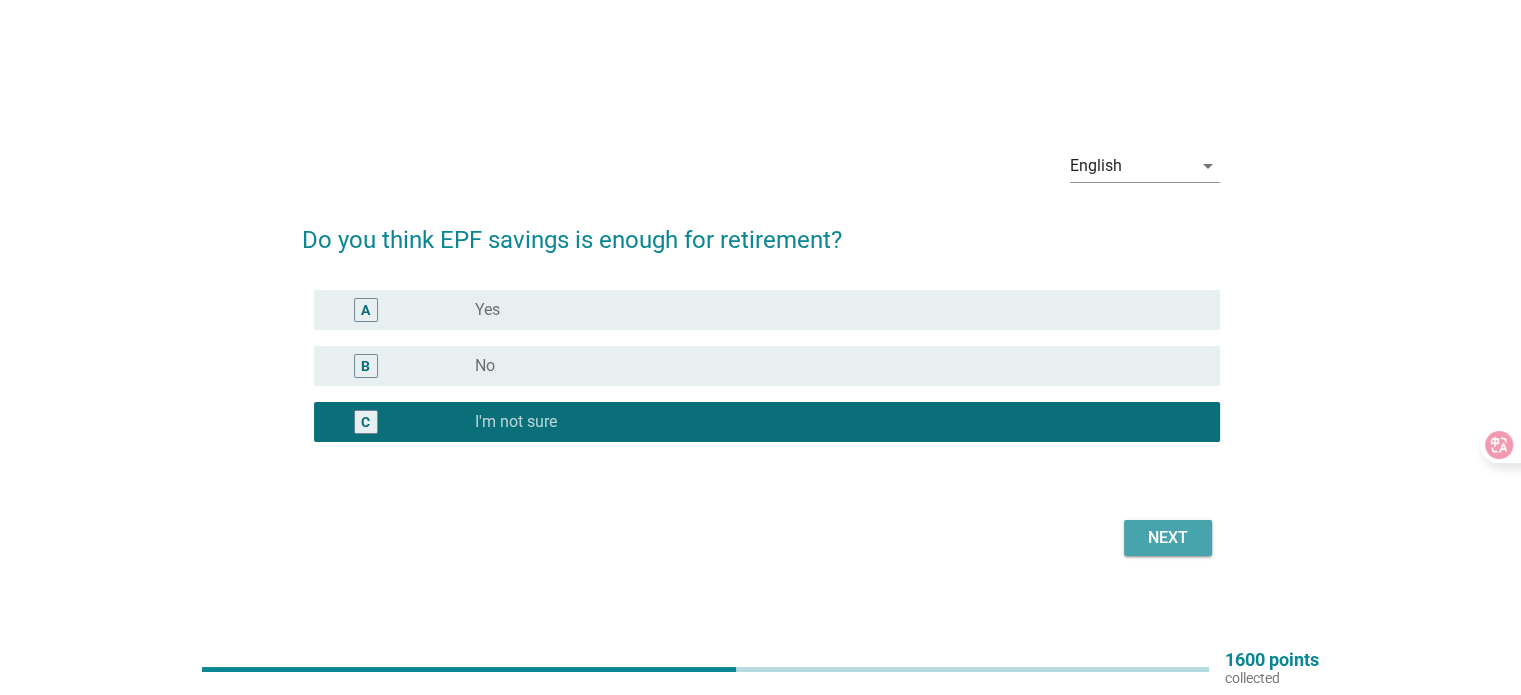 click on "Next" at bounding box center [1168, 538] 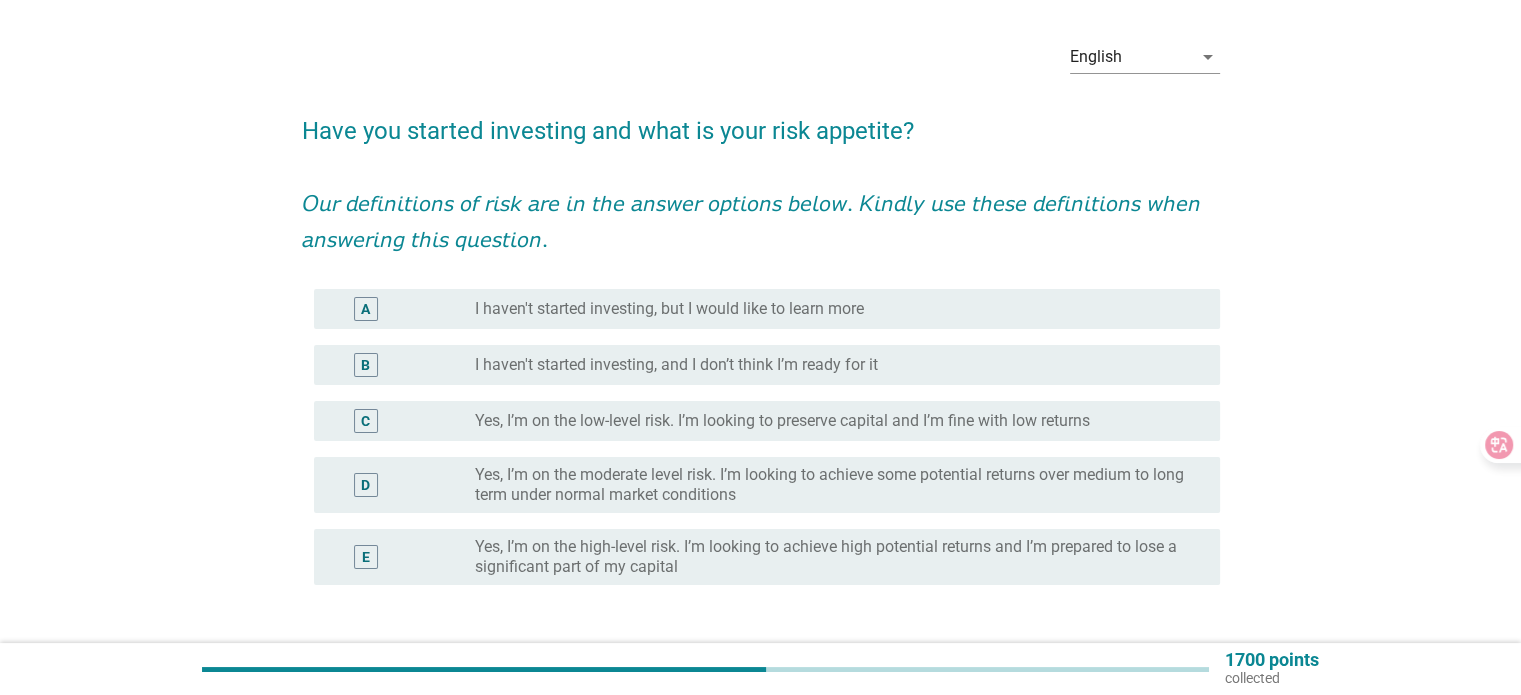 scroll, scrollTop: 100, scrollLeft: 0, axis: vertical 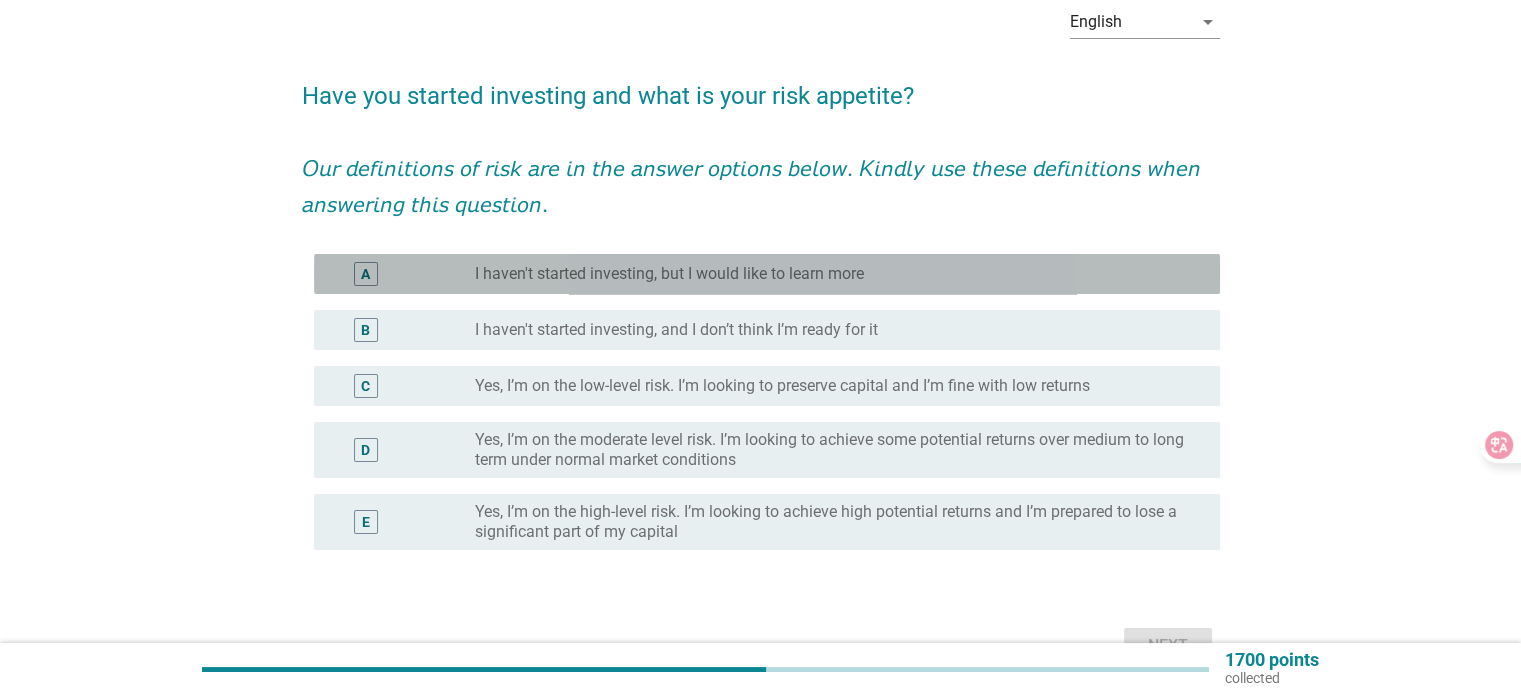 click on "A     radio_button_unchecked I haven't started investing, but I would like to learn more" at bounding box center [767, 274] 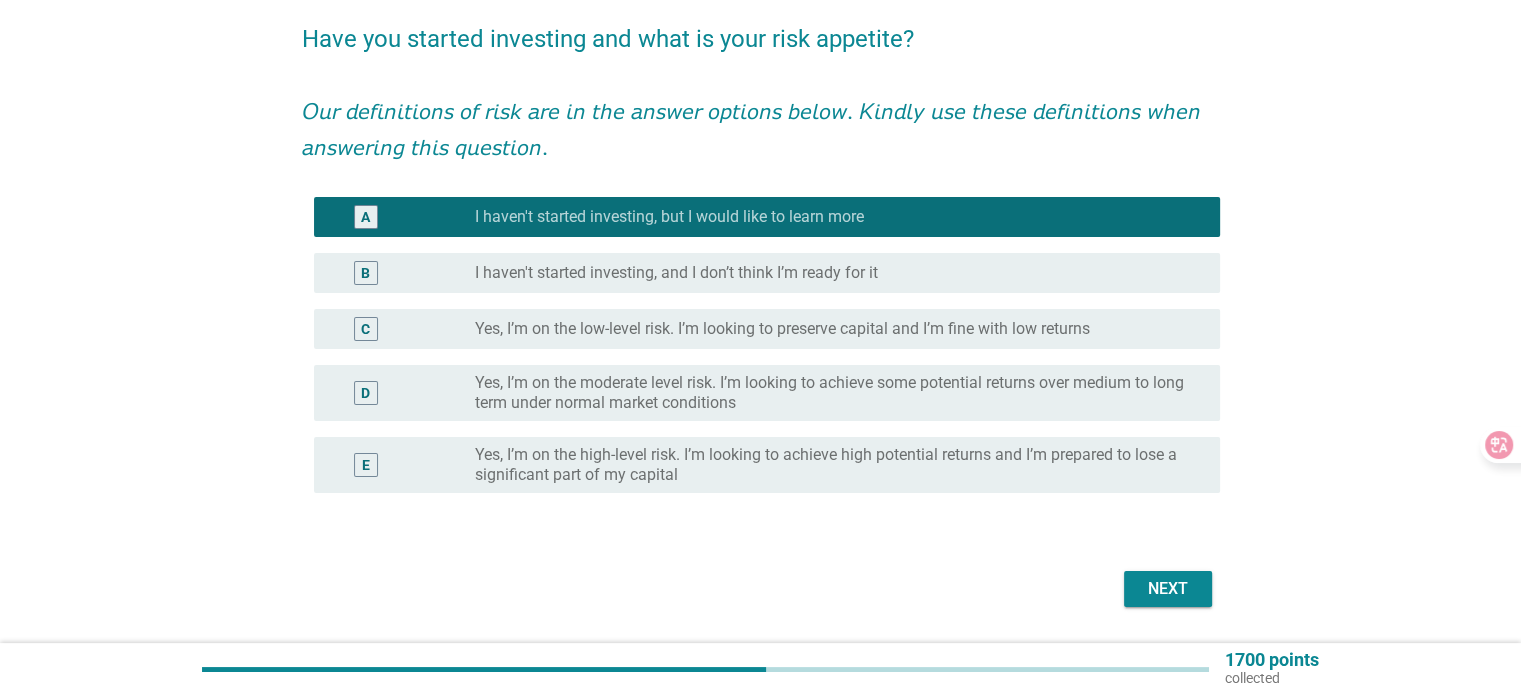 scroll, scrollTop: 216, scrollLeft: 0, axis: vertical 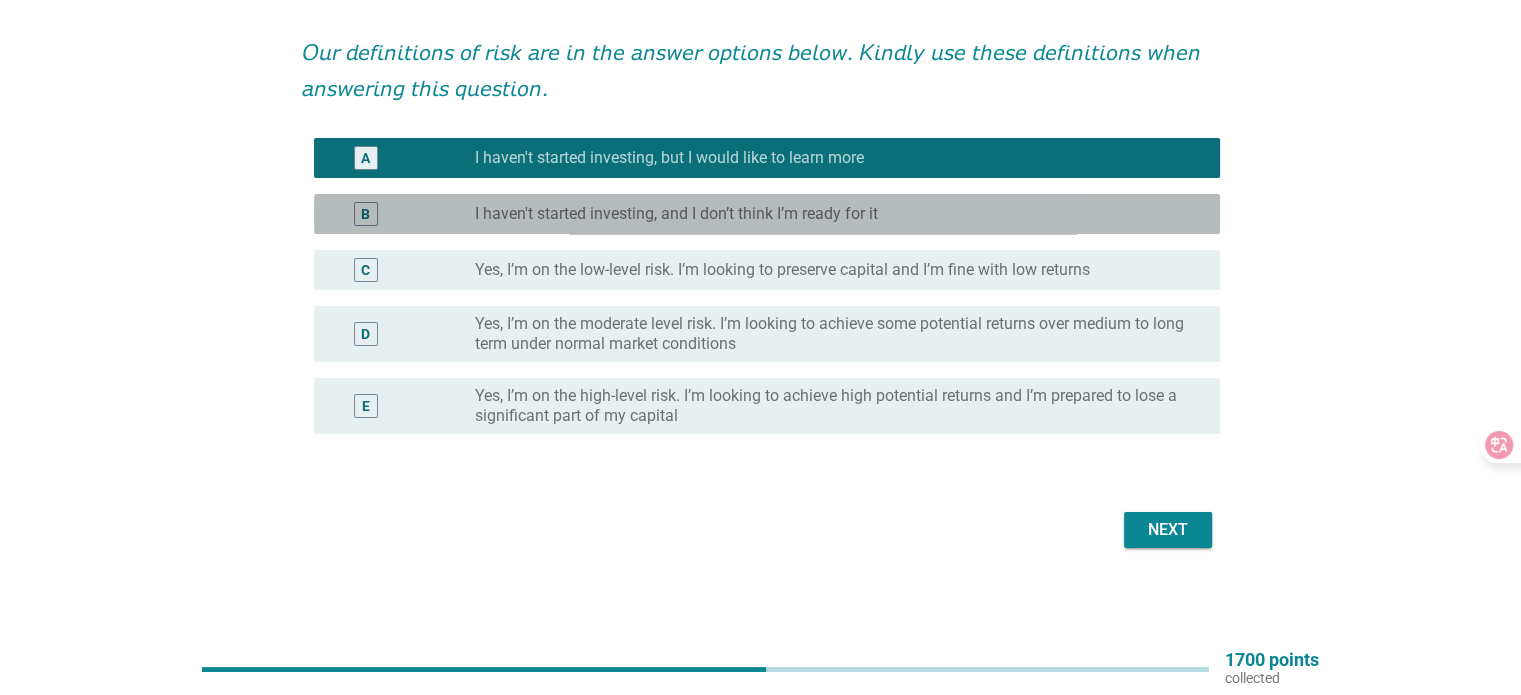 click on "radio_button_unchecked I haven't started investing, and I don’t think I’m ready for it" at bounding box center [831, 214] 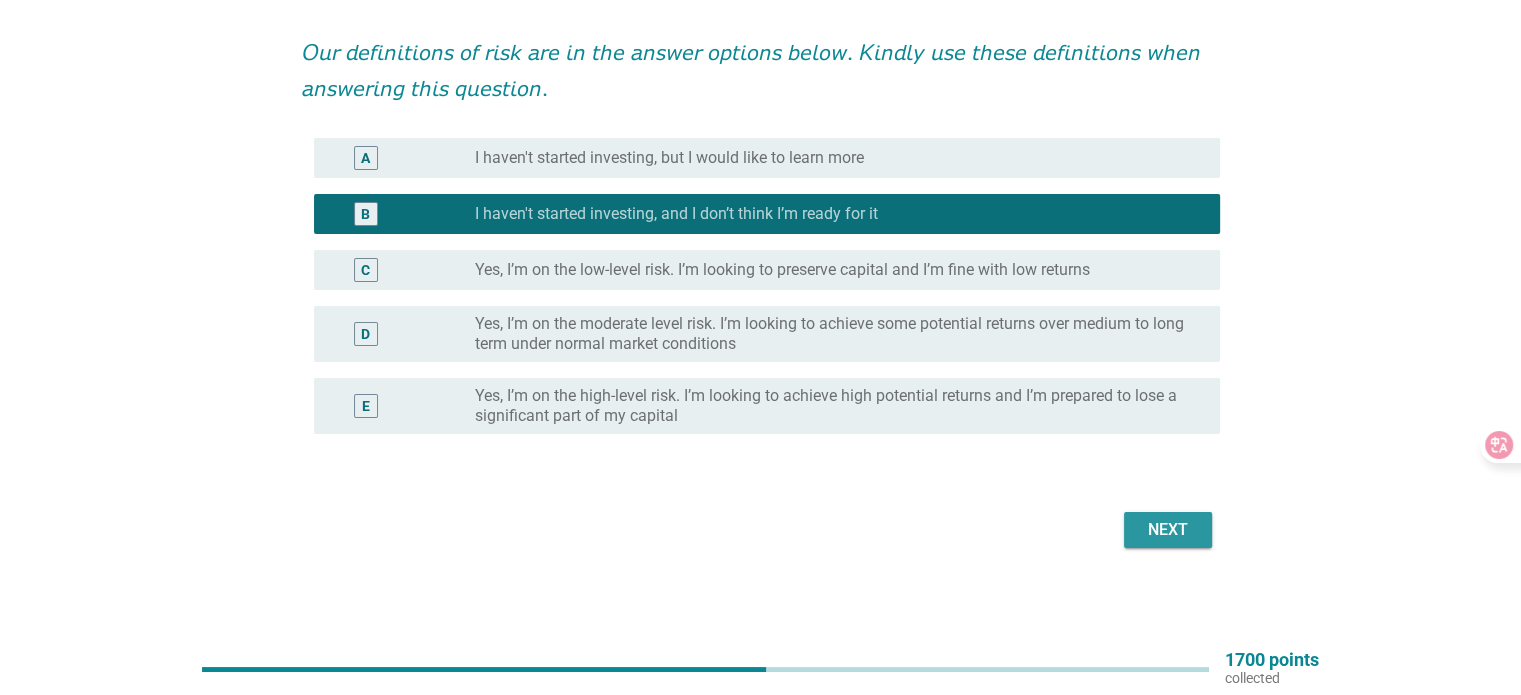click on "Next" at bounding box center [1168, 530] 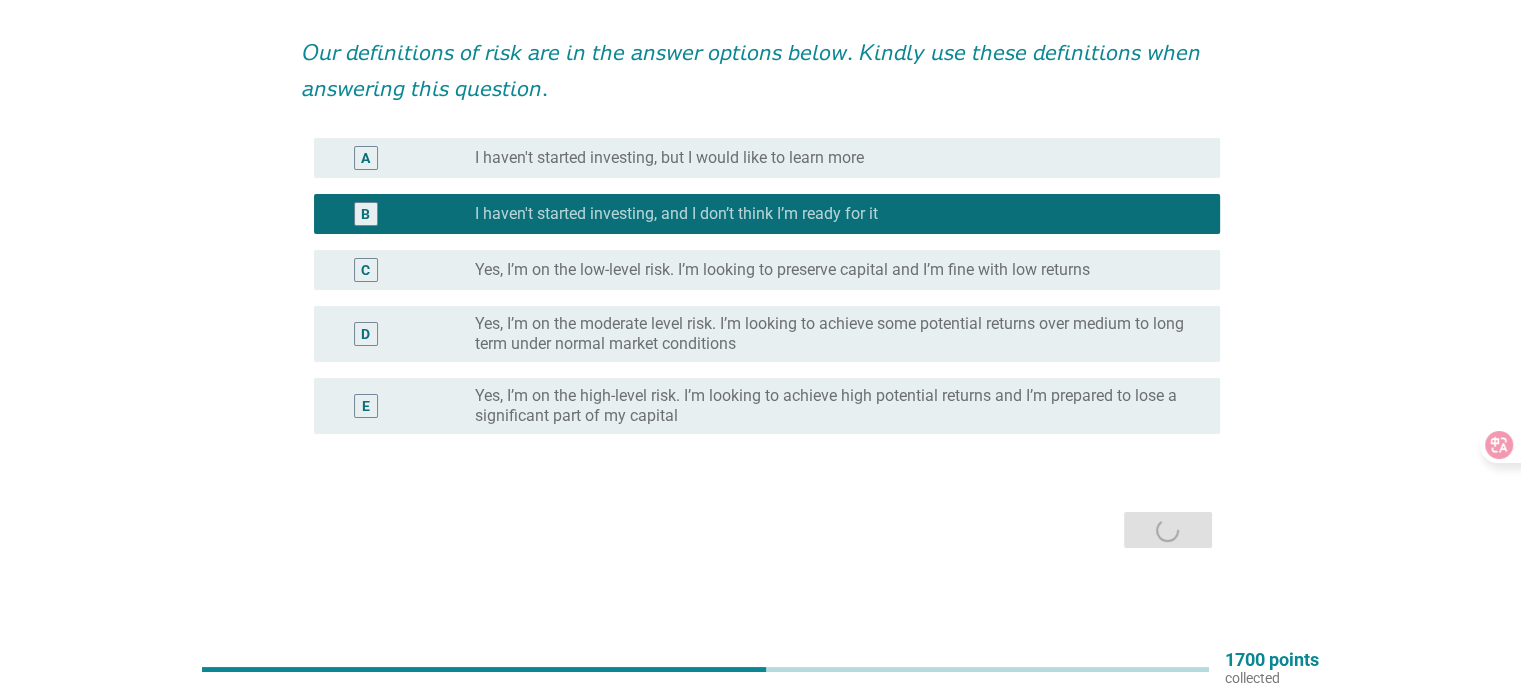 scroll, scrollTop: 0, scrollLeft: 0, axis: both 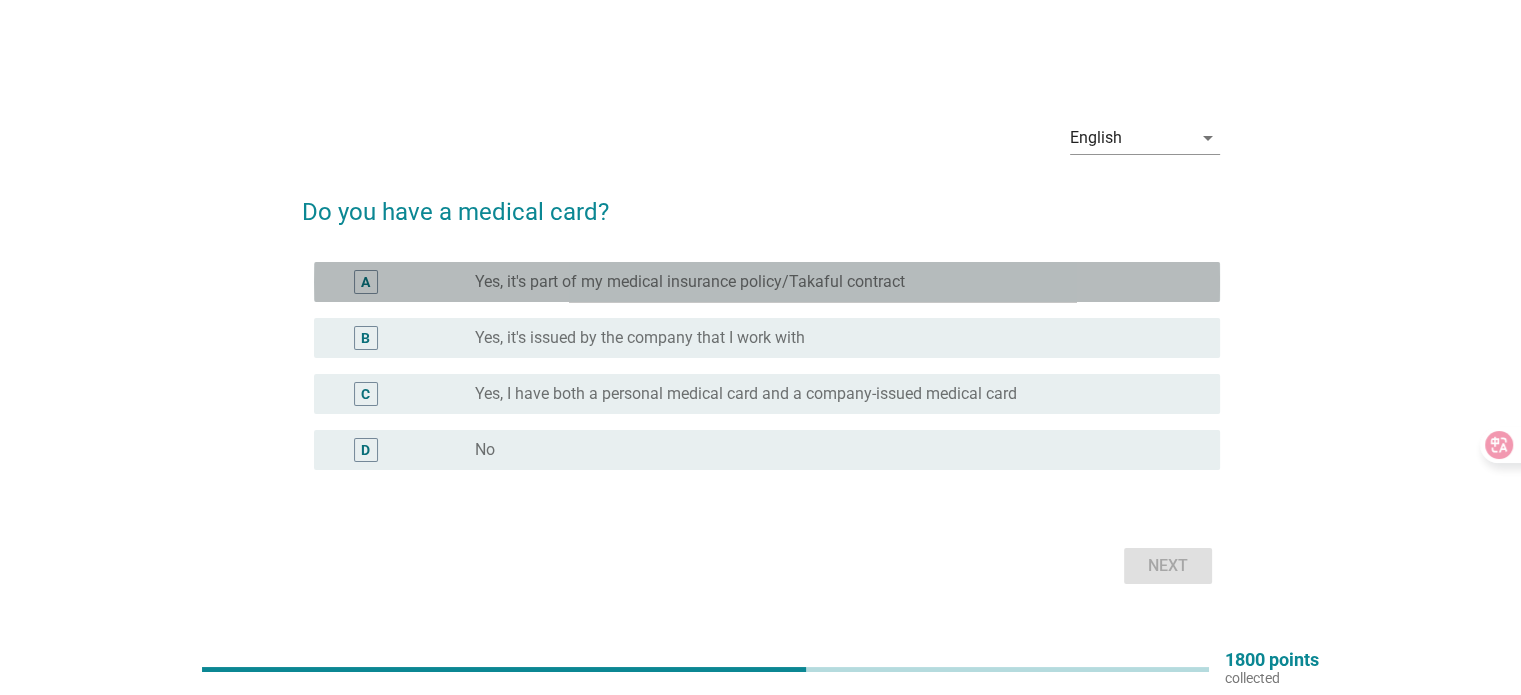click on "Yes, it's part of my medical insurance policy/Takaful contract" at bounding box center (690, 282) 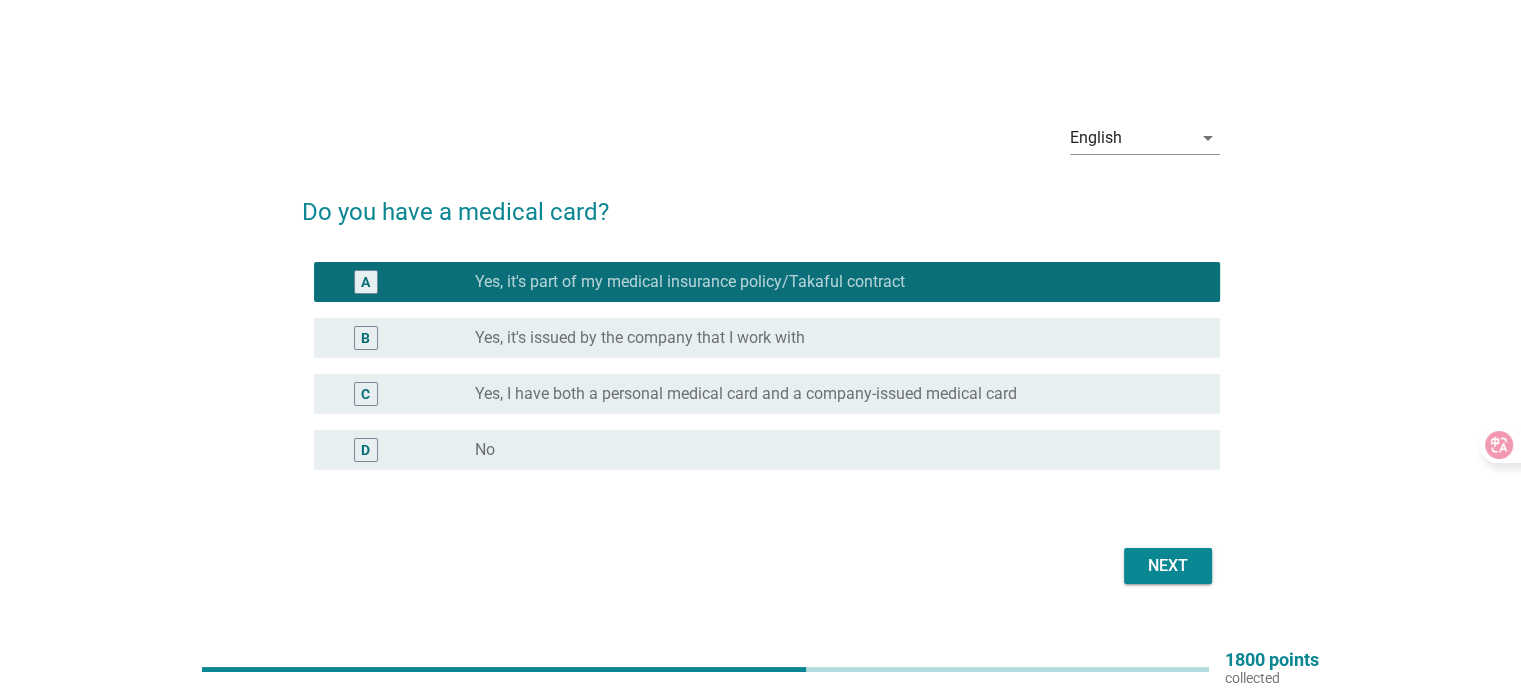 click on "Next" at bounding box center [1168, 566] 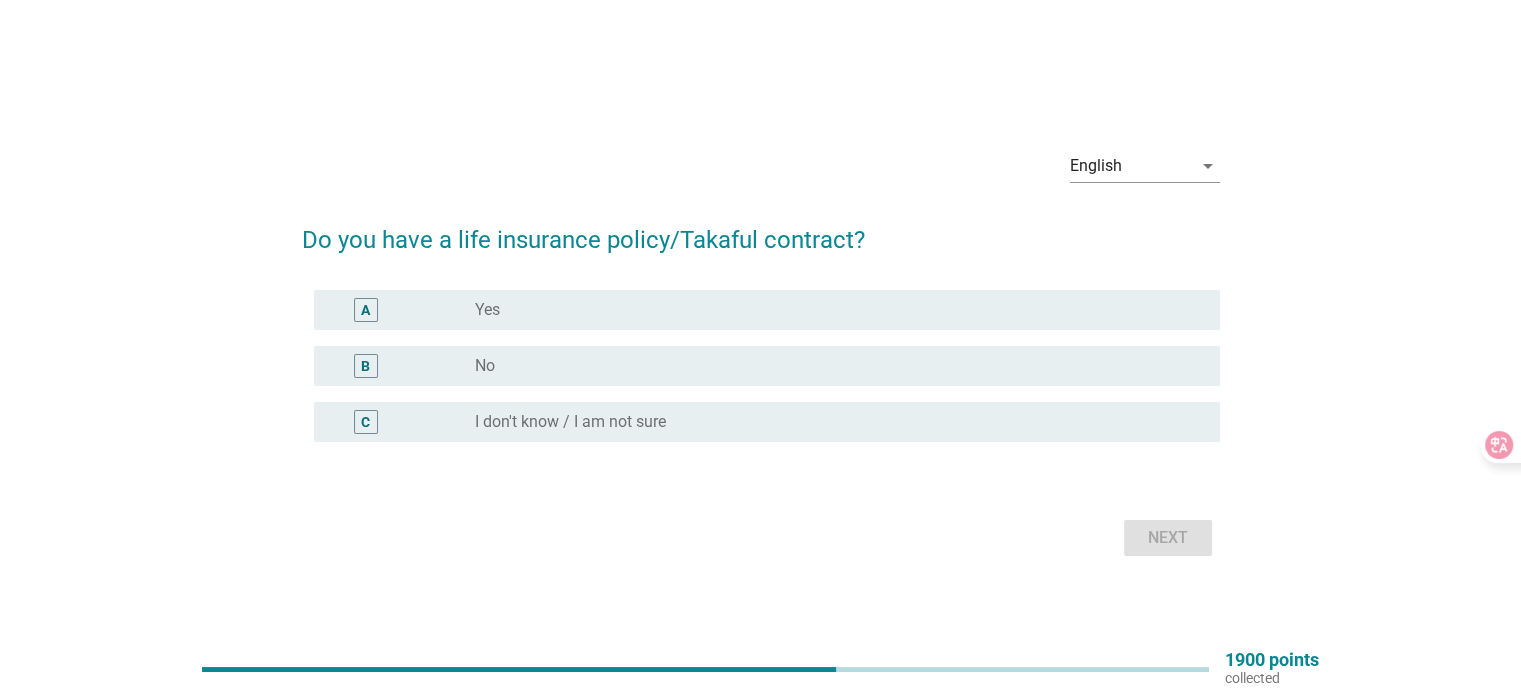 click on "radio_button_unchecked Yes" at bounding box center (831, 310) 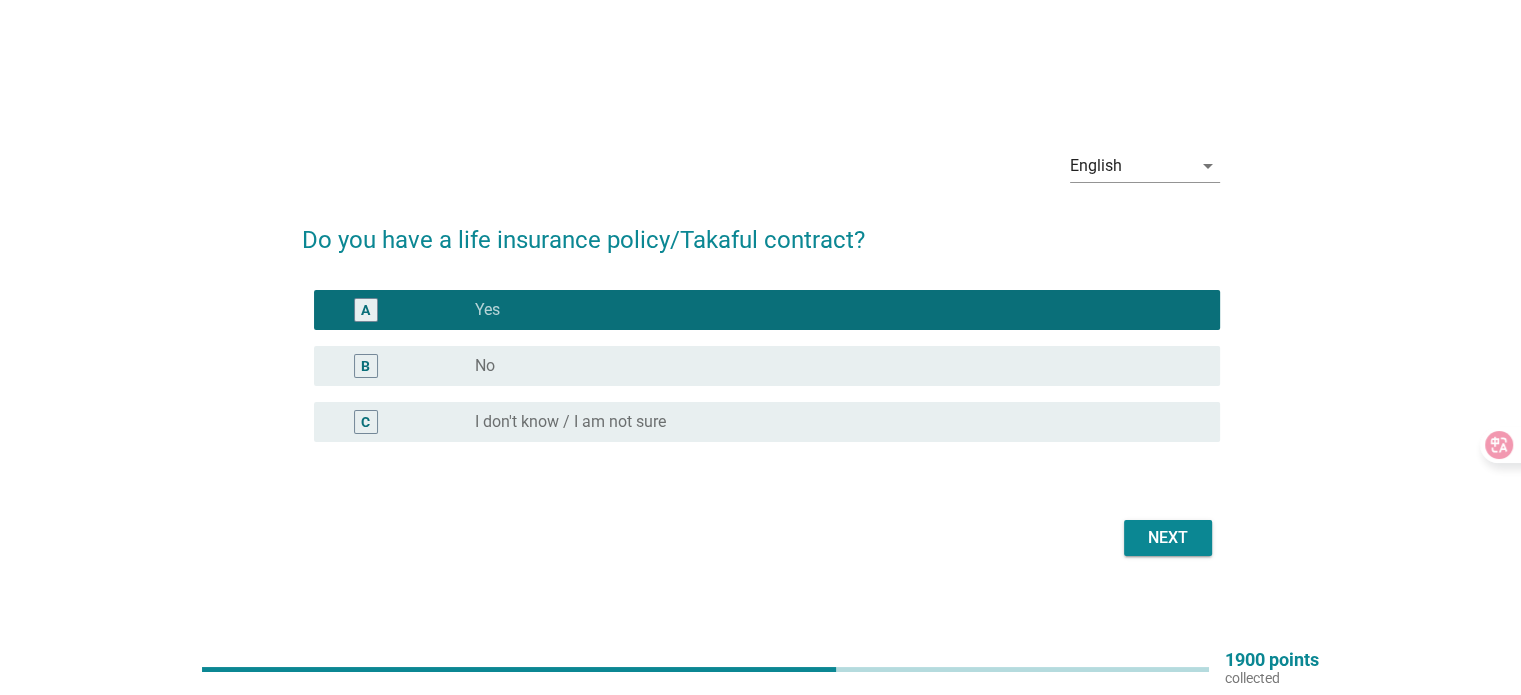 click on "Next" at bounding box center (1168, 538) 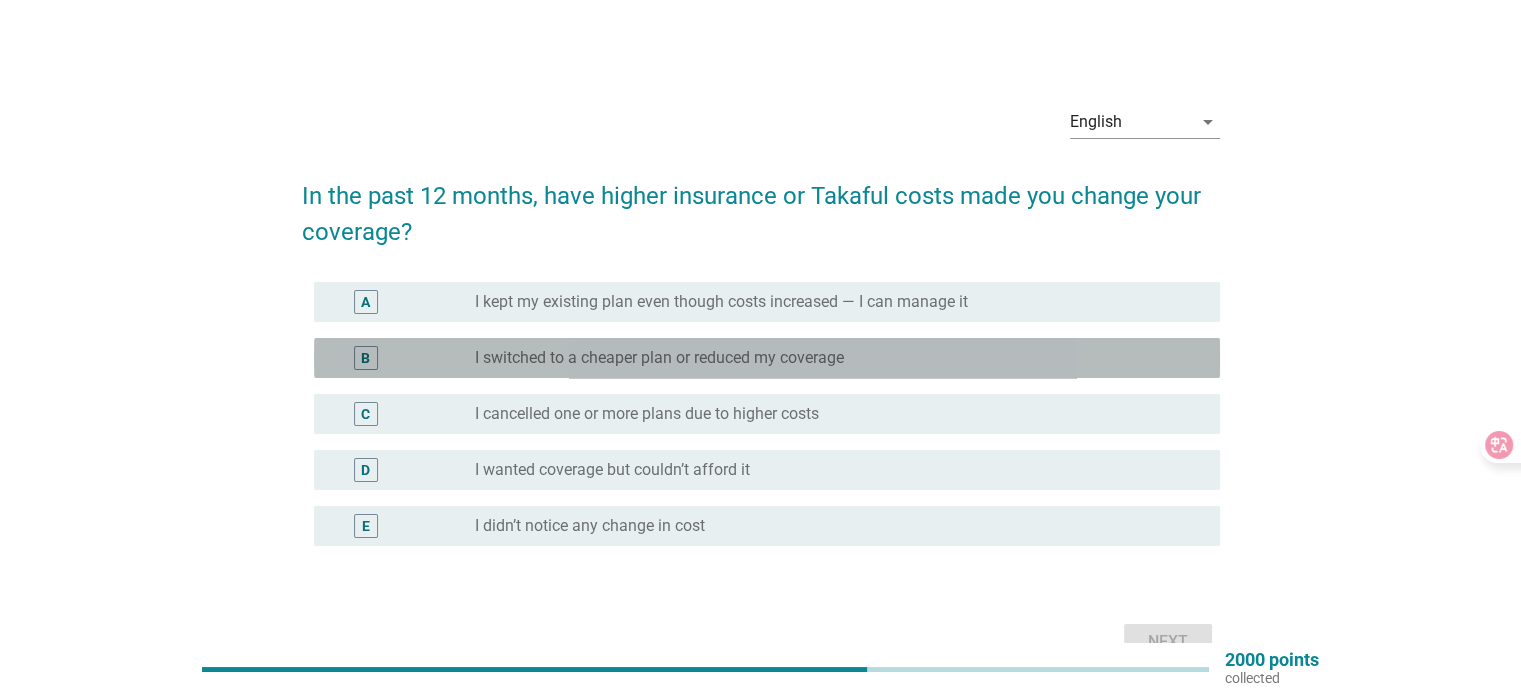 click on "radio_button_unchecked I switched to a cheaper plan or reduced my coverage" at bounding box center [831, 358] 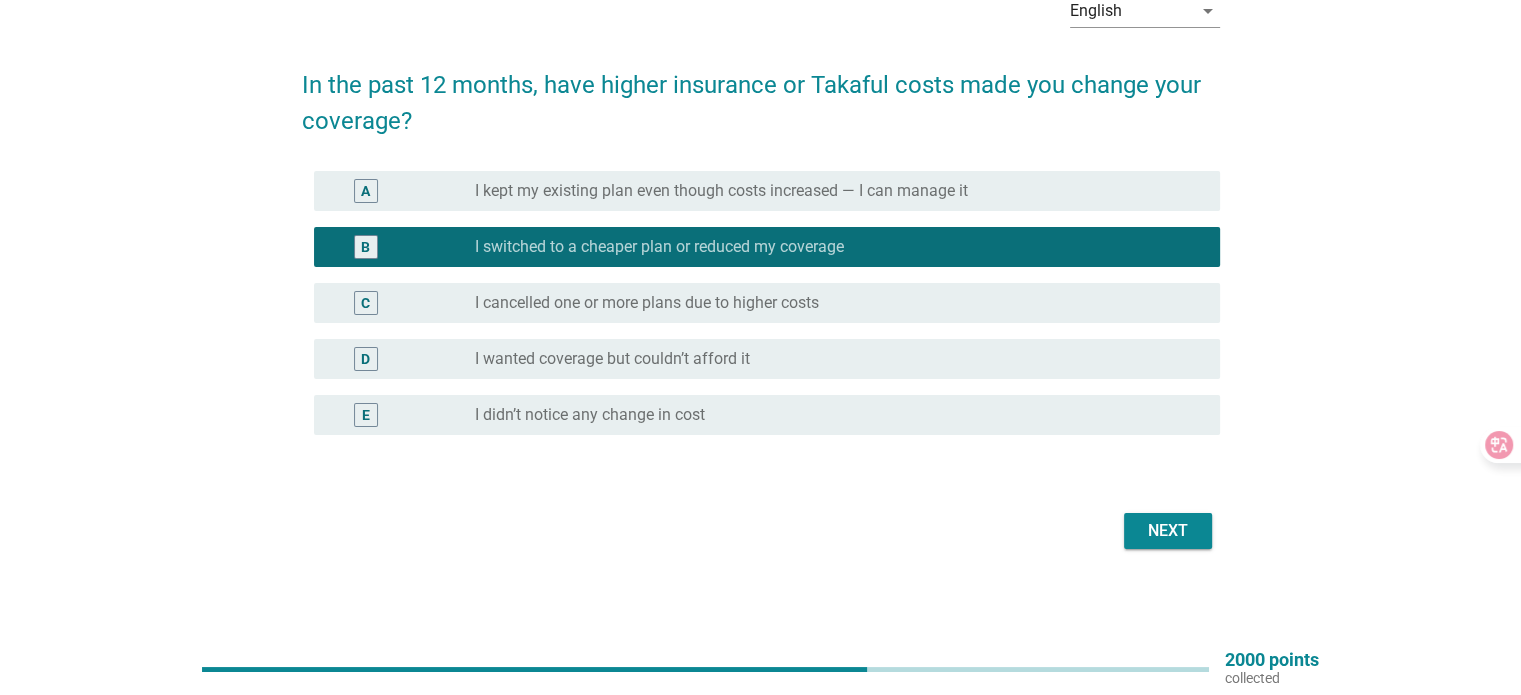scroll, scrollTop: 112, scrollLeft: 0, axis: vertical 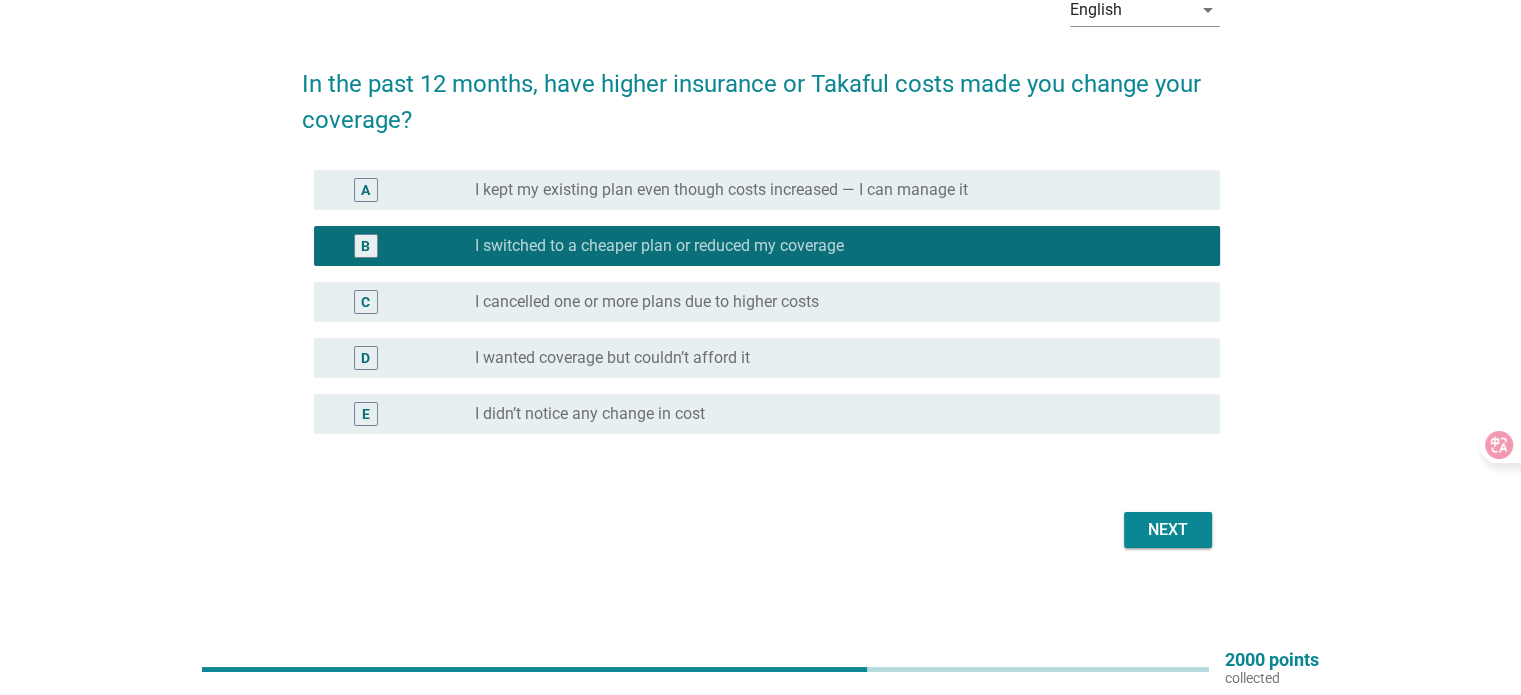 click on "radio_button_unchecked I kept my existing plan even though costs increased — I can manage it" at bounding box center (831, 190) 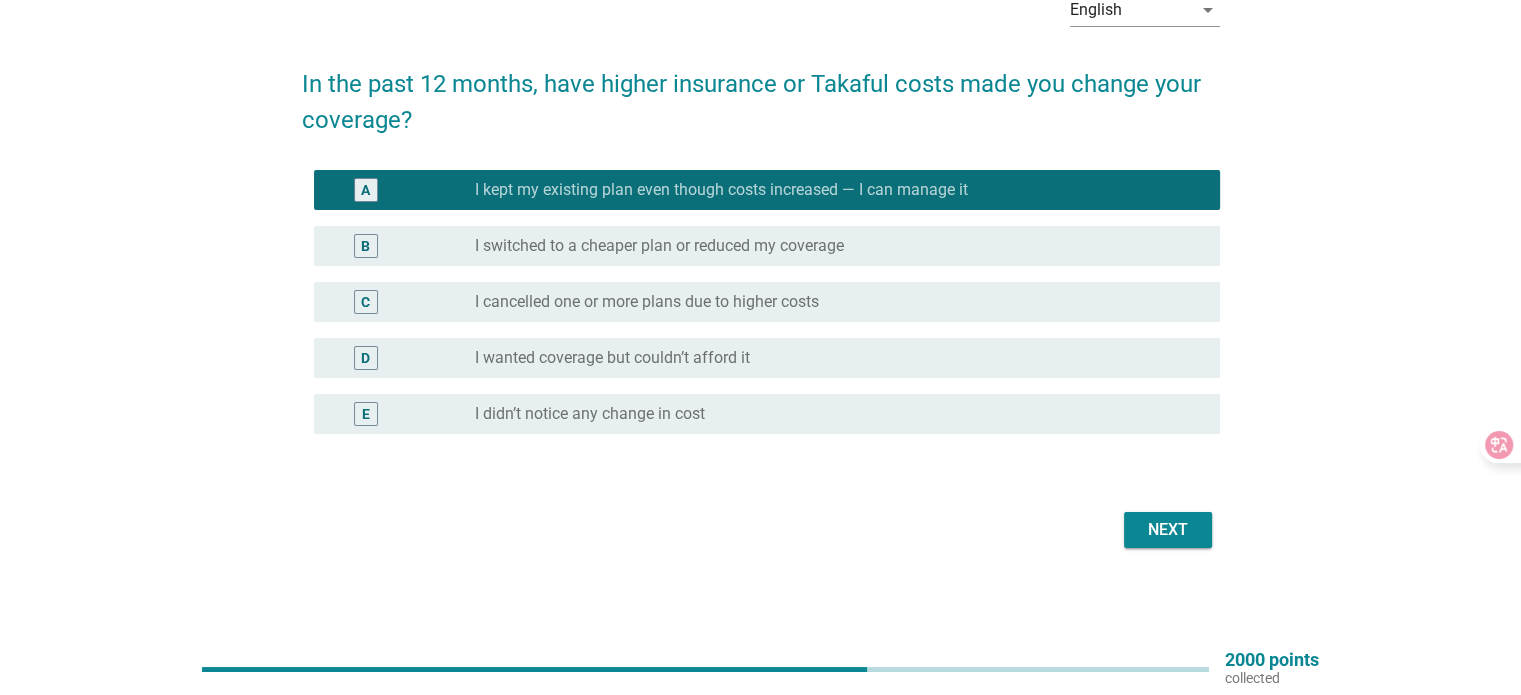 click on "Next" at bounding box center [1168, 530] 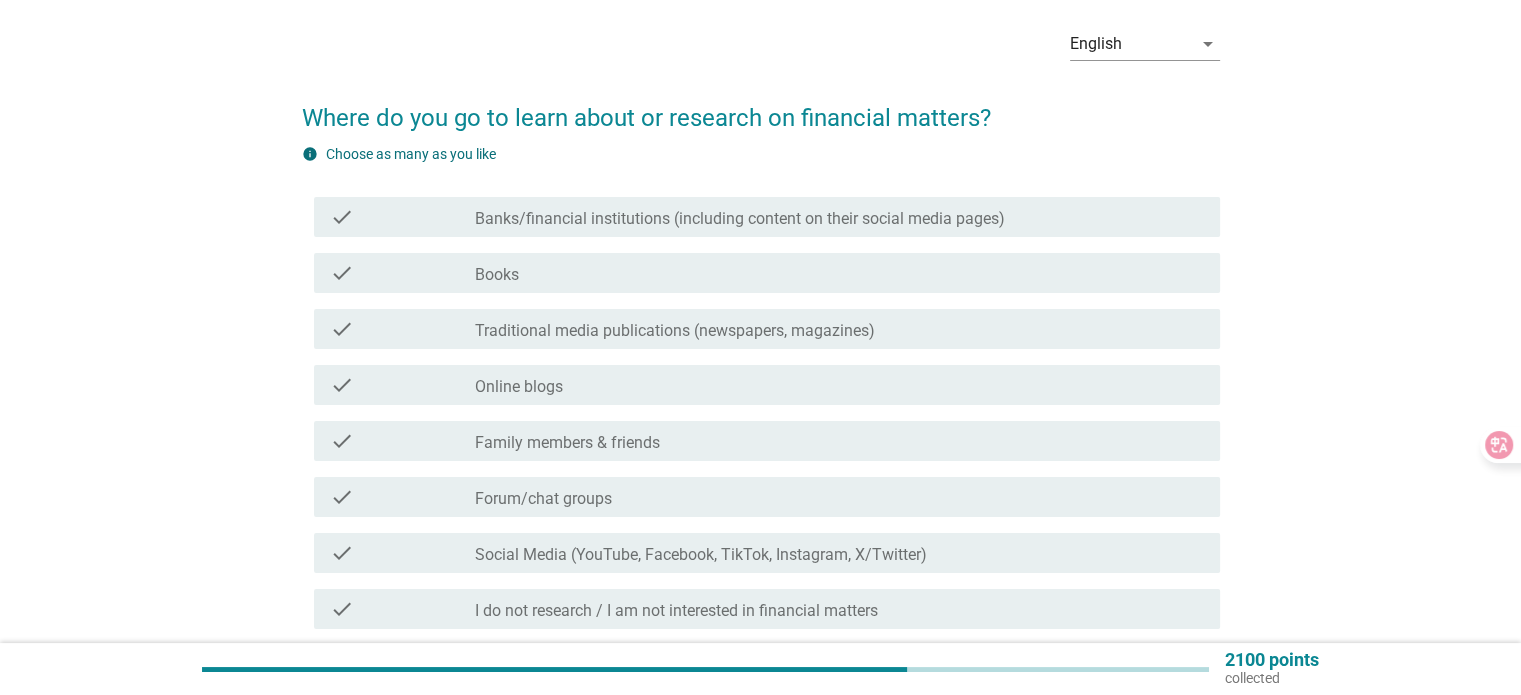 scroll, scrollTop: 100, scrollLeft: 0, axis: vertical 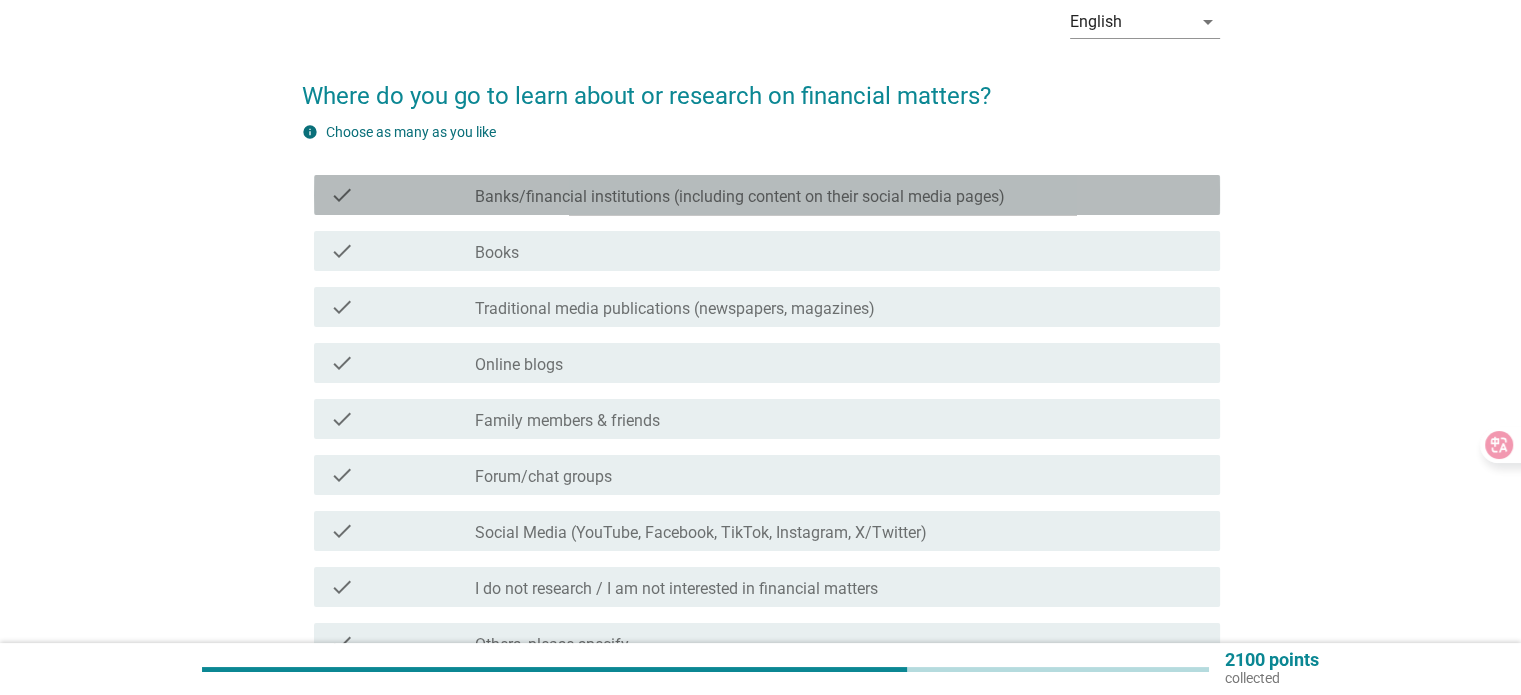 click on "check     check_box_outline_blank Banks/financial institutions (including content on their social media pages)" at bounding box center (767, 195) 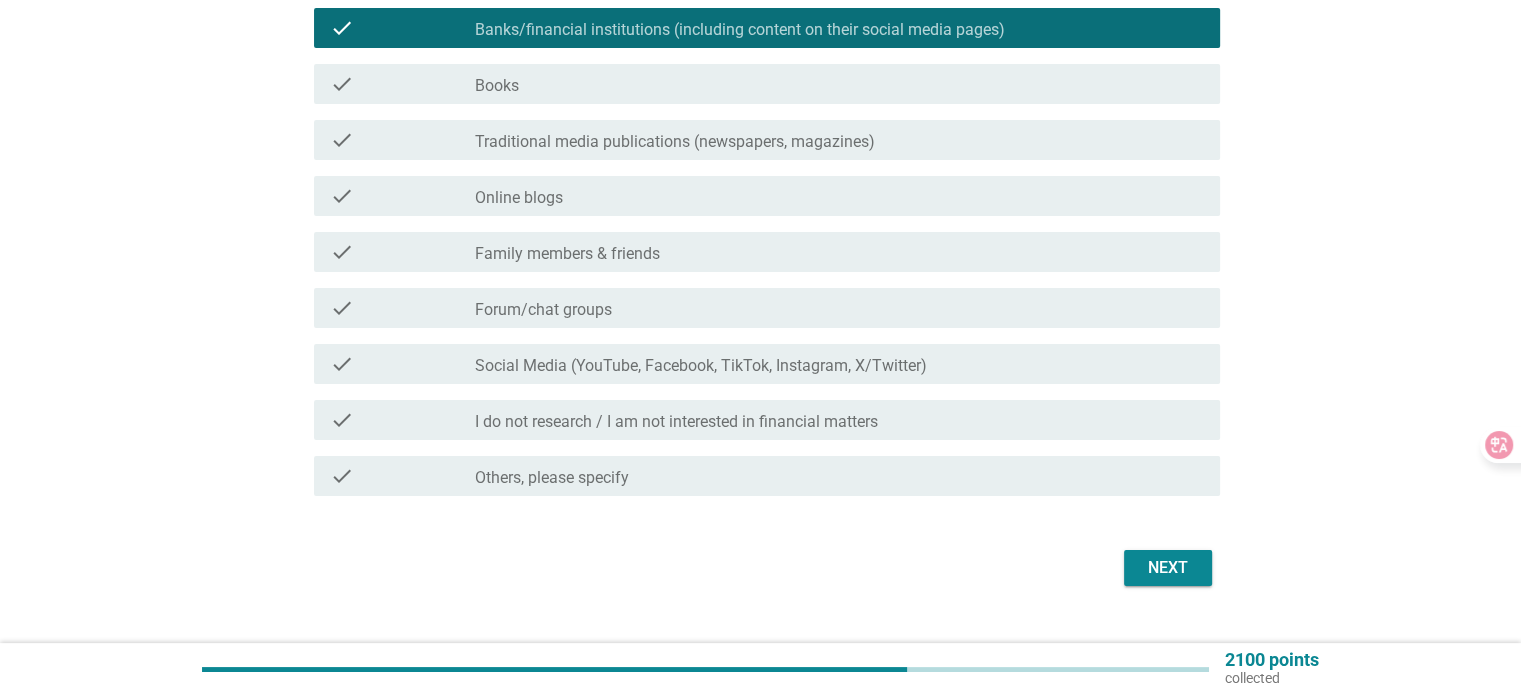 scroll, scrollTop: 305, scrollLeft: 0, axis: vertical 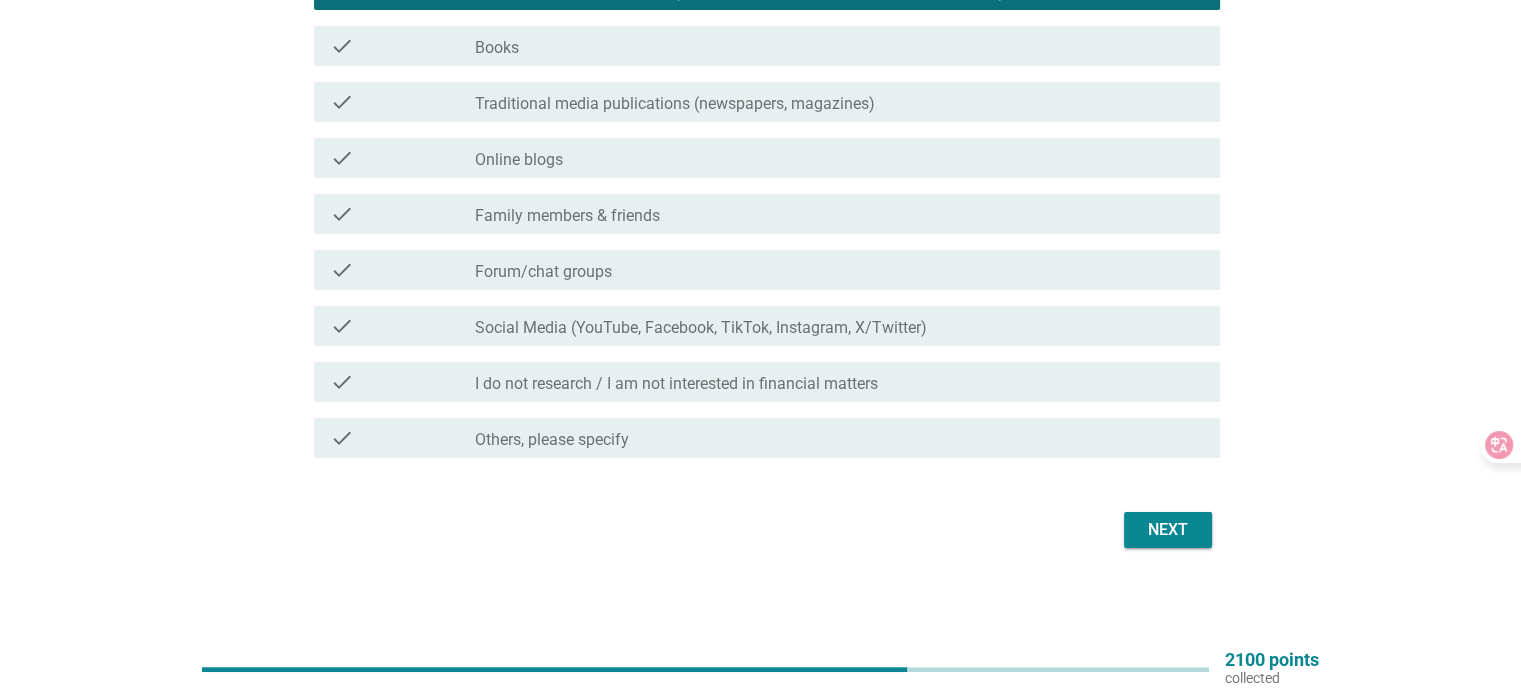click on "check     check_box_outline_blank Family members & friends" at bounding box center [767, 214] 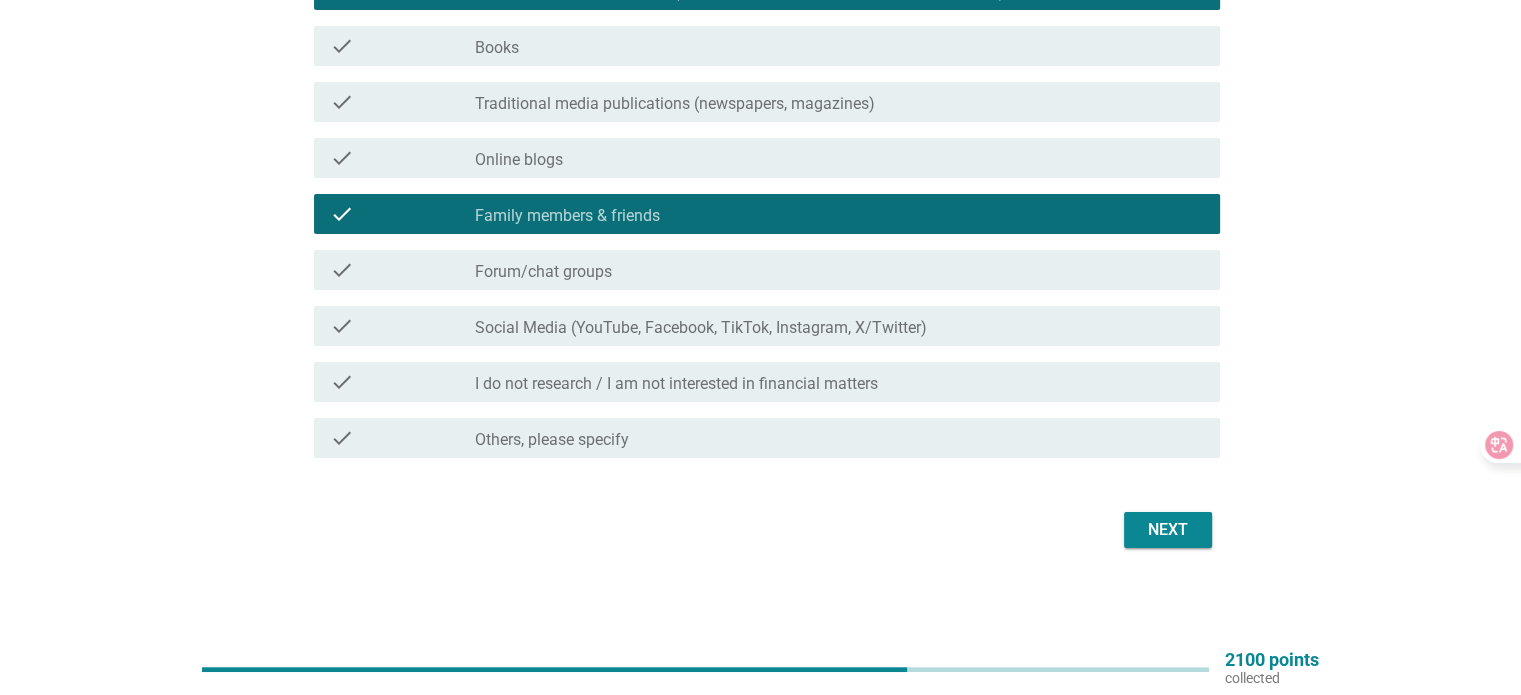 click on "Next" at bounding box center [1168, 530] 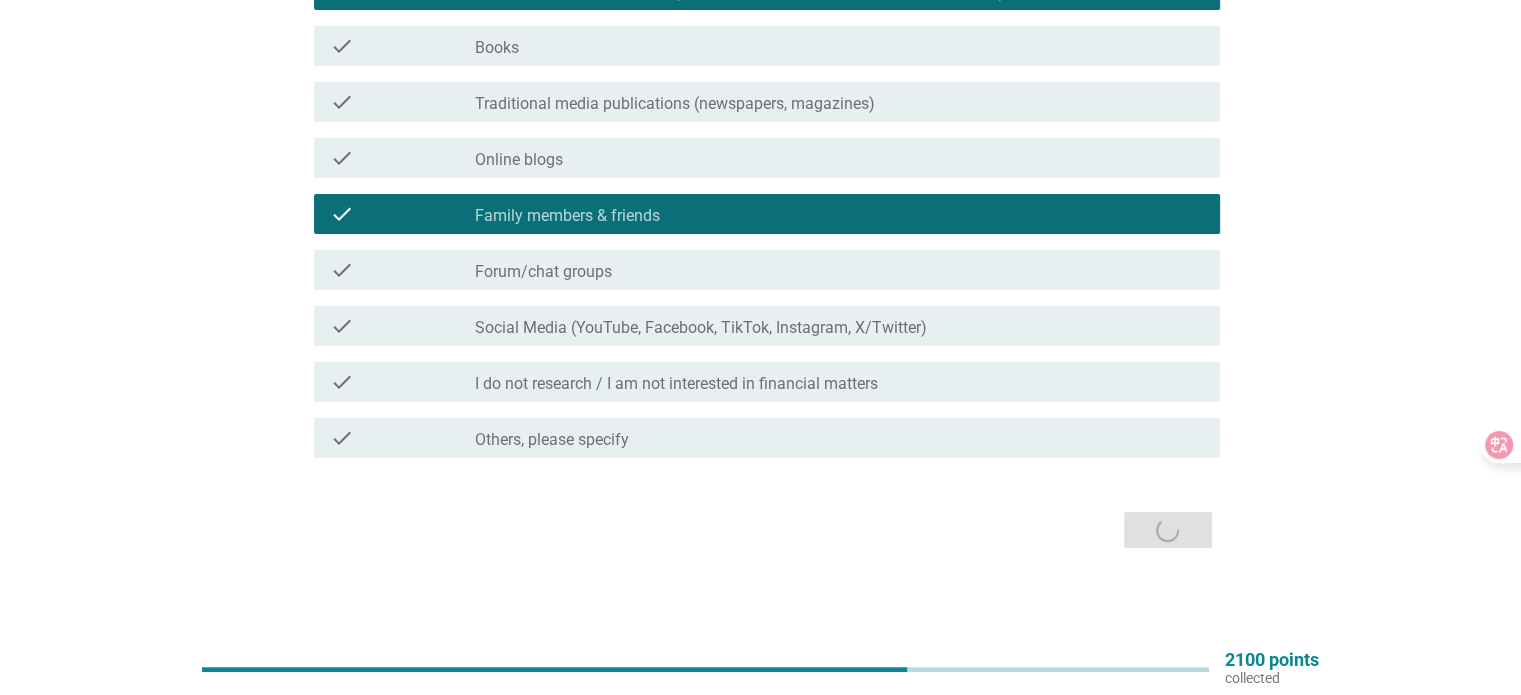 scroll, scrollTop: 0, scrollLeft: 0, axis: both 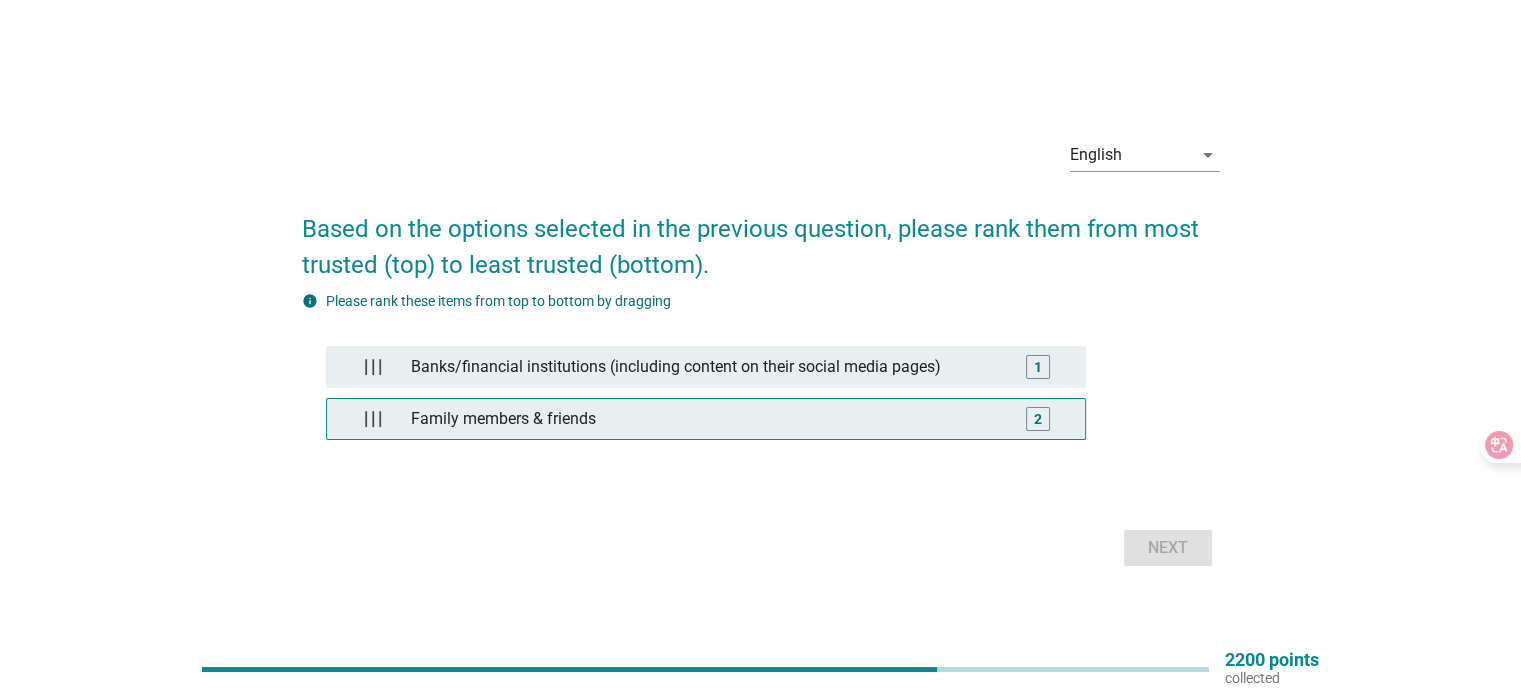 click on "Family members & friends" at bounding box center (705, 419) 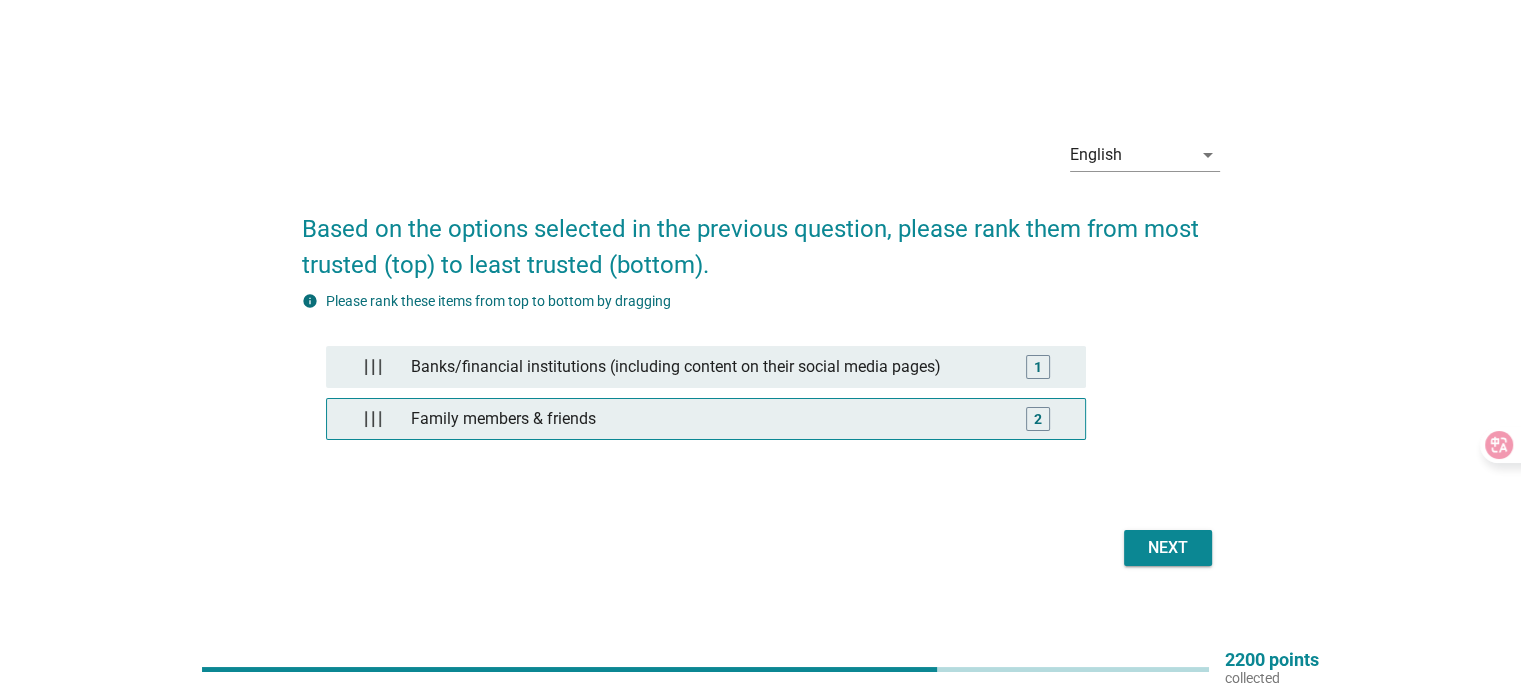 type 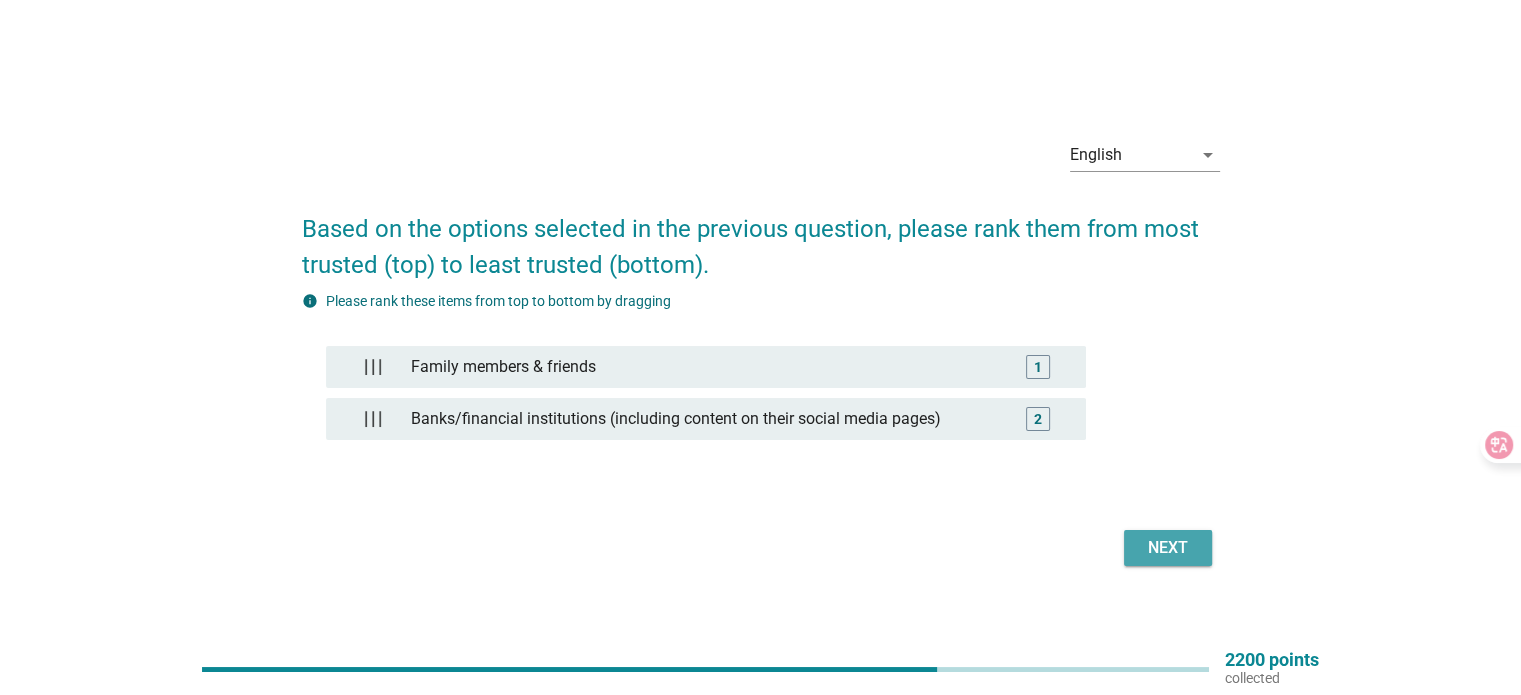 click on "Next" at bounding box center [1168, 548] 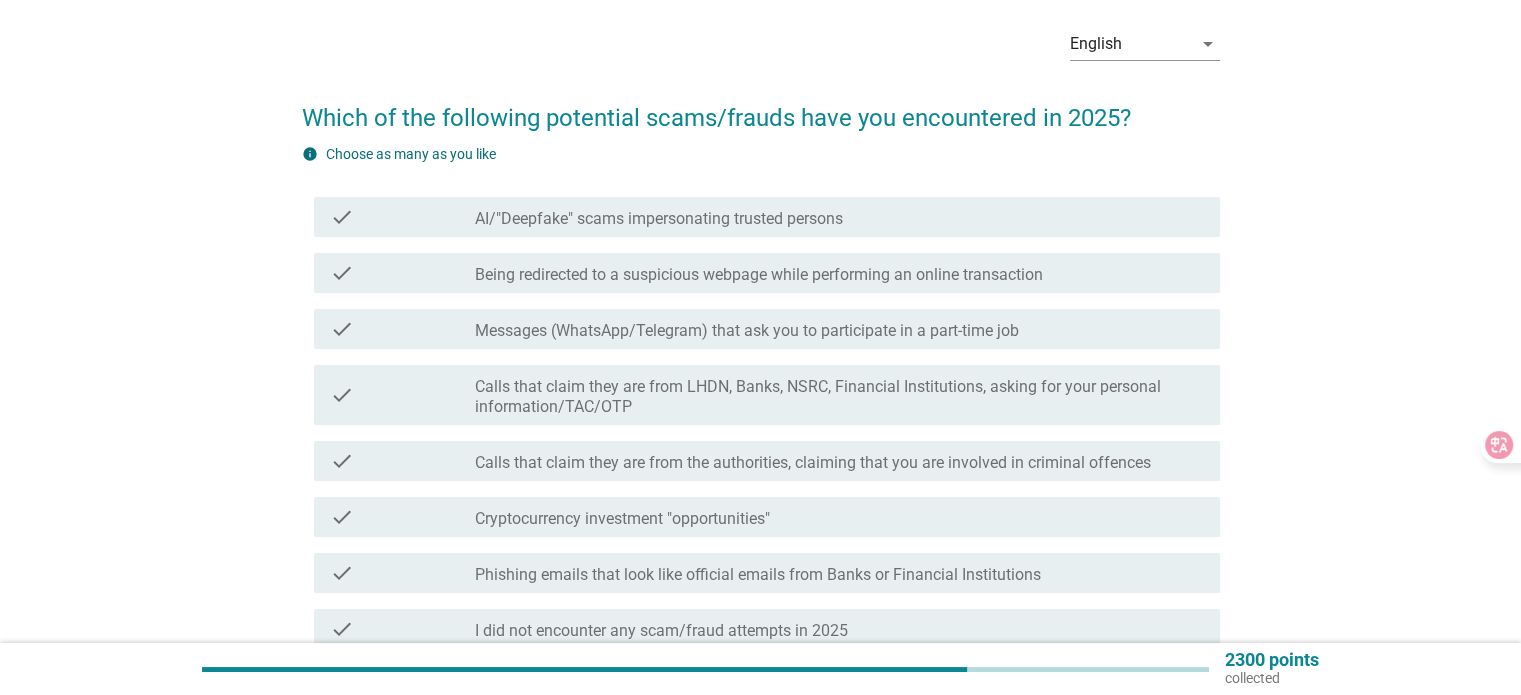 scroll, scrollTop: 100, scrollLeft: 0, axis: vertical 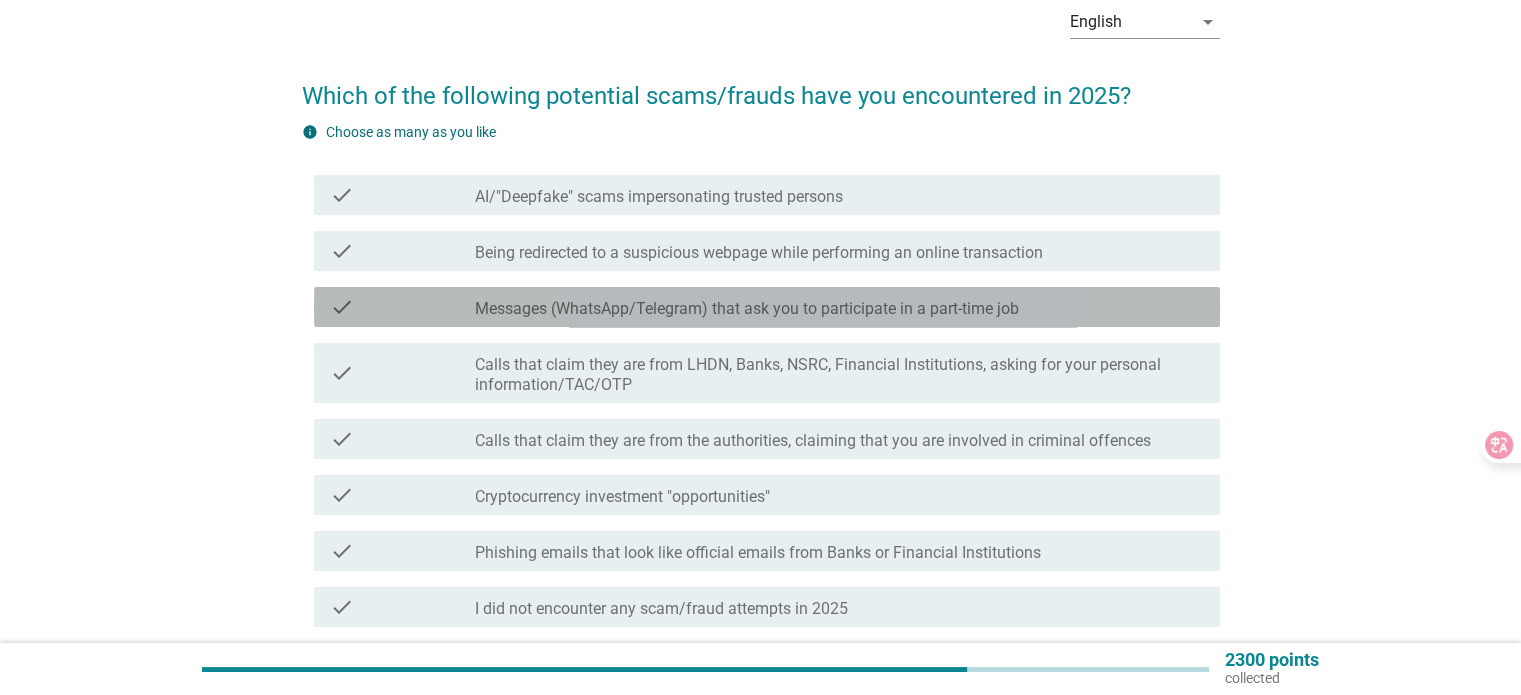click on "Messages (WhatsApp/Telegram) that ask you to participate in a part-time job" at bounding box center [747, 309] 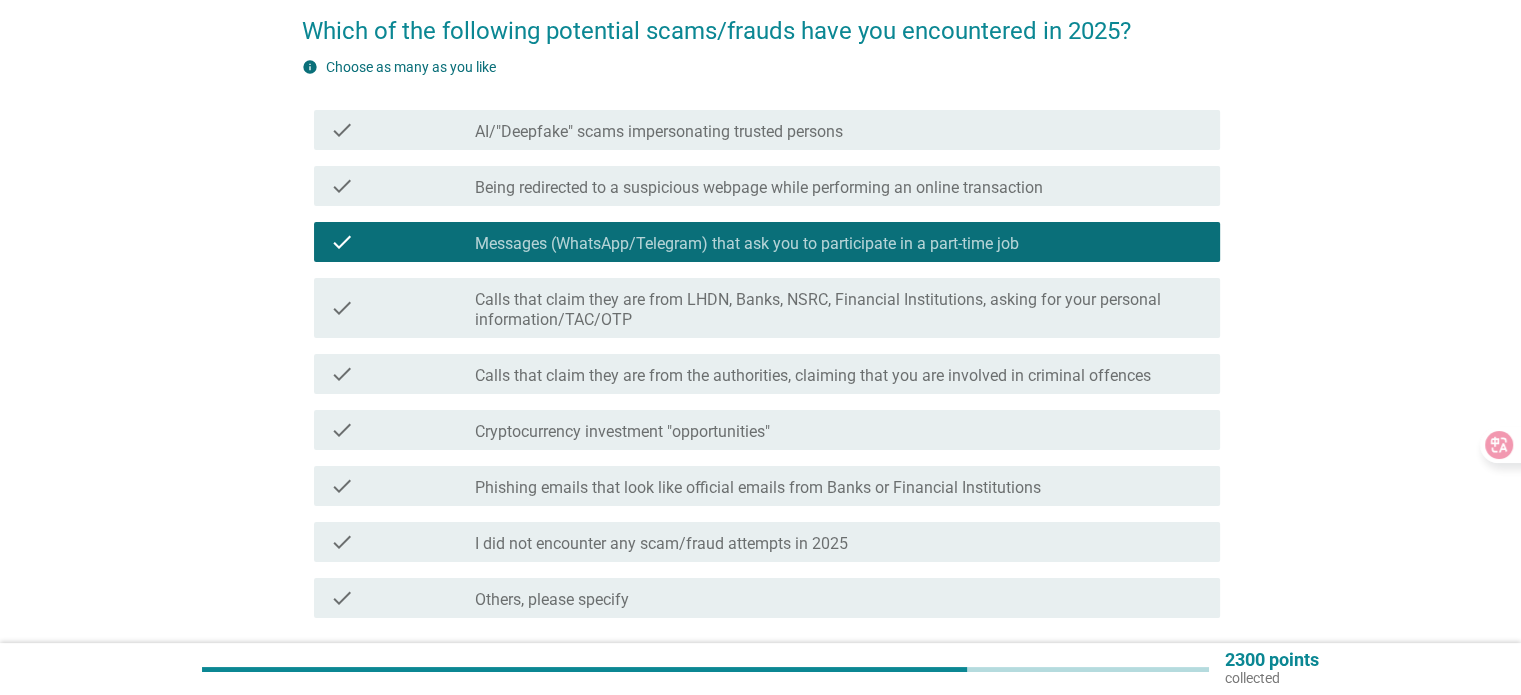 scroll, scrollTop: 200, scrollLeft: 0, axis: vertical 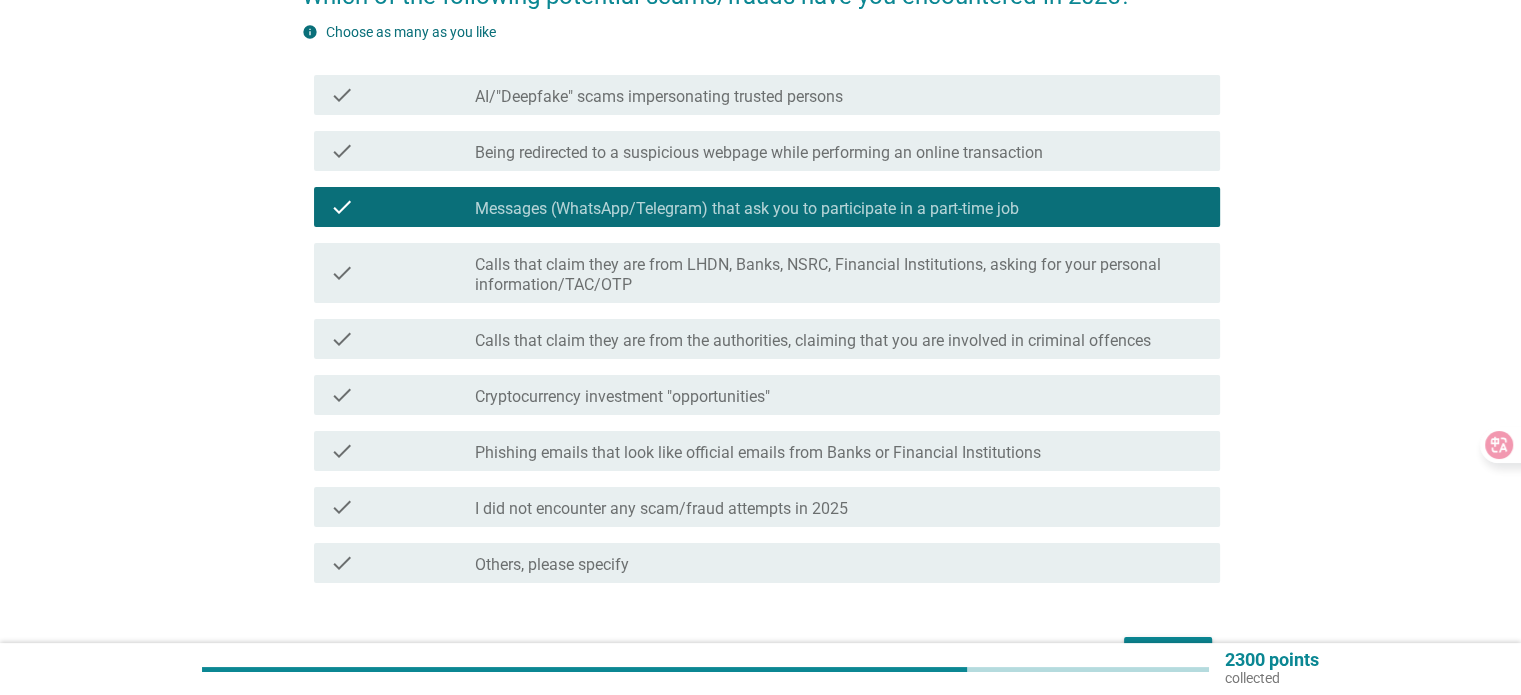 click on "Calls that claim they are from LHDN, Banks, NSRC, Financial Institutions, asking for your personal information/TAC/OTP" at bounding box center [839, 275] 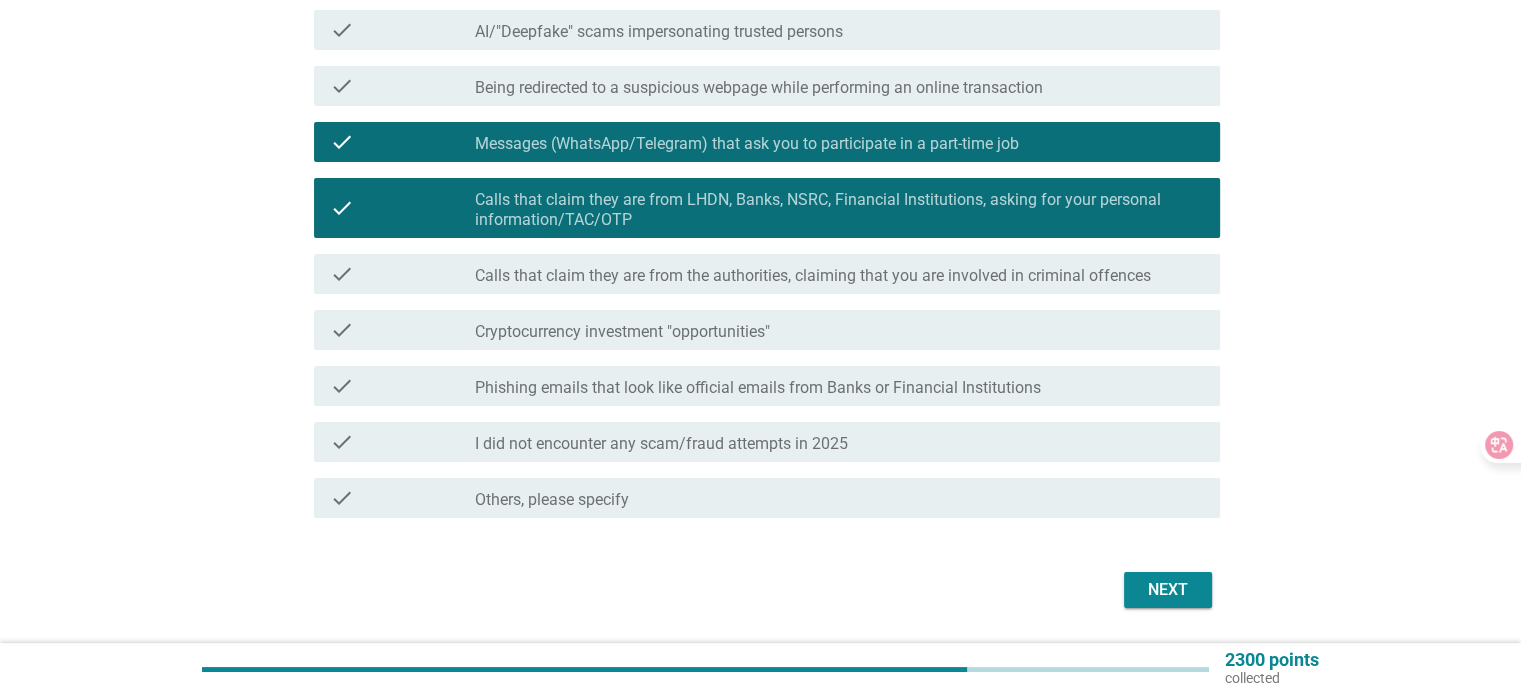 scroll, scrollTop: 300, scrollLeft: 0, axis: vertical 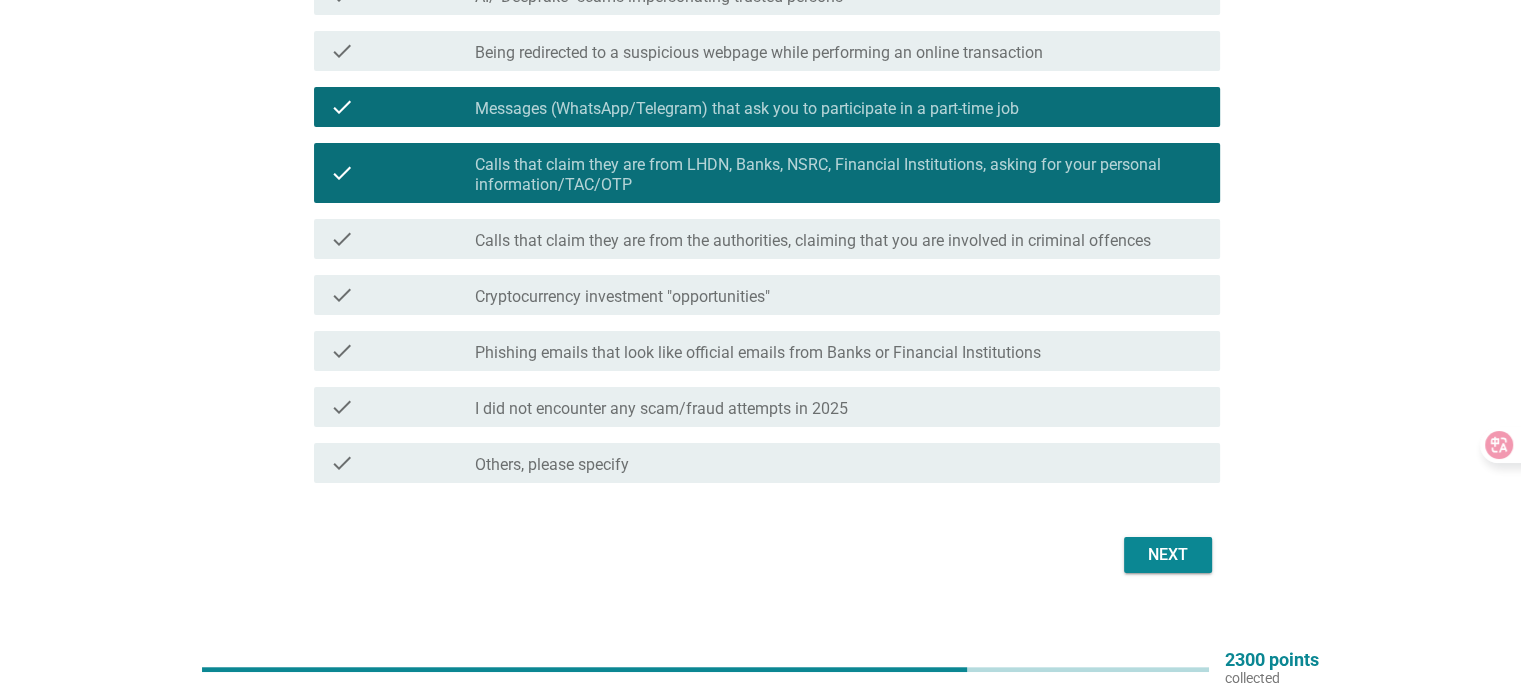 click on "Next" at bounding box center [1168, 555] 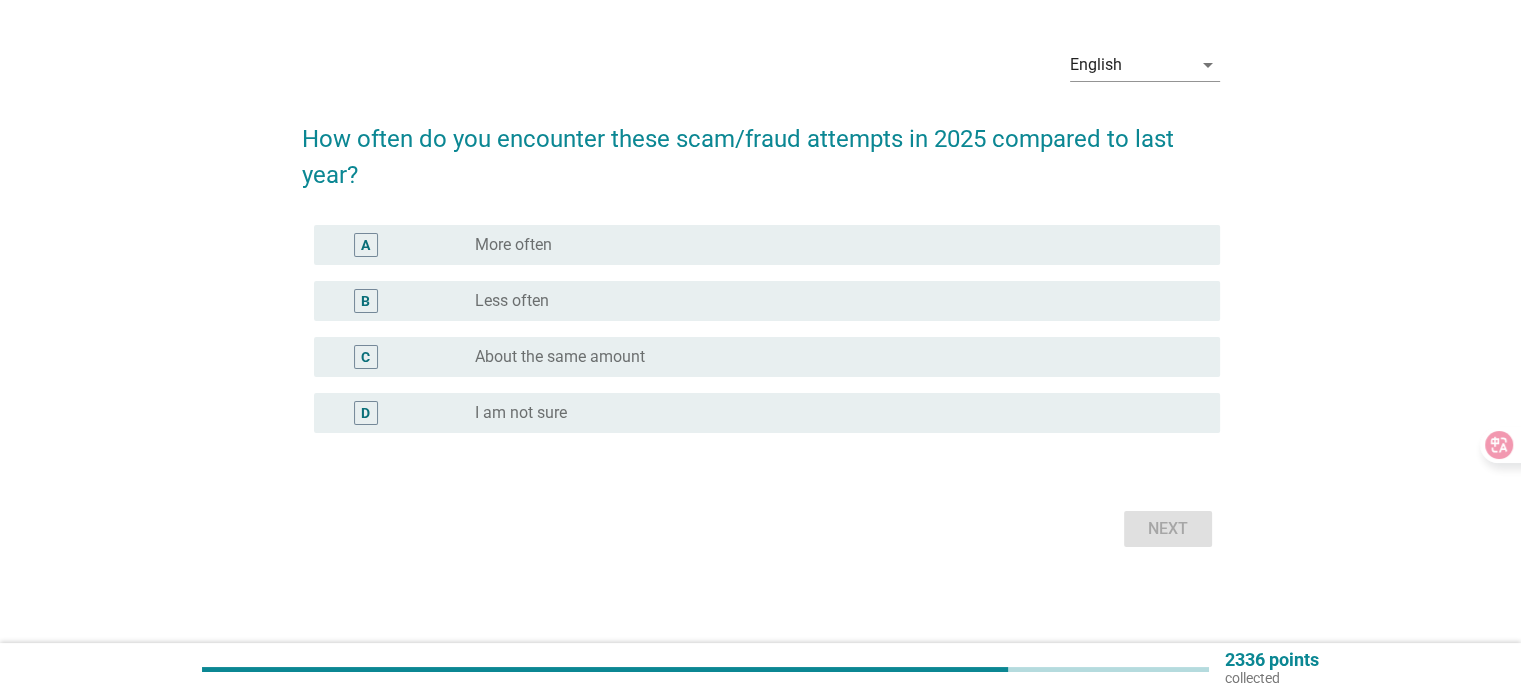 scroll, scrollTop: 0, scrollLeft: 0, axis: both 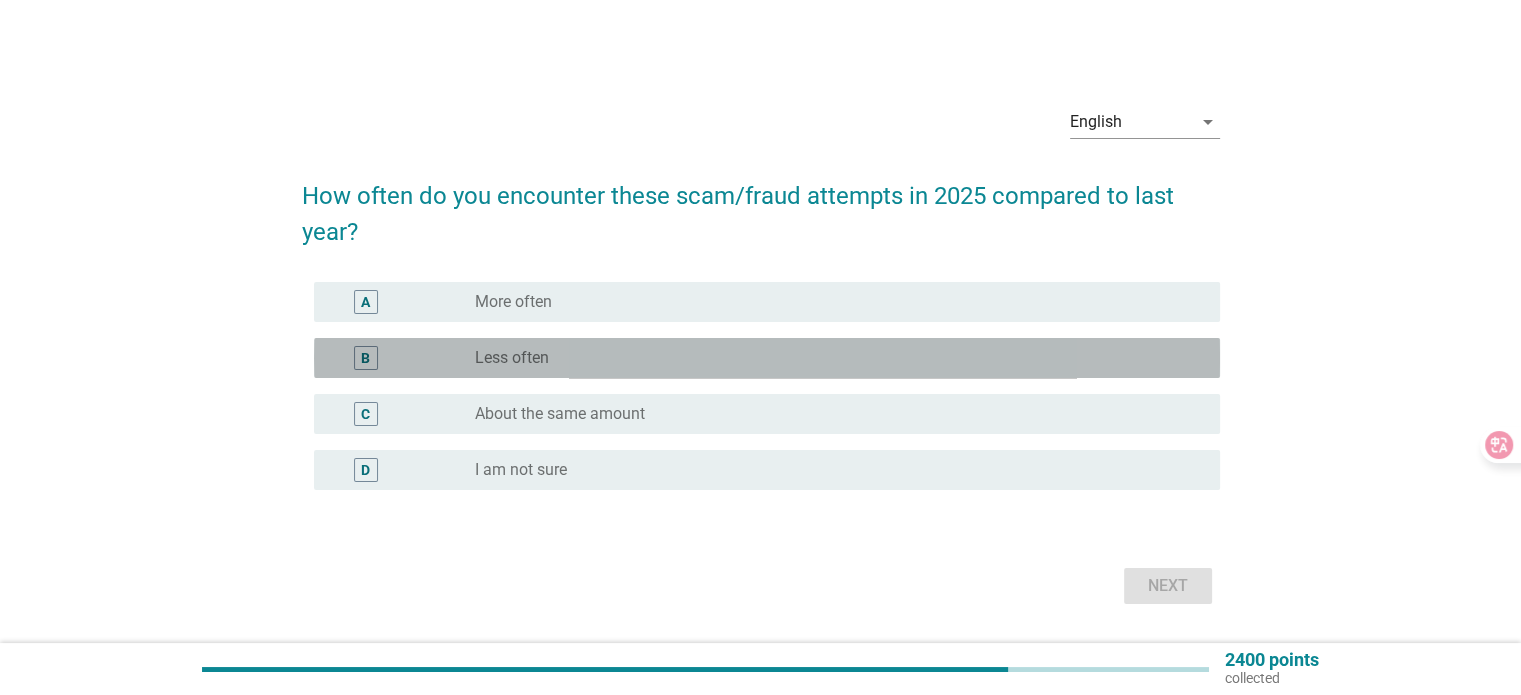 click on "B     radio_button_unchecked Less often" at bounding box center (767, 358) 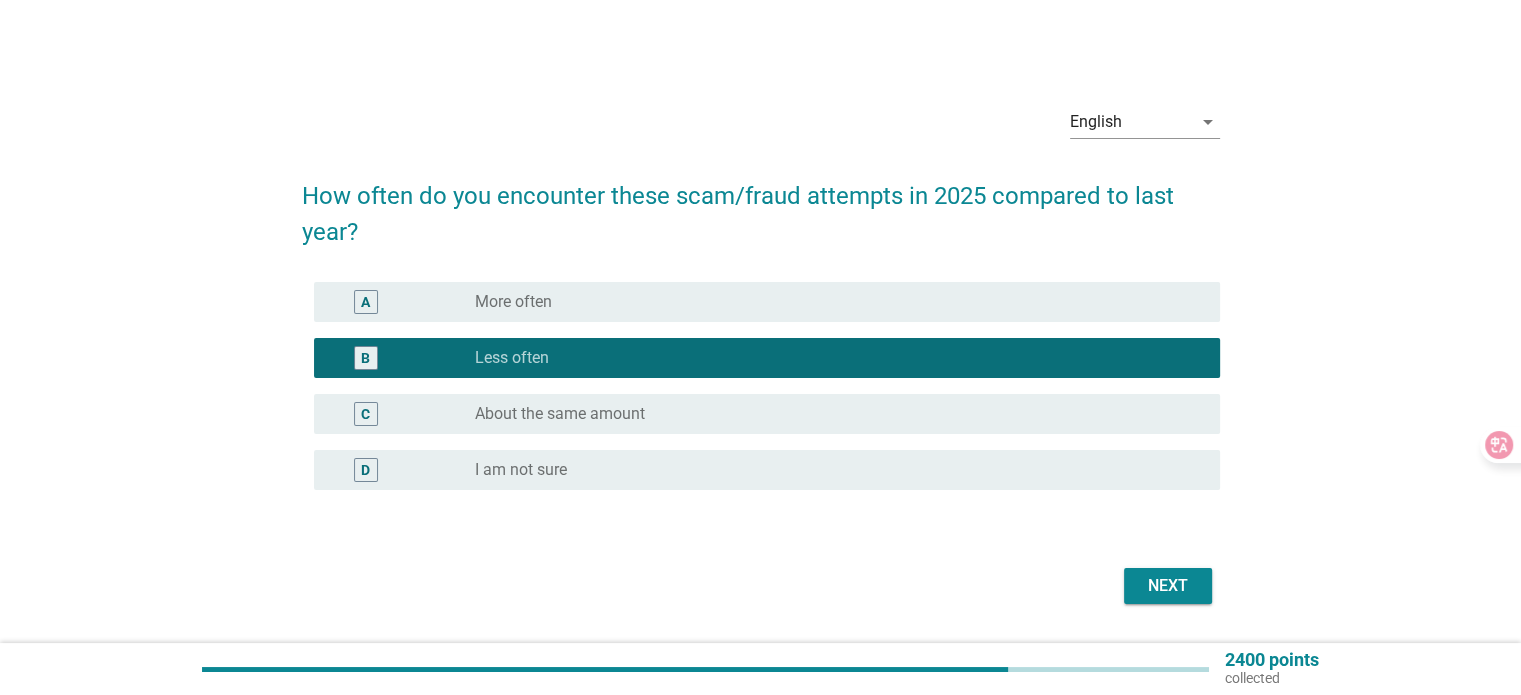 click on "radio_button_unchecked About the same amount" at bounding box center [831, 414] 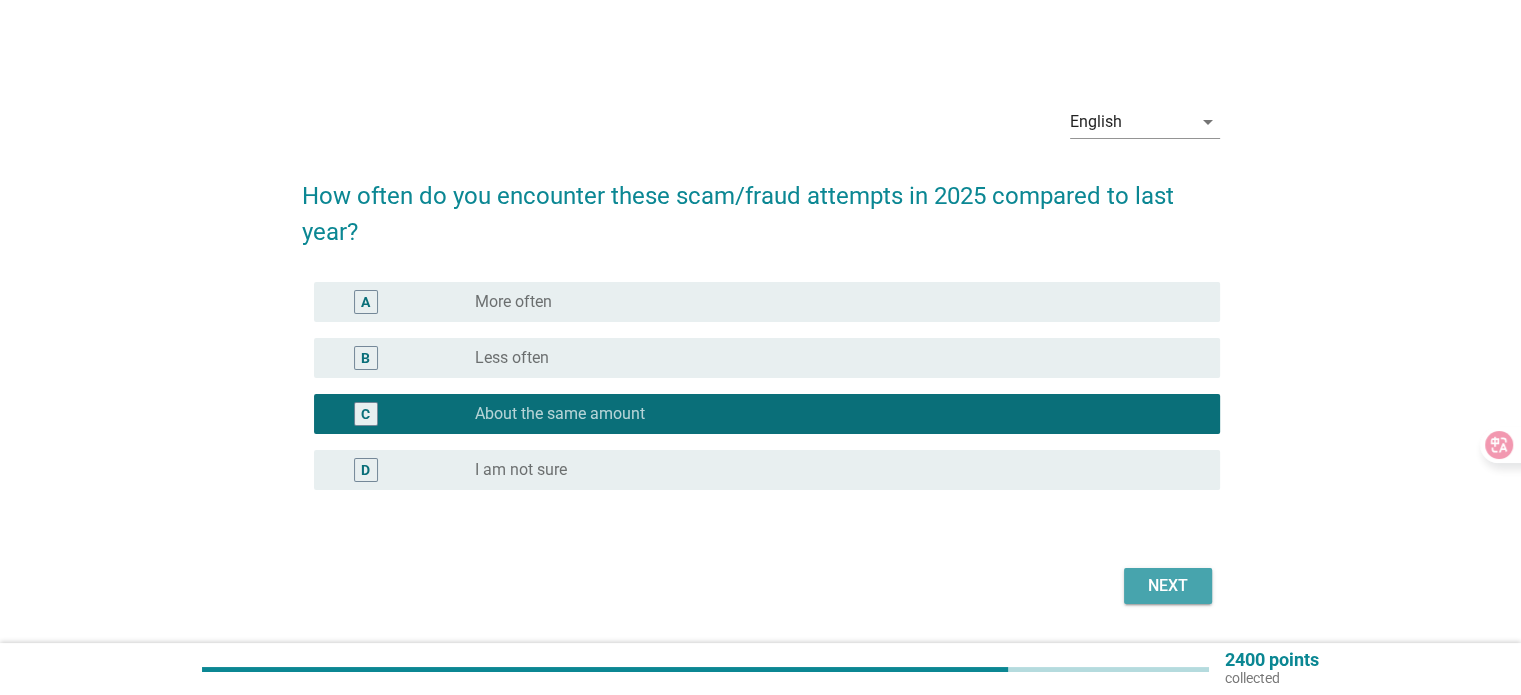 click on "Next" at bounding box center [1168, 586] 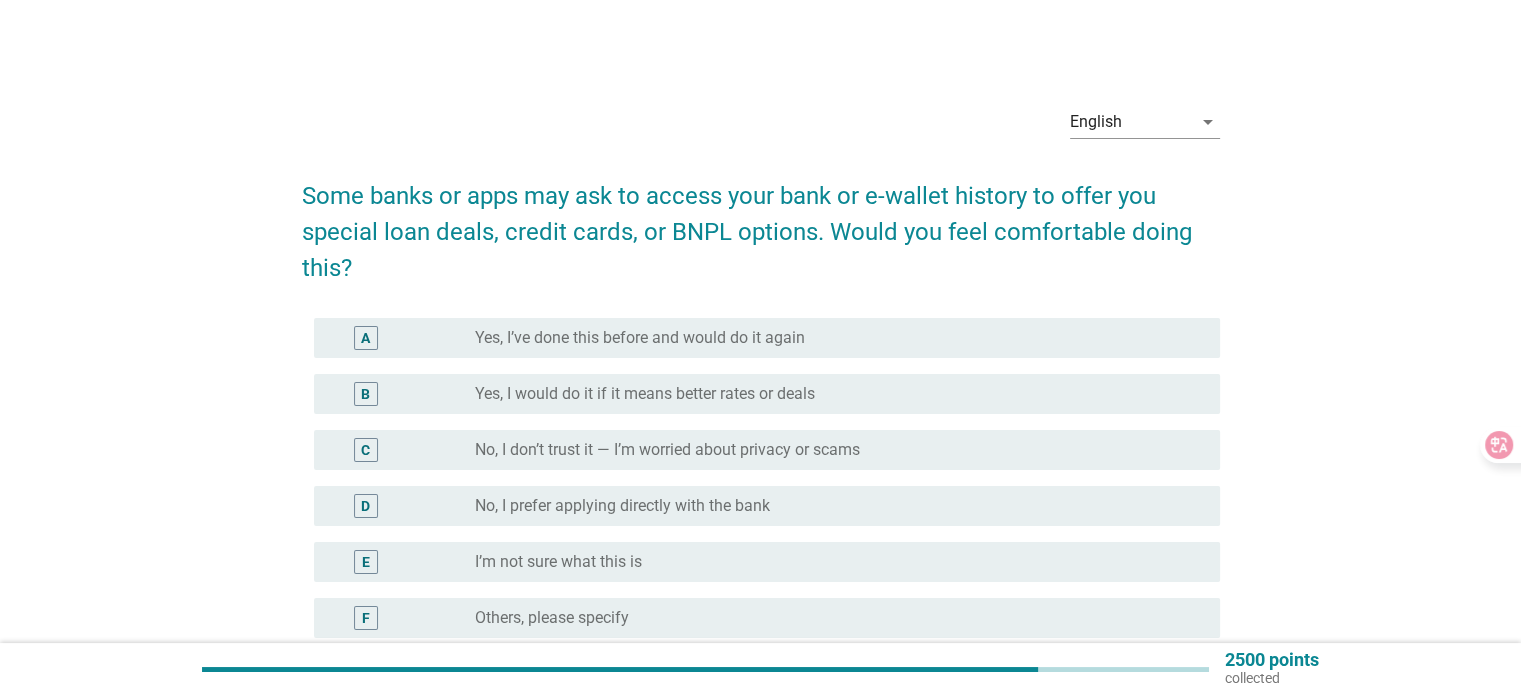 click on "No, I don’t trust it — I’m worried about privacy or scams" at bounding box center (667, 450) 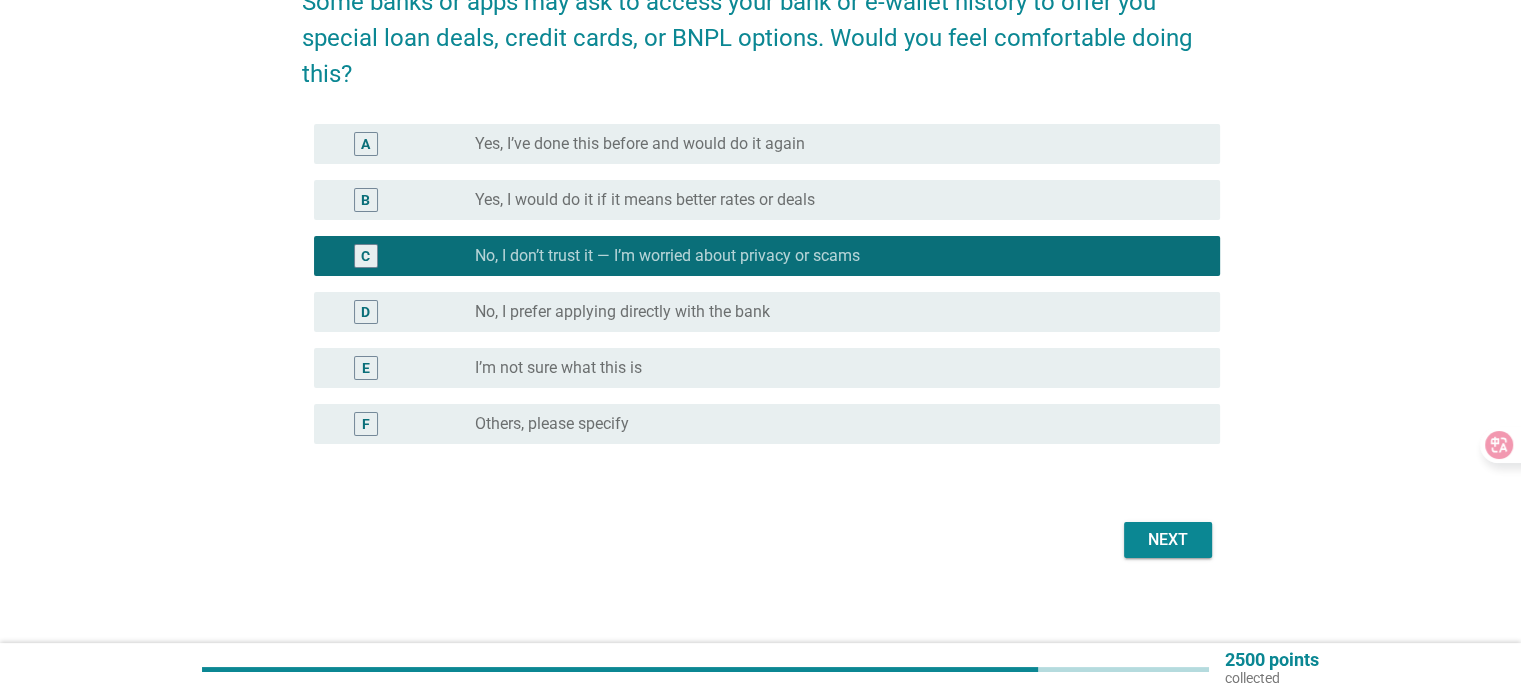 scroll, scrollTop: 204, scrollLeft: 0, axis: vertical 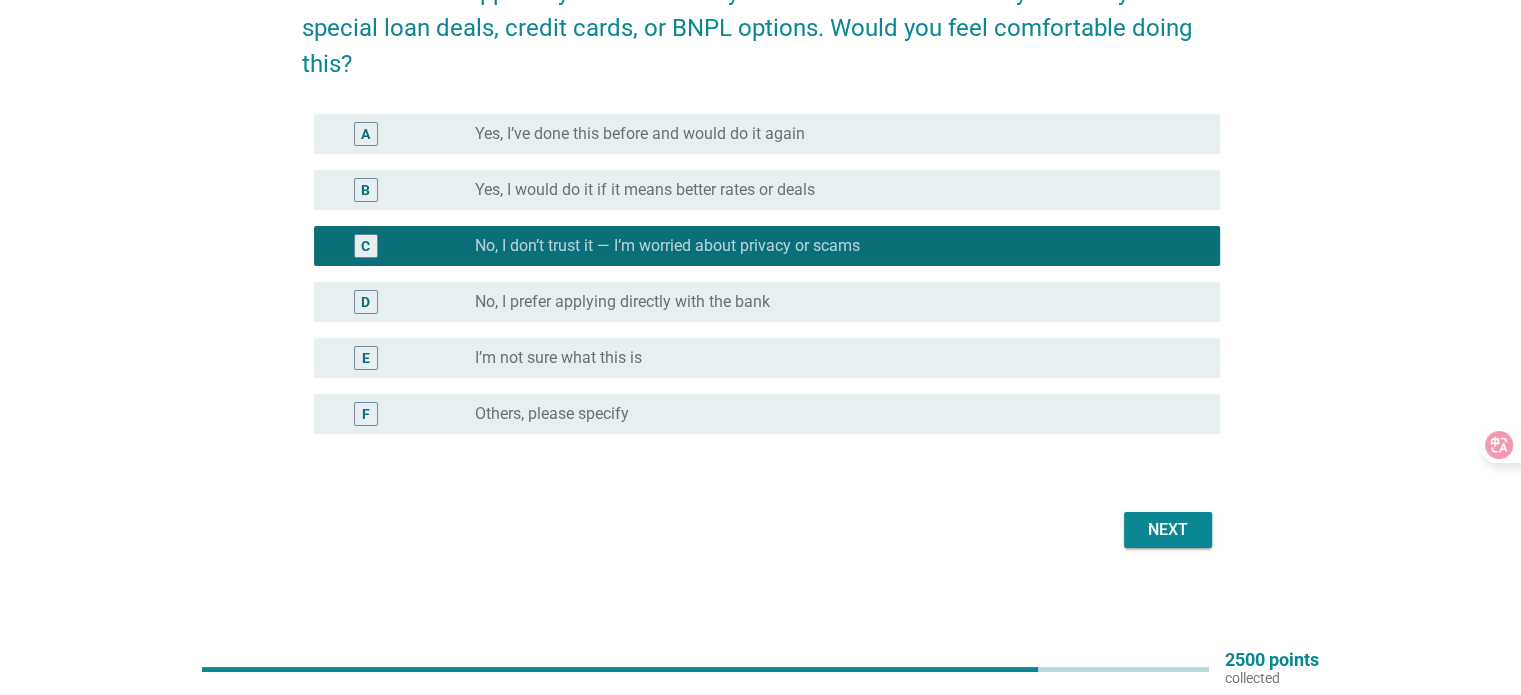 click on "Next" at bounding box center [1168, 530] 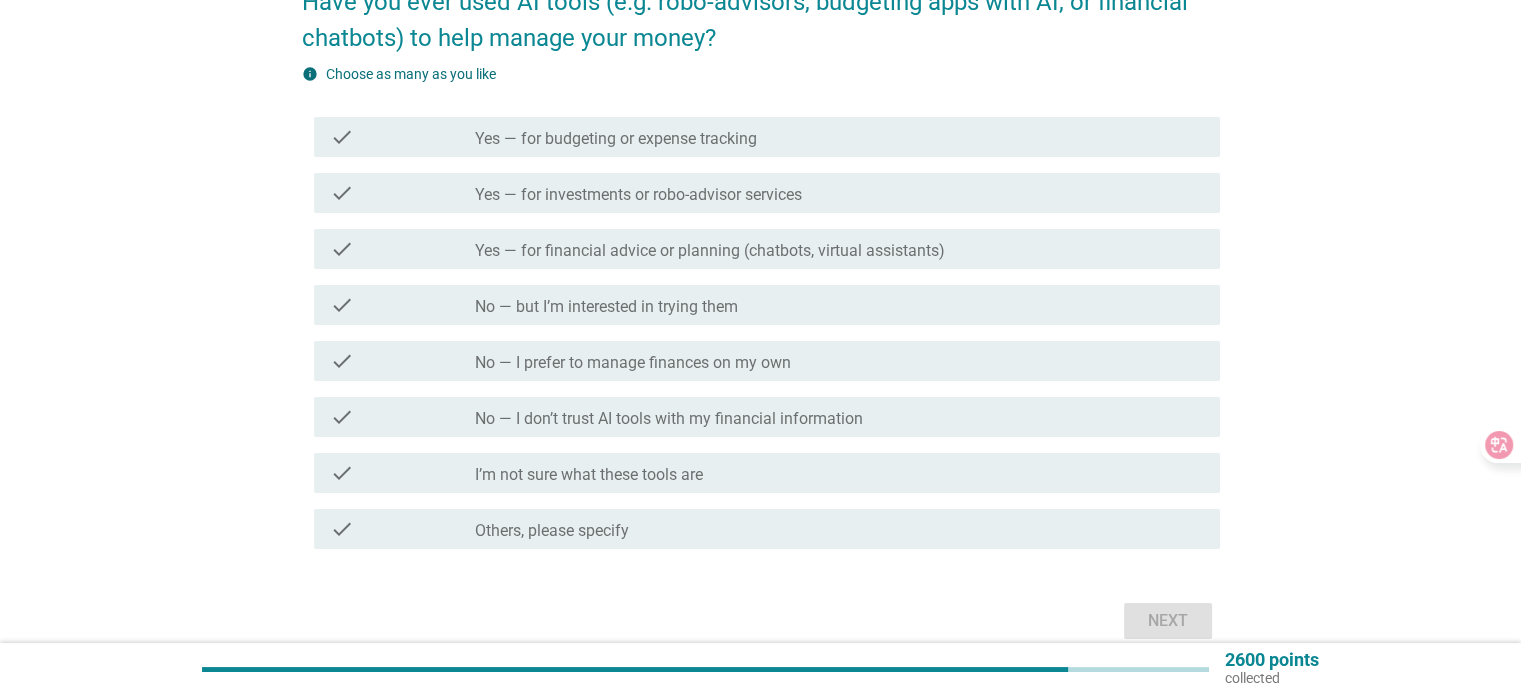 scroll, scrollTop: 200, scrollLeft: 0, axis: vertical 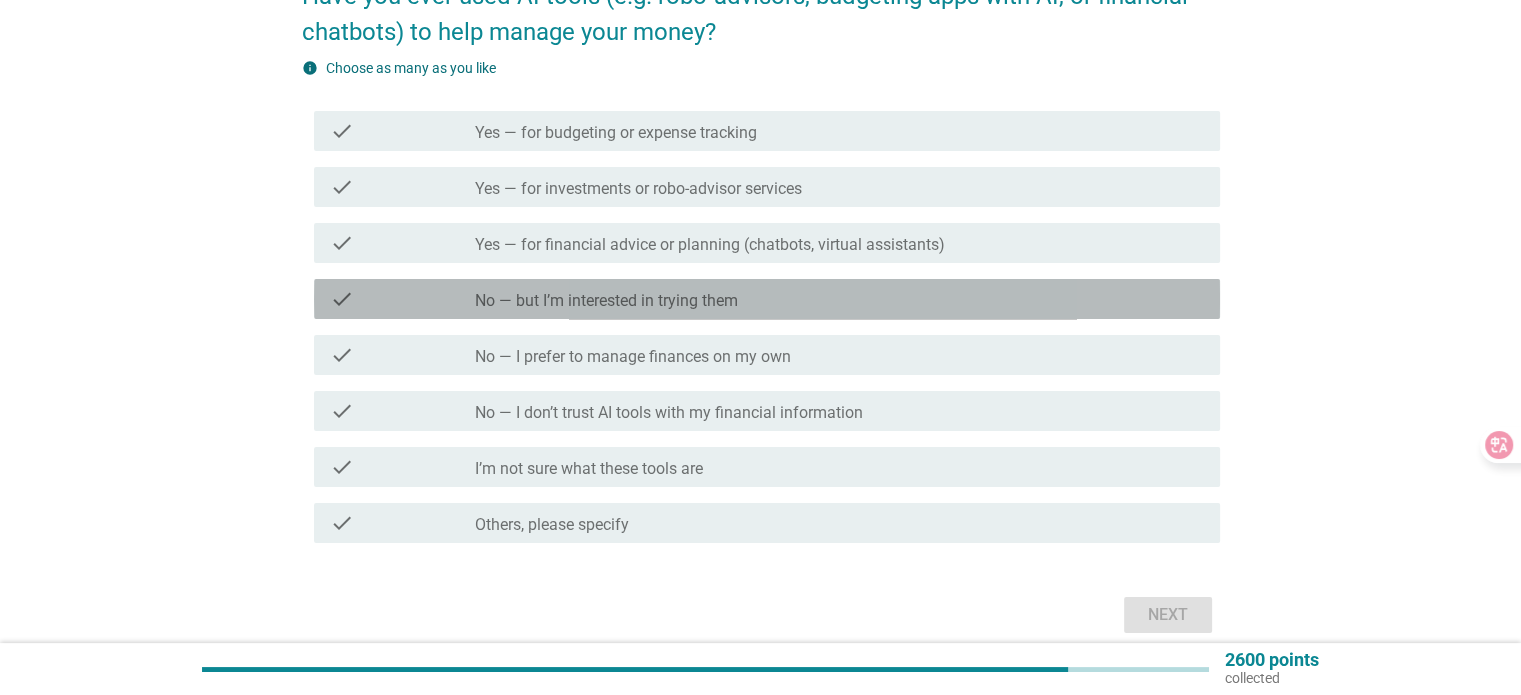 click on "check_box_outline_blank No — but I’m interested in trying them" at bounding box center [839, 299] 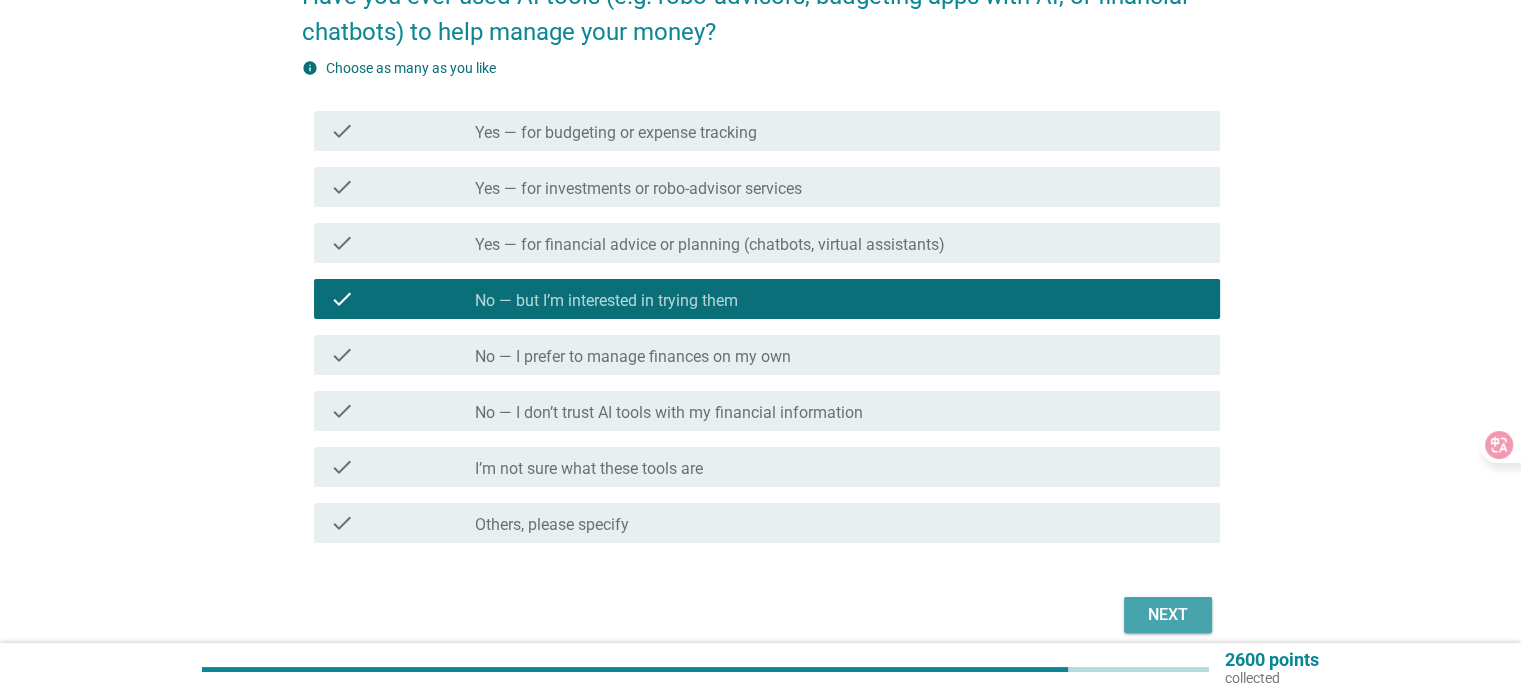 click on "Next" at bounding box center (1168, 615) 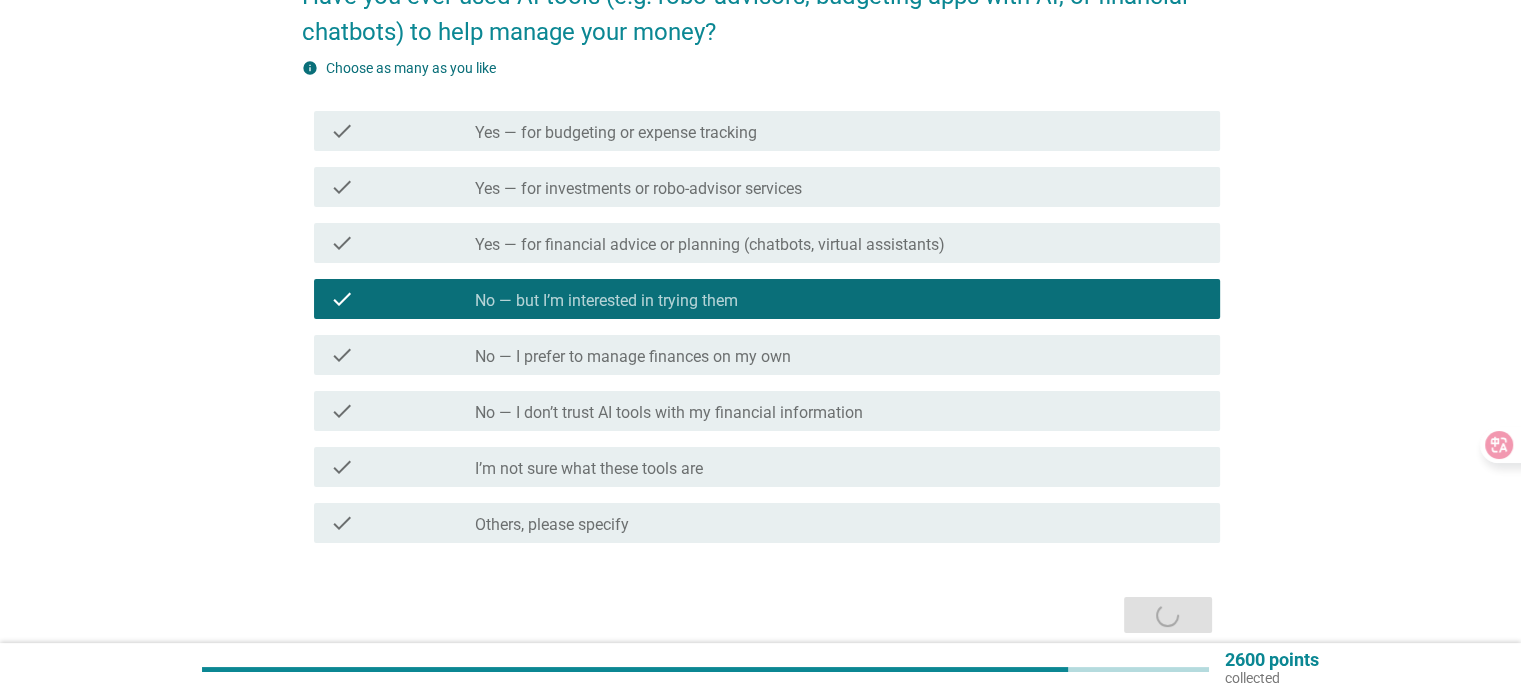 scroll, scrollTop: 0, scrollLeft: 0, axis: both 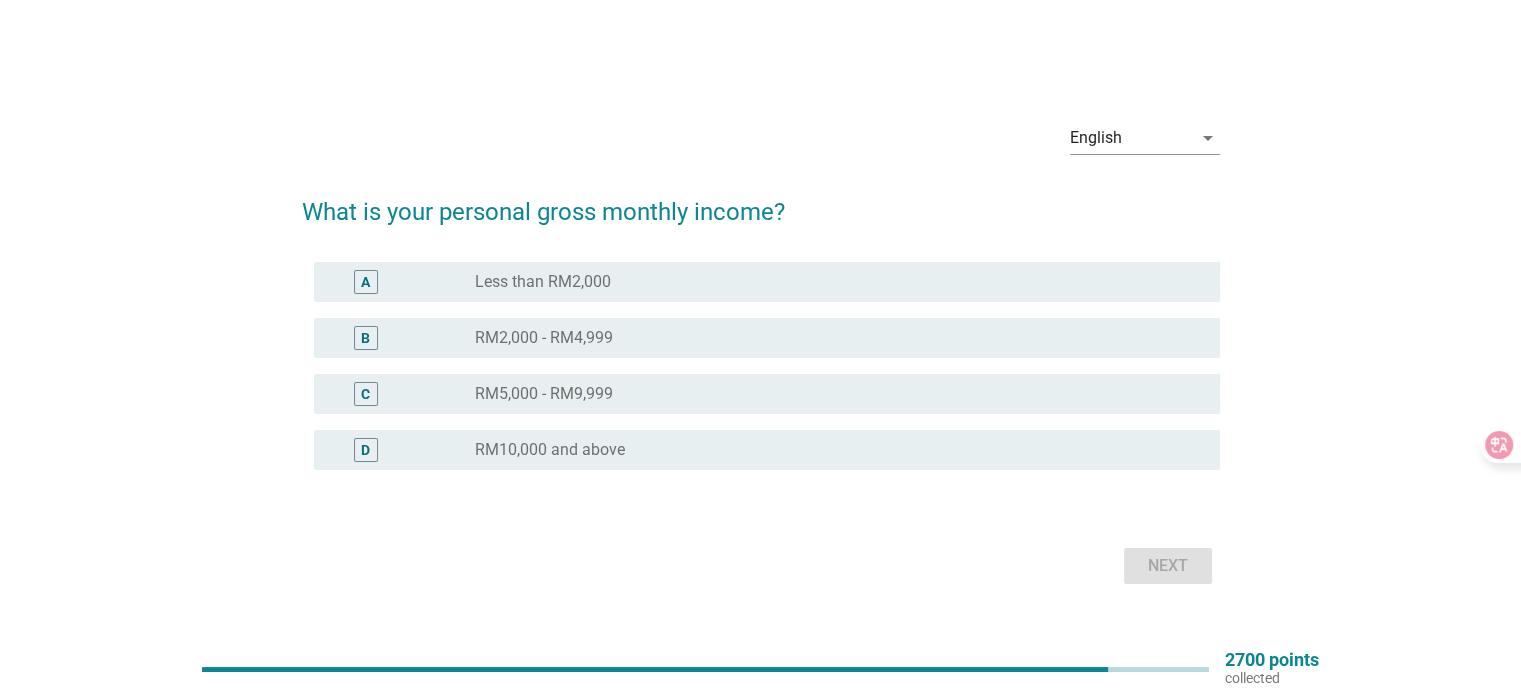 click on "radio_button_unchecked RM2,000 - RM4,999" at bounding box center (831, 338) 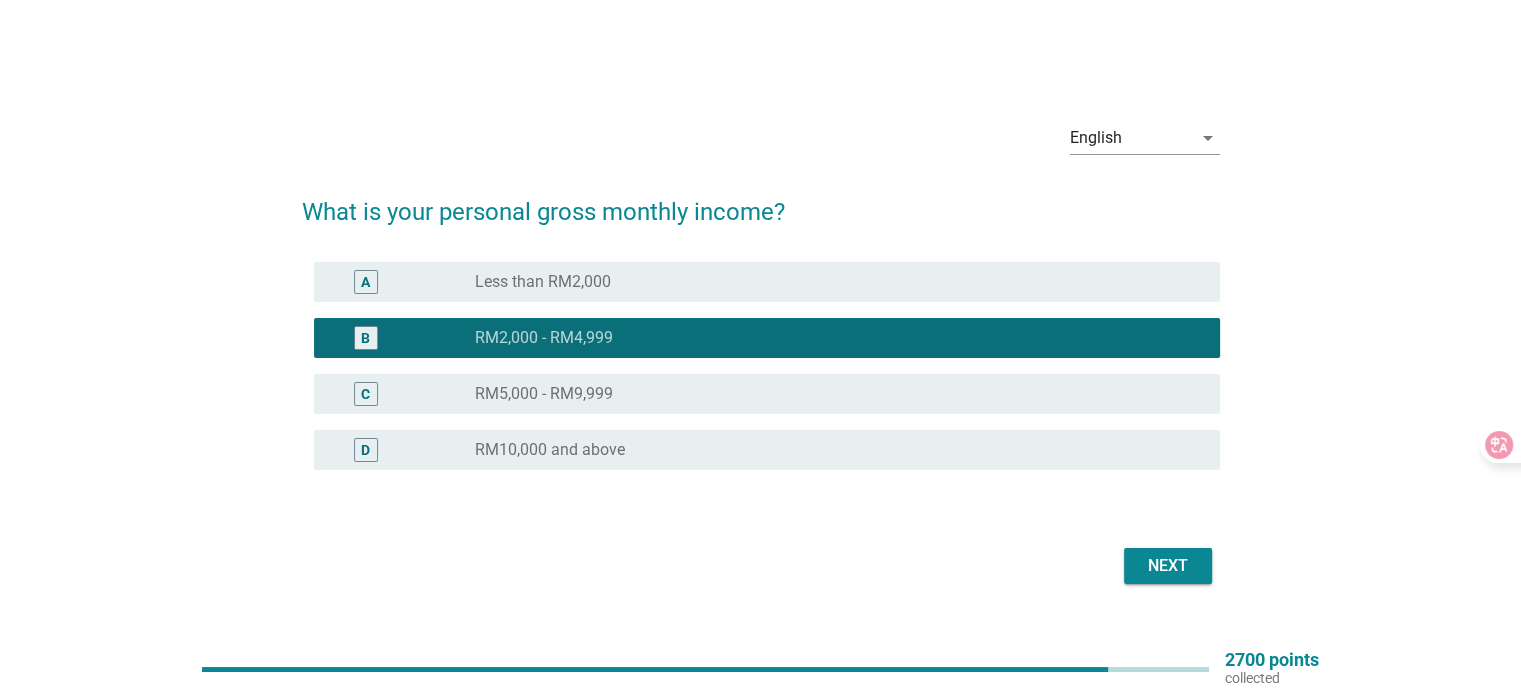 click on "Next" at bounding box center [1168, 566] 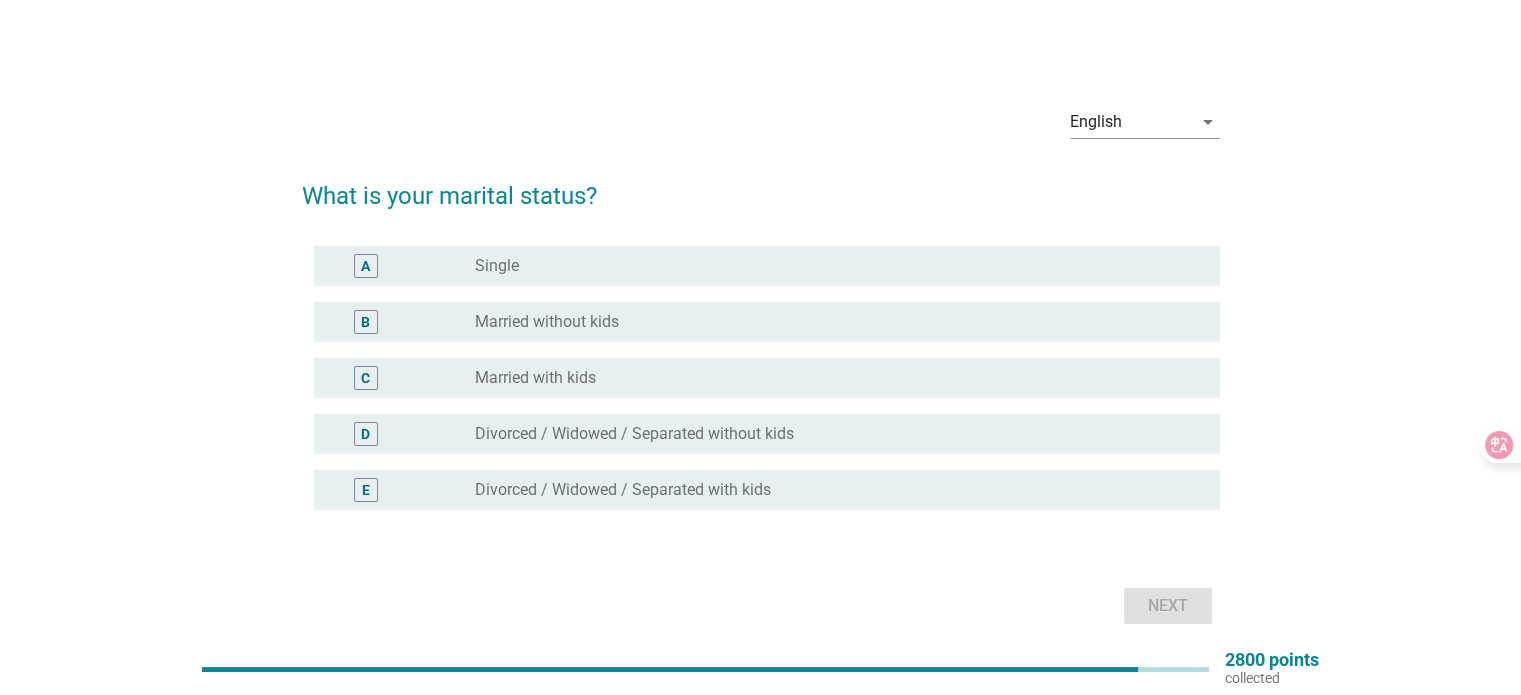 click on "radio_button_unchecked Married without kids" at bounding box center [831, 322] 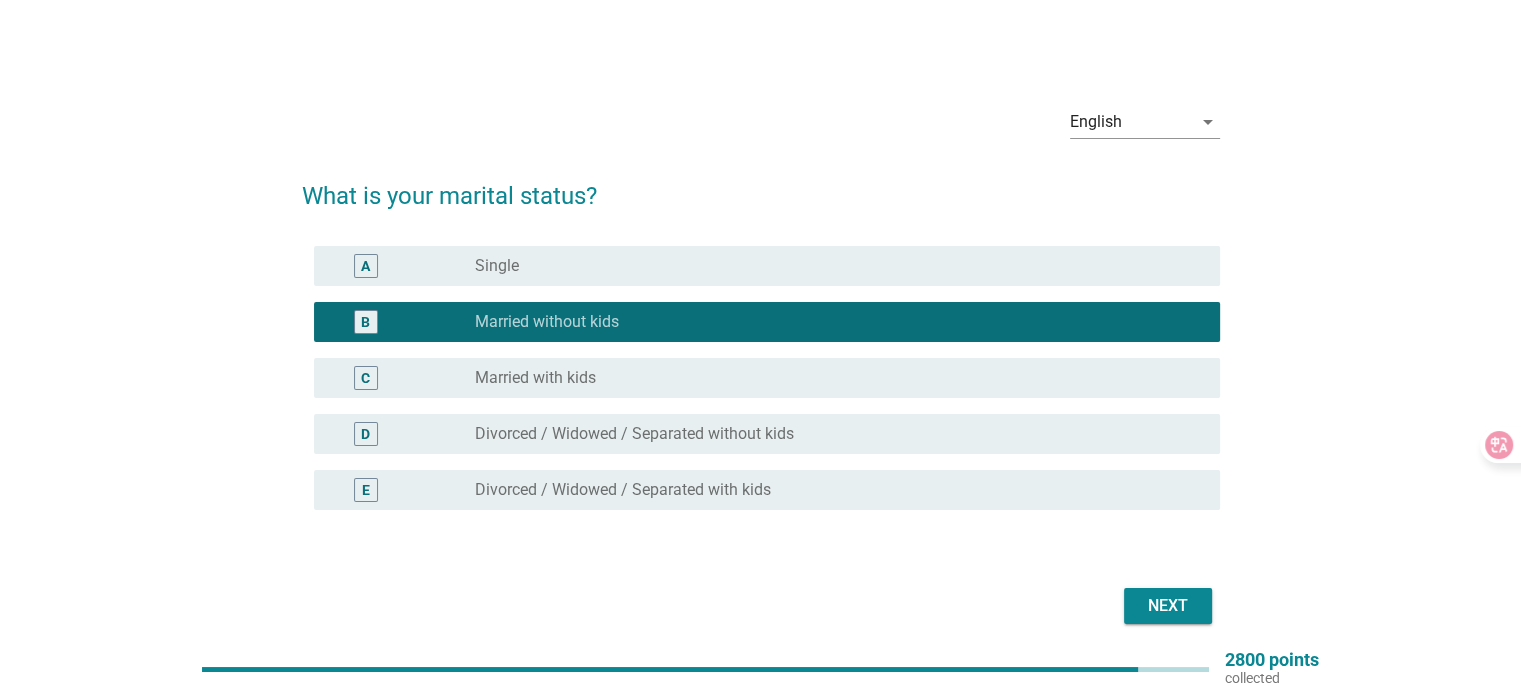 click on "C     radio_button_unchecked Married with kids" at bounding box center [767, 378] 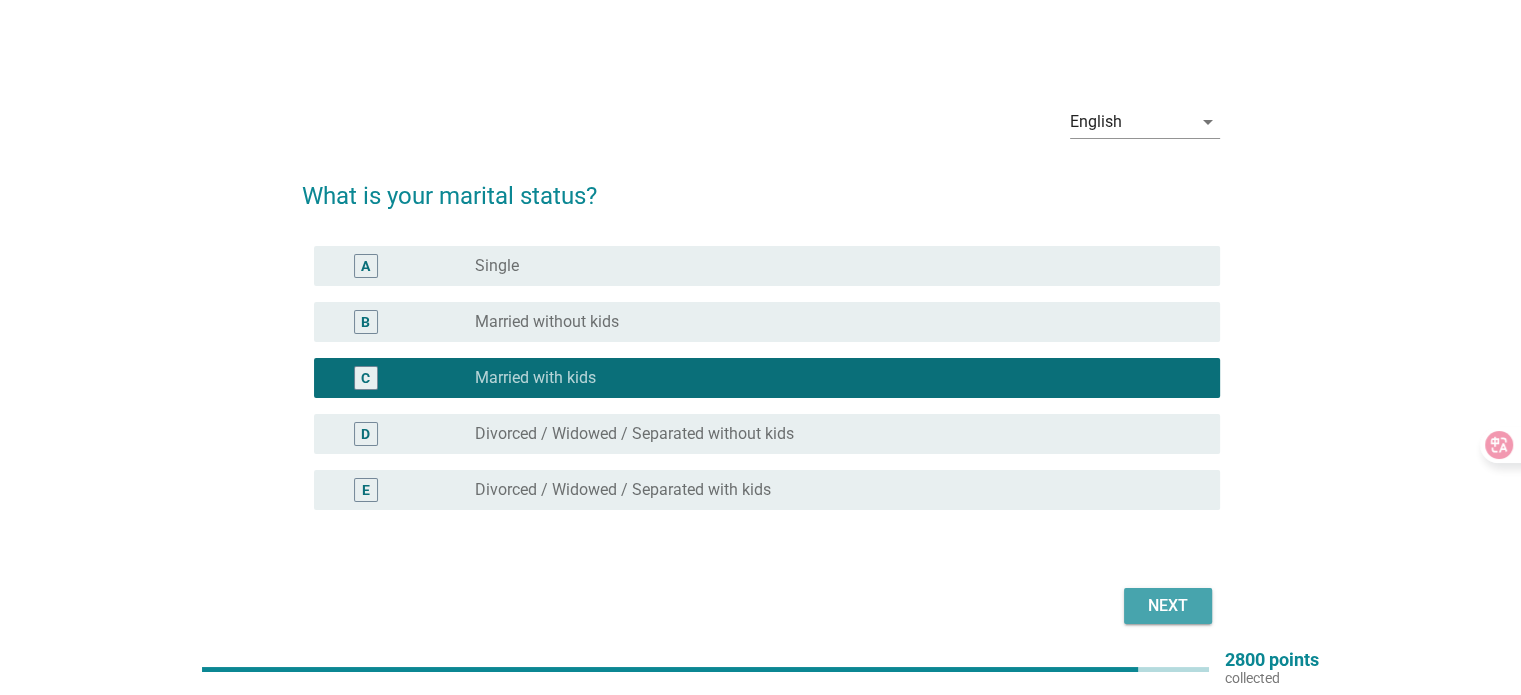 click on "Next" at bounding box center [1168, 606] 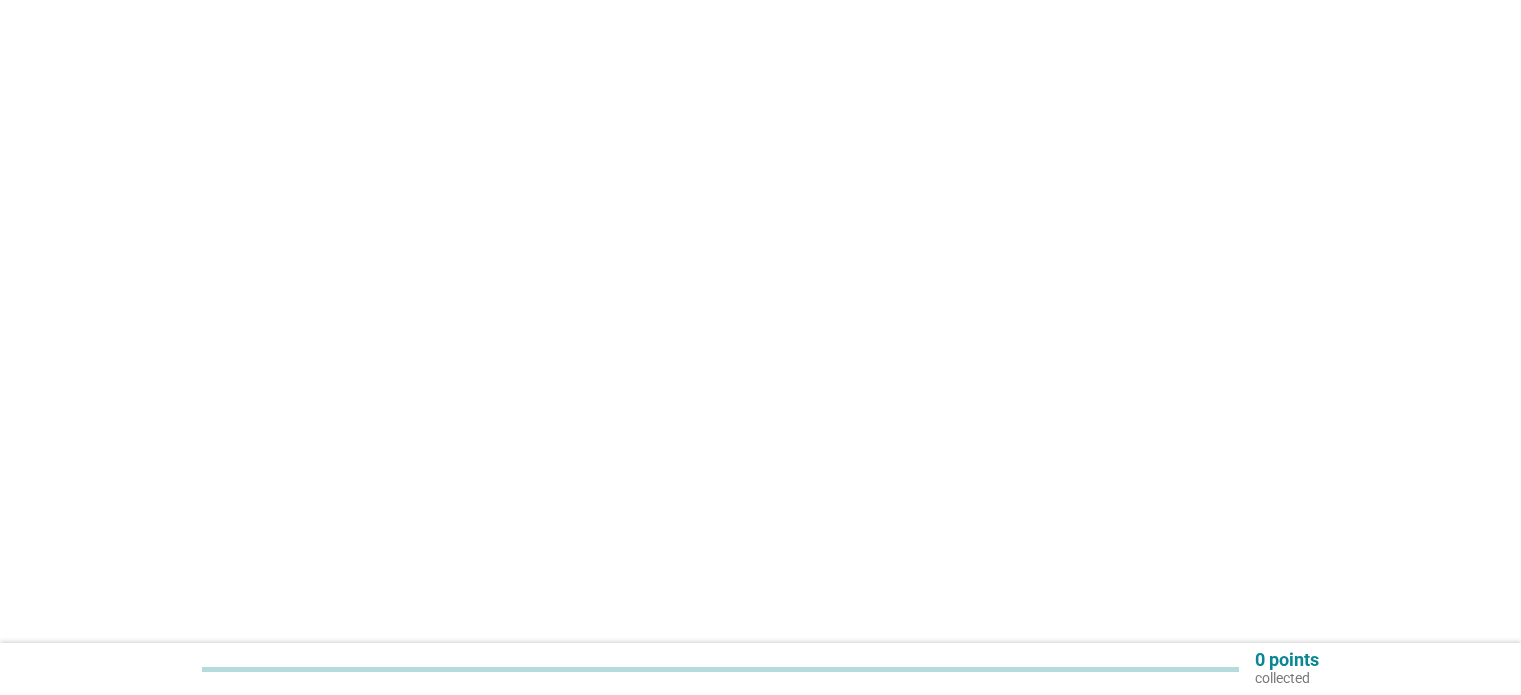 scroll, scrollTop: 0, scrollLeft: 0, axis: both 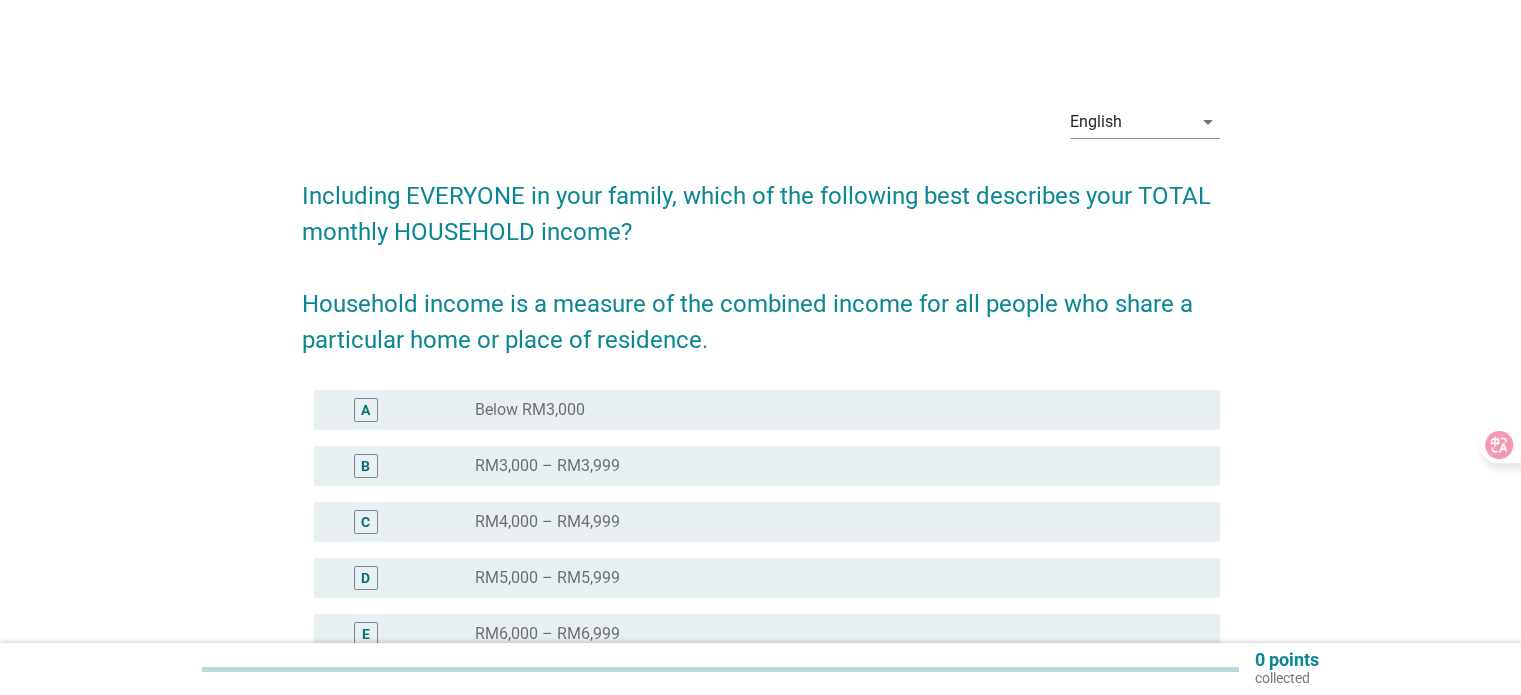 click on "radio_button_unchecked Below RM3,000" at bounding box center (831, 410) 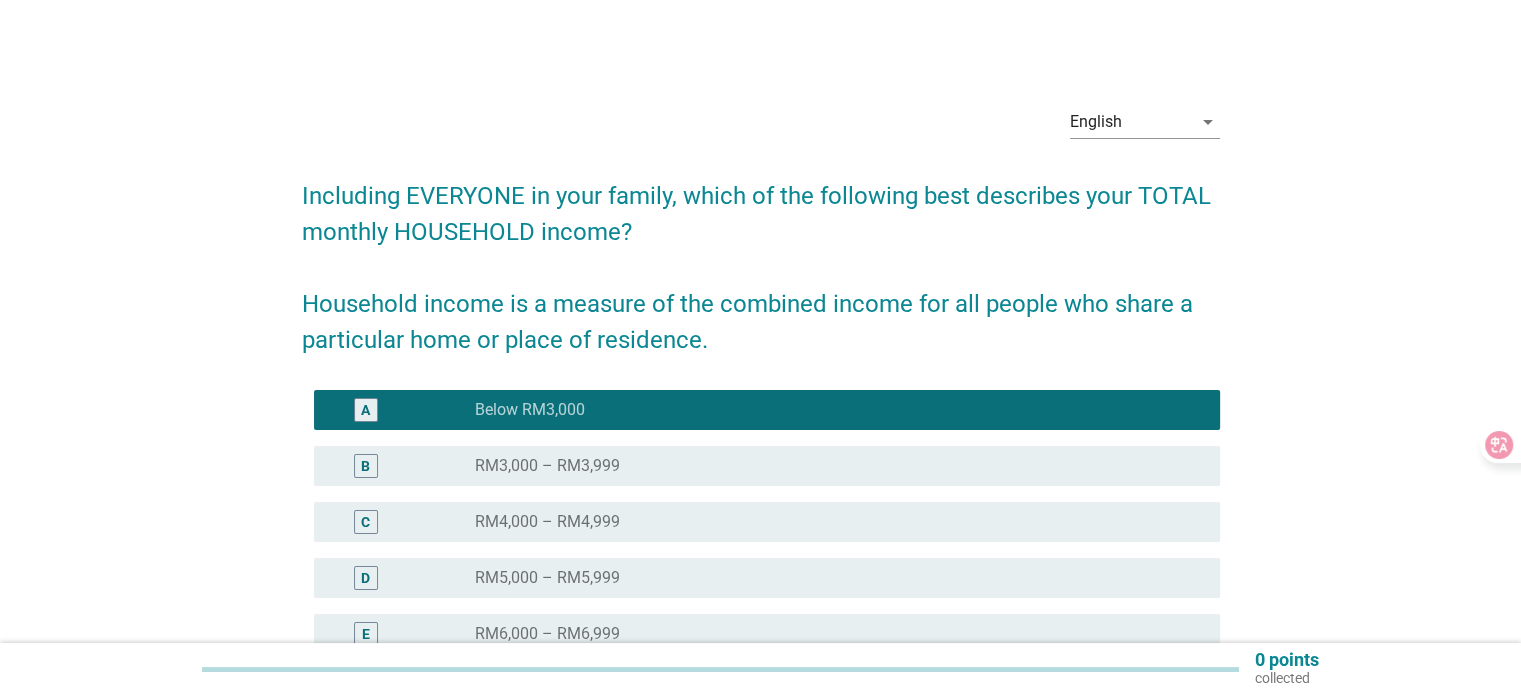 click on "radio_button_unchecked RM3,000 – RM3,999" at bounding box center (839, 466) 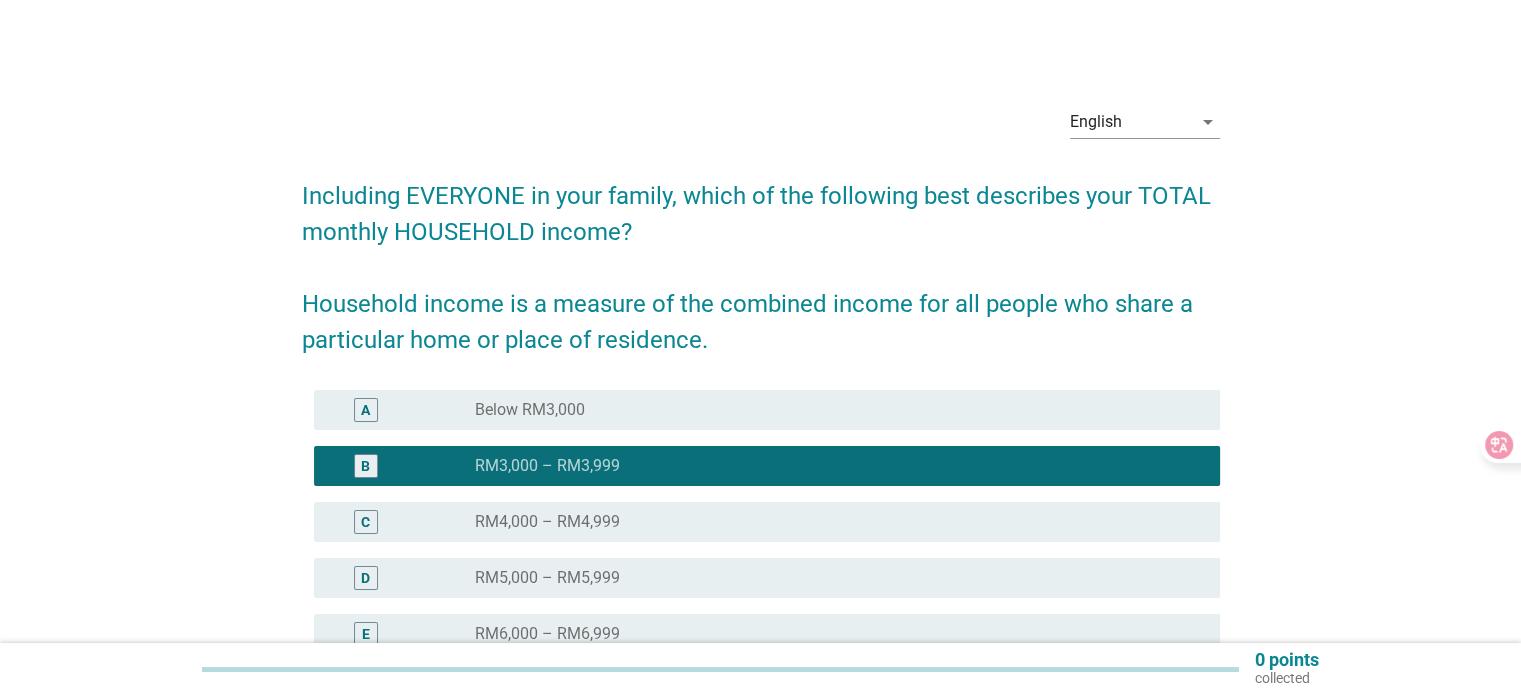 click on "radio_button_unchecked RM4,000 – RM4,999" at bounding box center (831, 522) 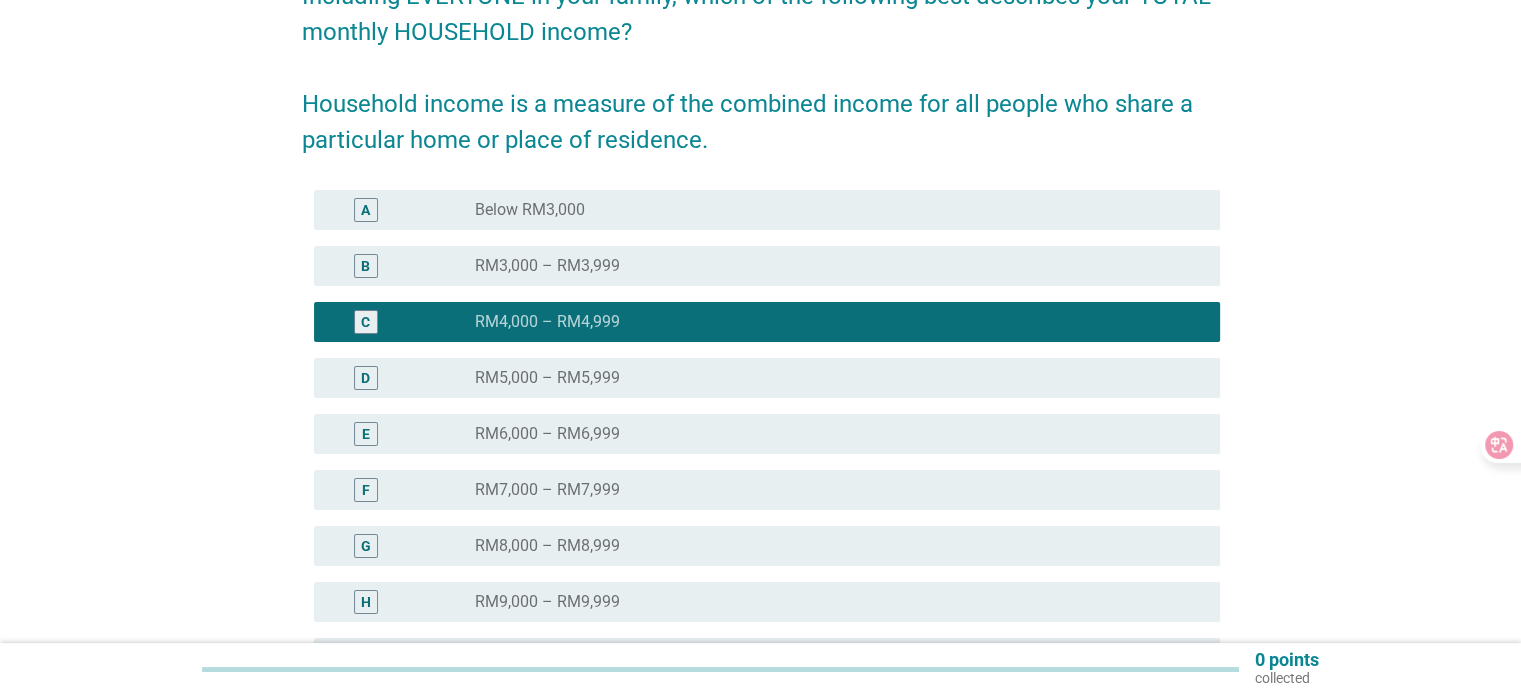 click on "radio_button_unchecked RM5,000 – RM5,999" at bounding box center (831, 378) 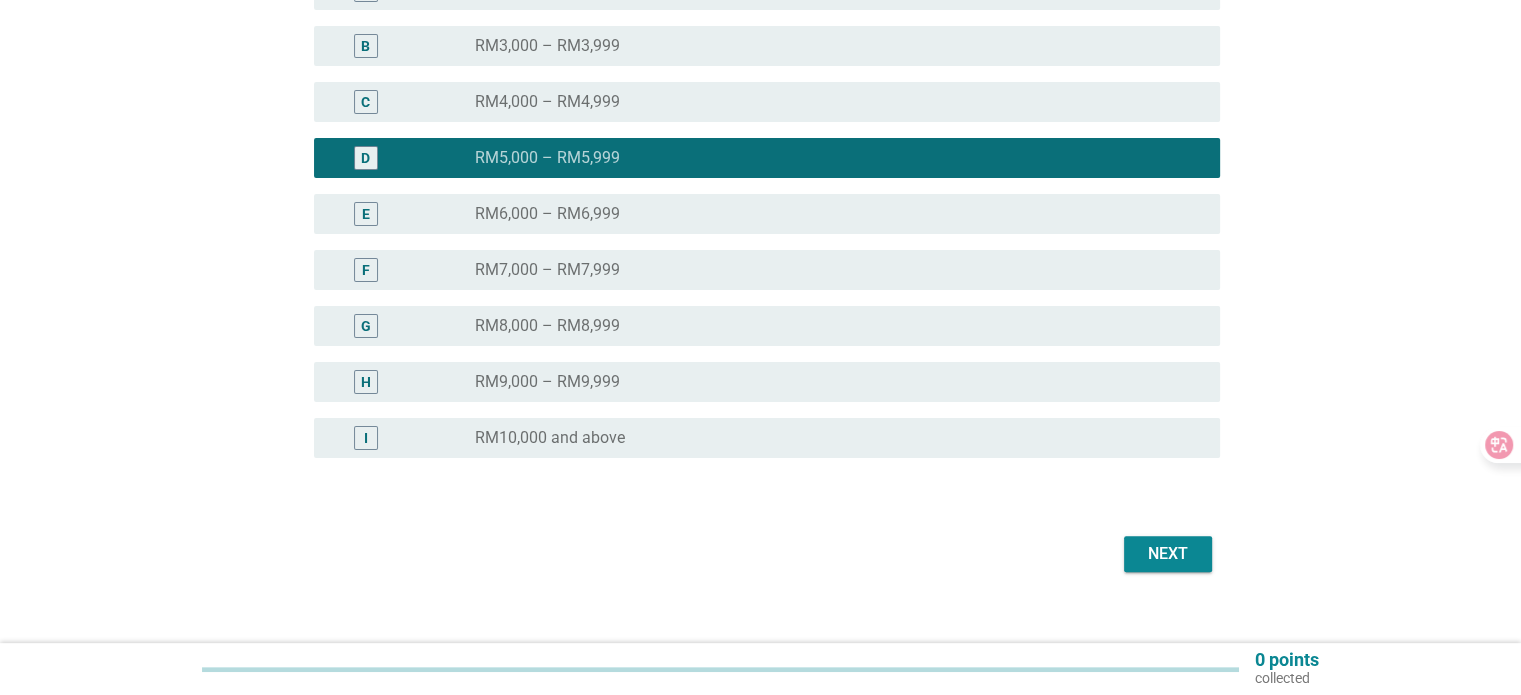scroll, scrollTop: 444, scrollLeft: 0, axis: vertical 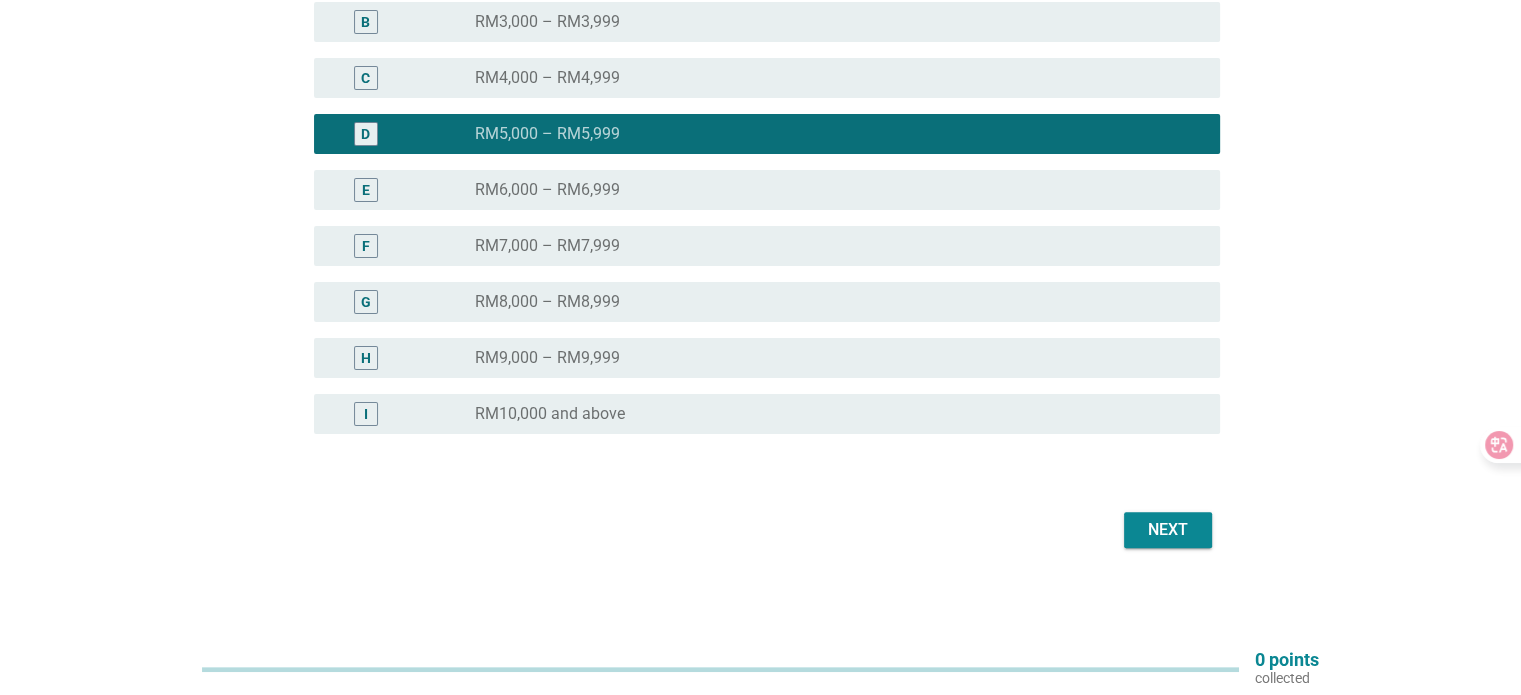 click on "Next" at bounding box center (1168, 530) 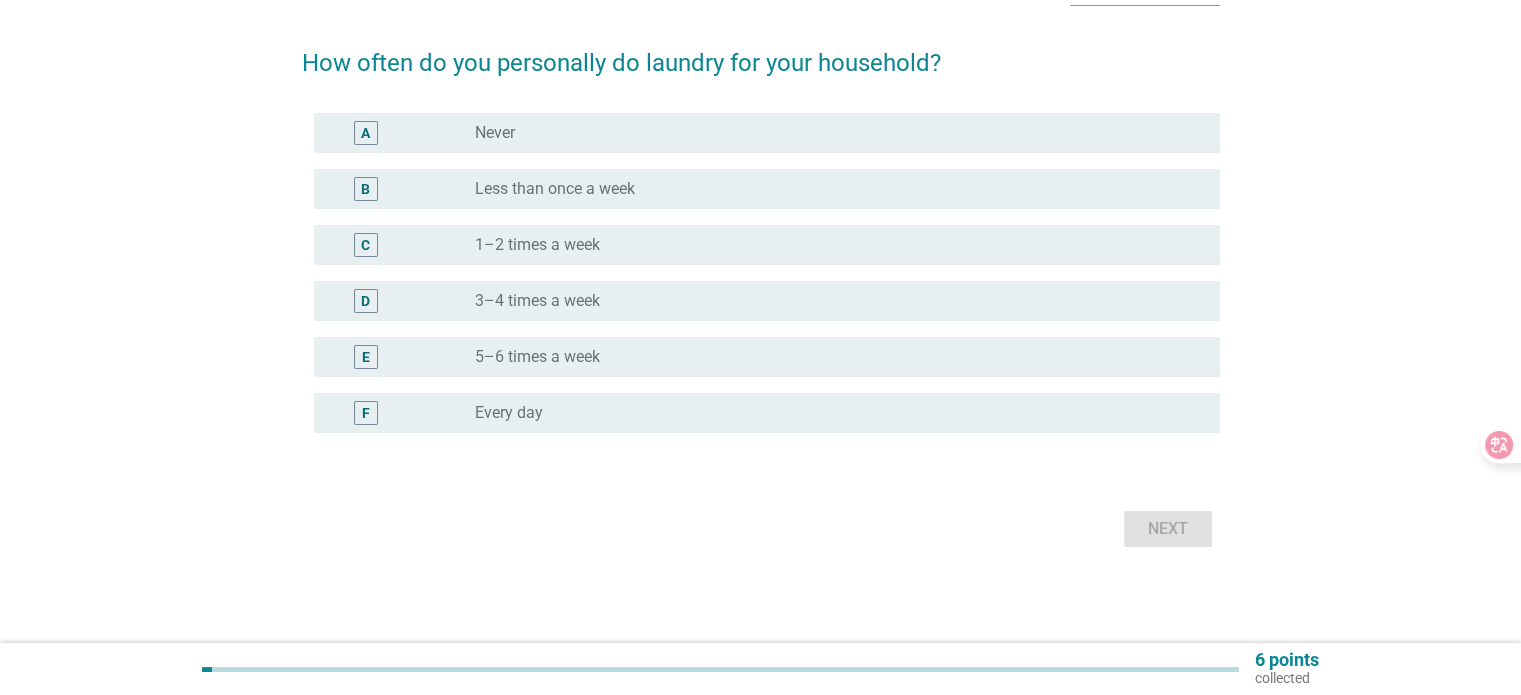 scroll, scrollTop: 0, scrollLeft: 0, axis: both 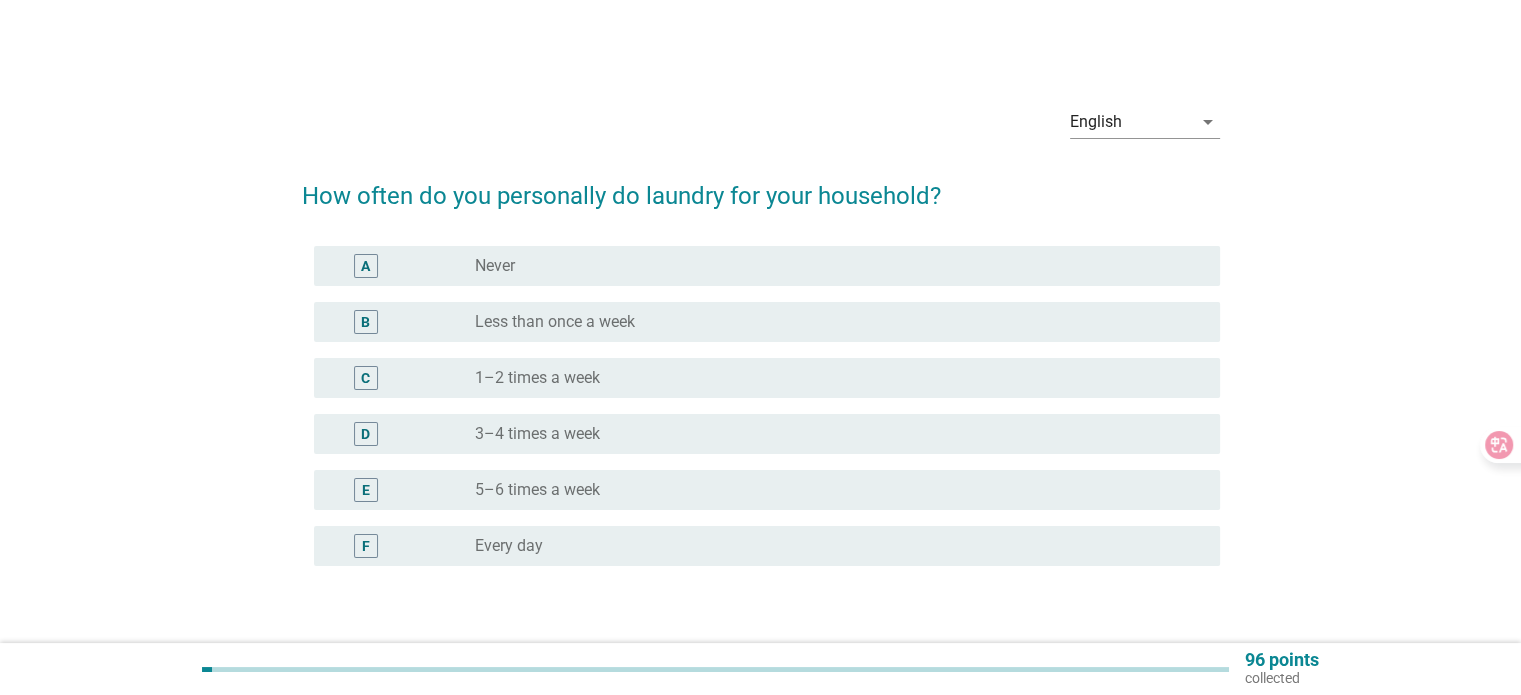 click on "radio_button_unchecked 1–2 times a week" at bounding box center [831, 378] 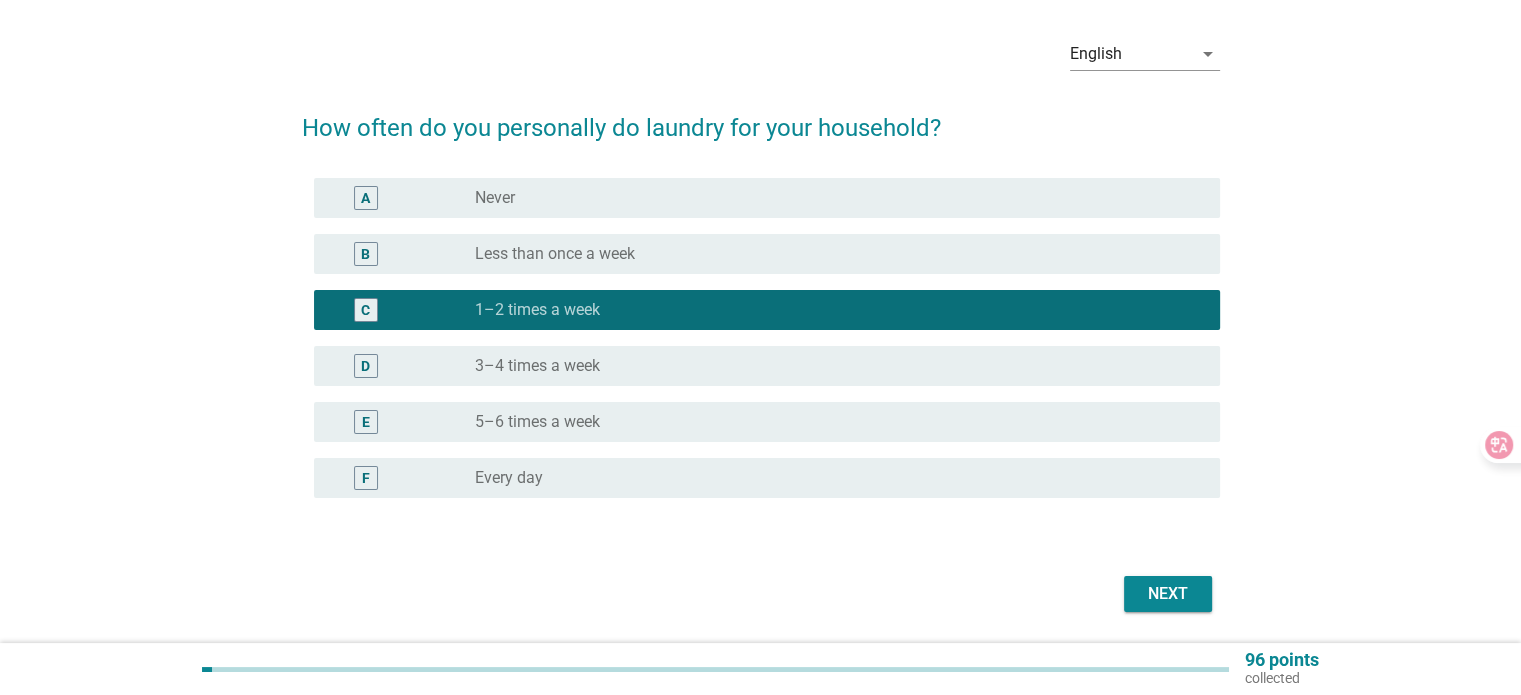 scroll, scrollTop: 132, scrollLeft: 0, axis: vertical 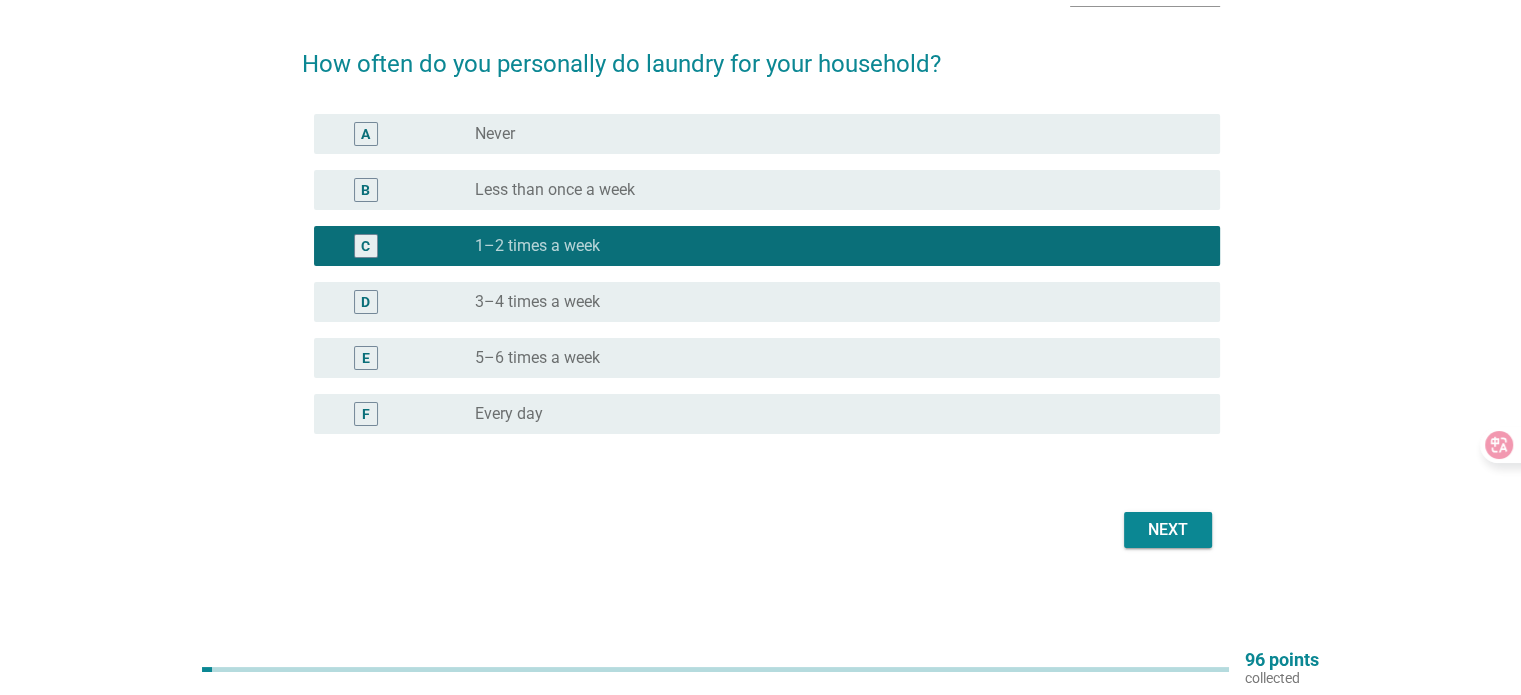 click on "Next" at bounding box center (1168, 530) 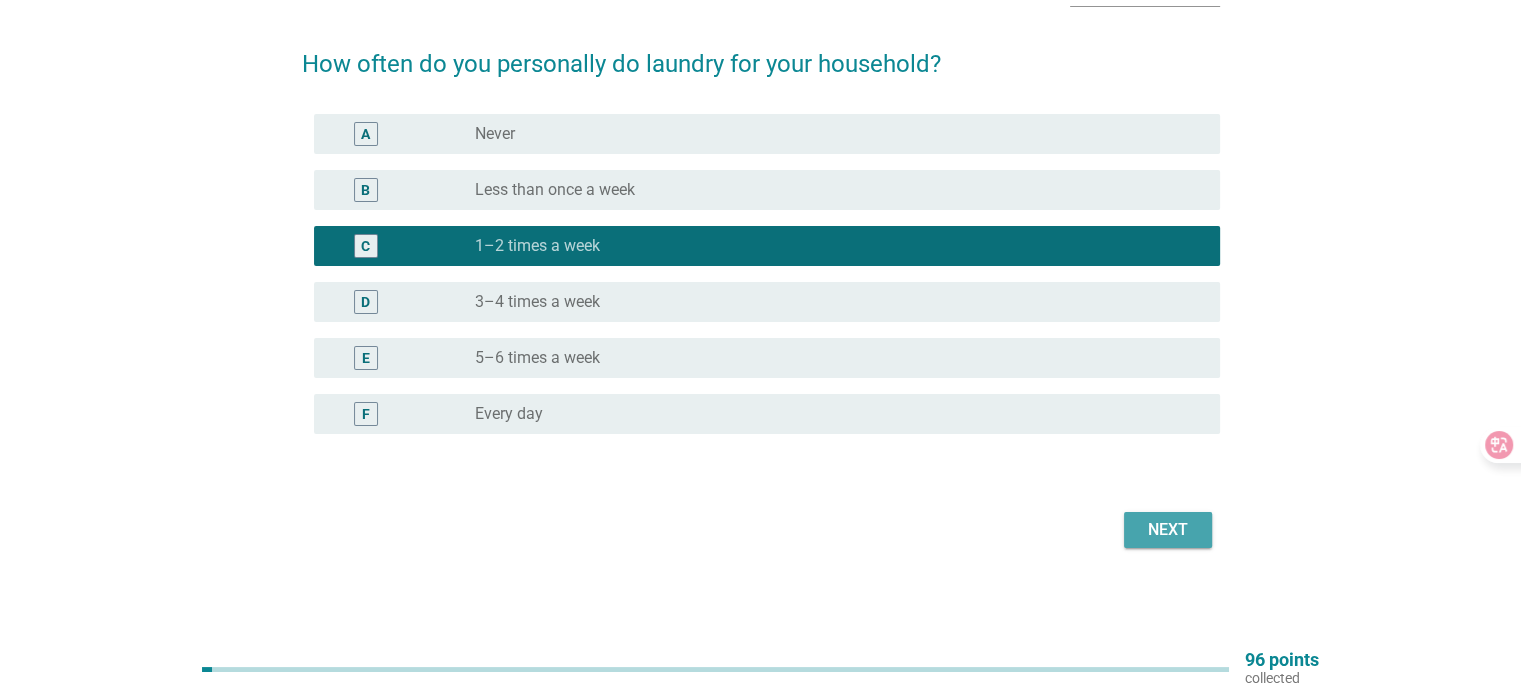 scroll, scrollTop: 0, scrollLeft: 0, axis: both 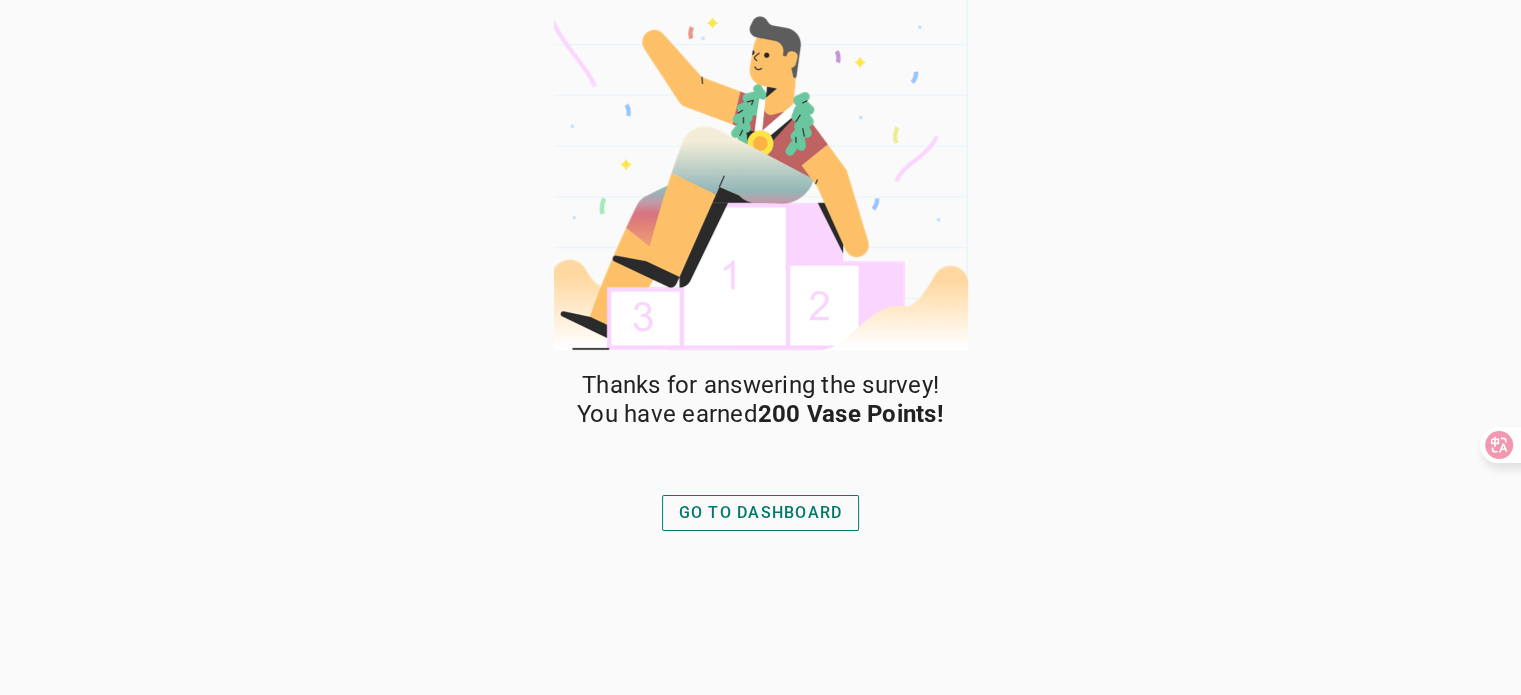 click on "GO TO DASHBOARD" at bounding box center [761, 513] 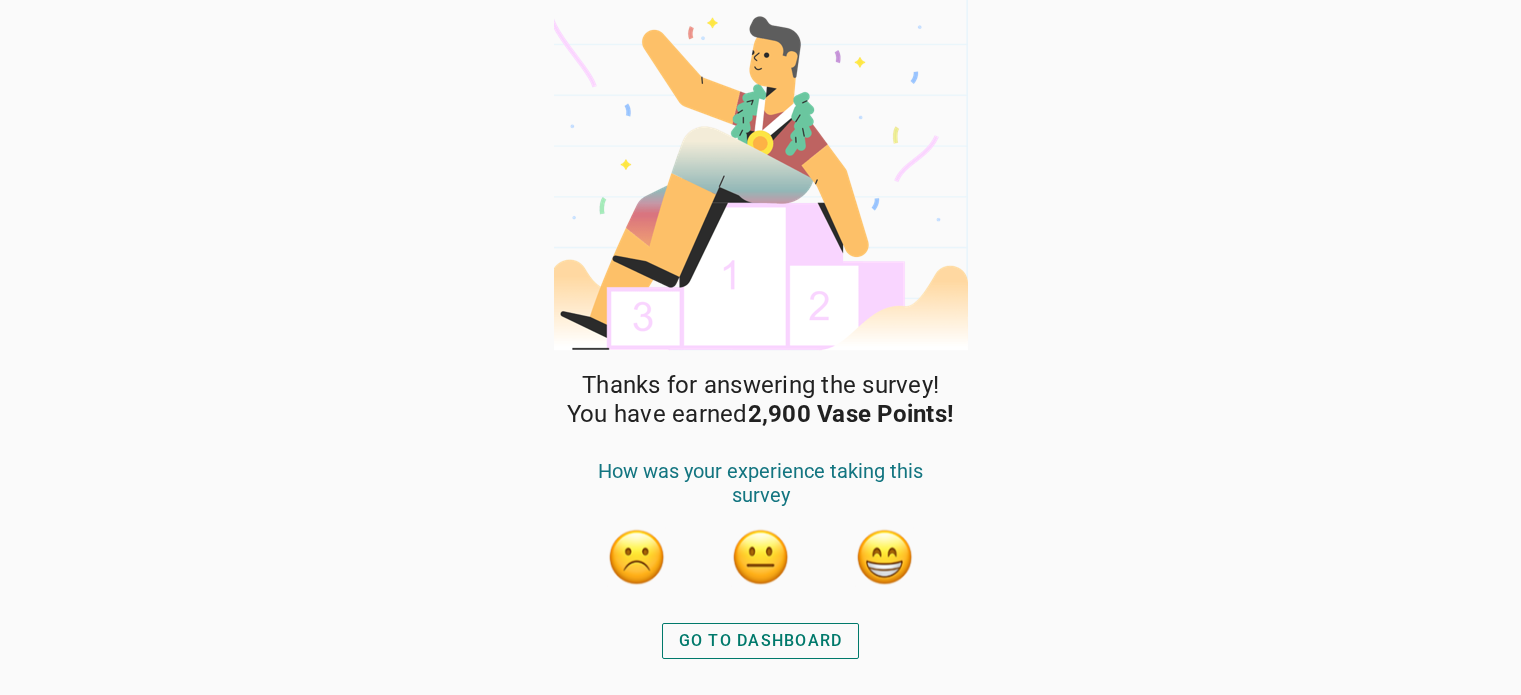 scroll, scrollTop: 0, scrollLeft: 0, axis: both 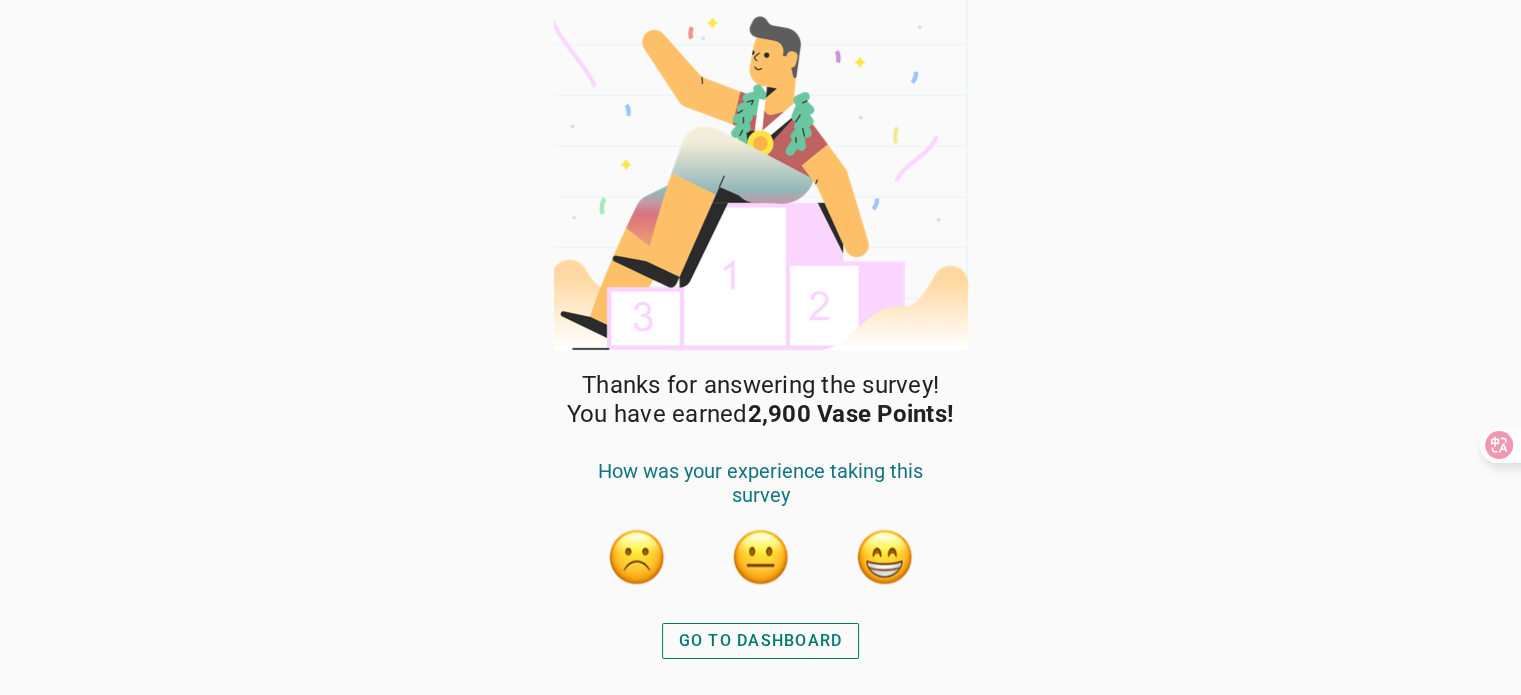 click on "GO TO DASHBOARD" at bounding box center [761, 641] 